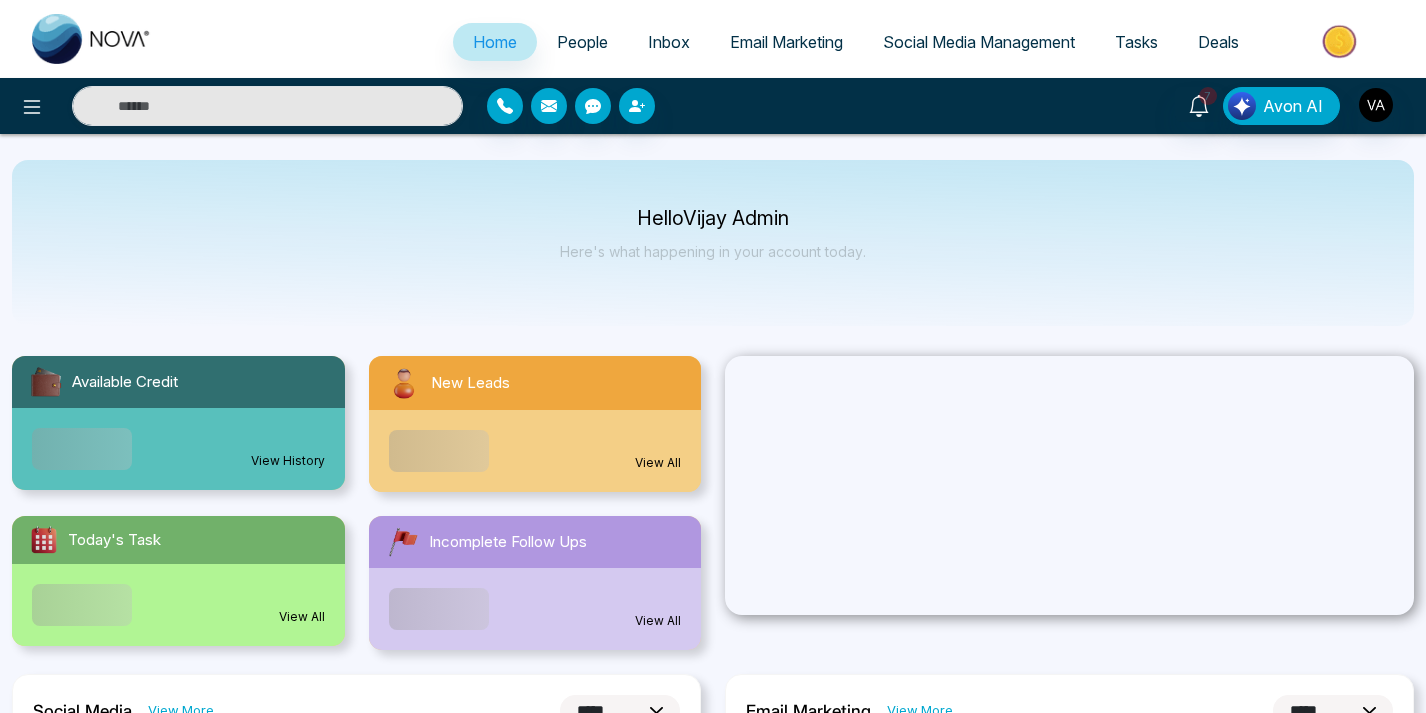 select on "*" 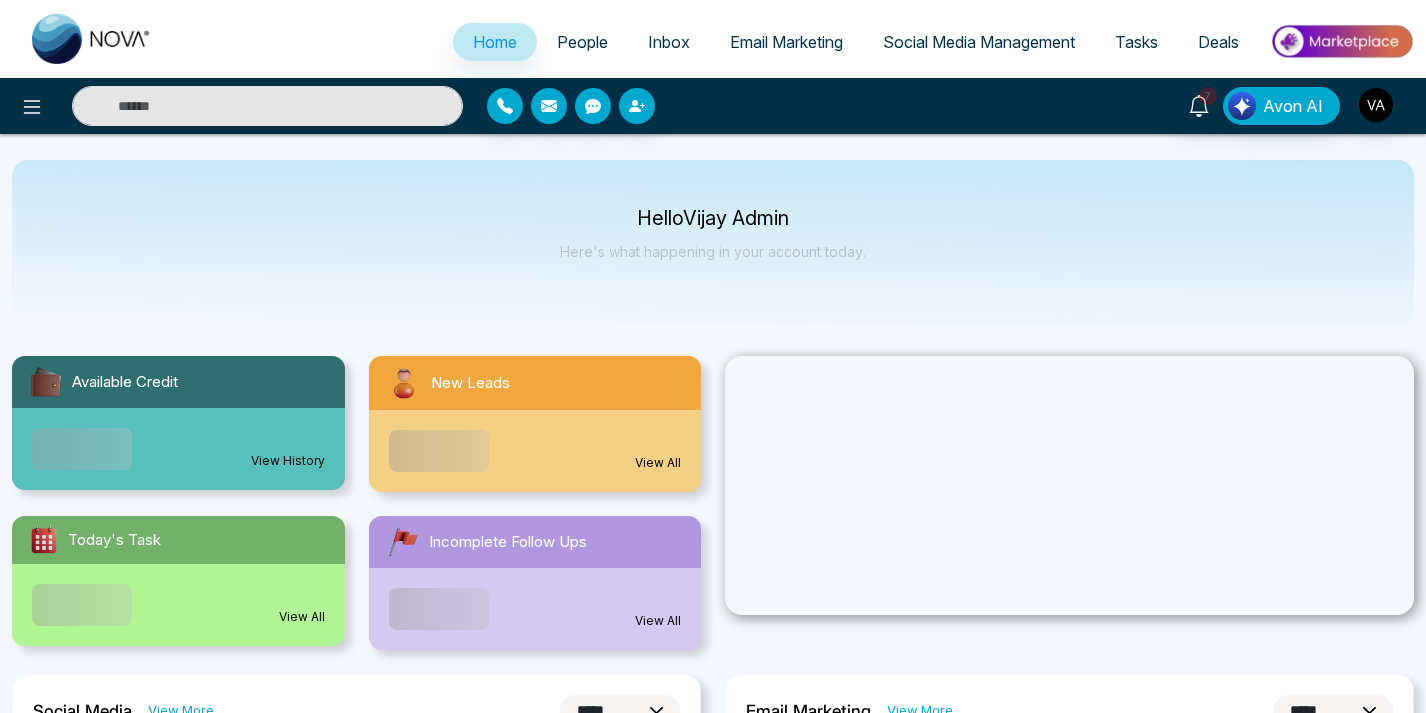 select on "*" 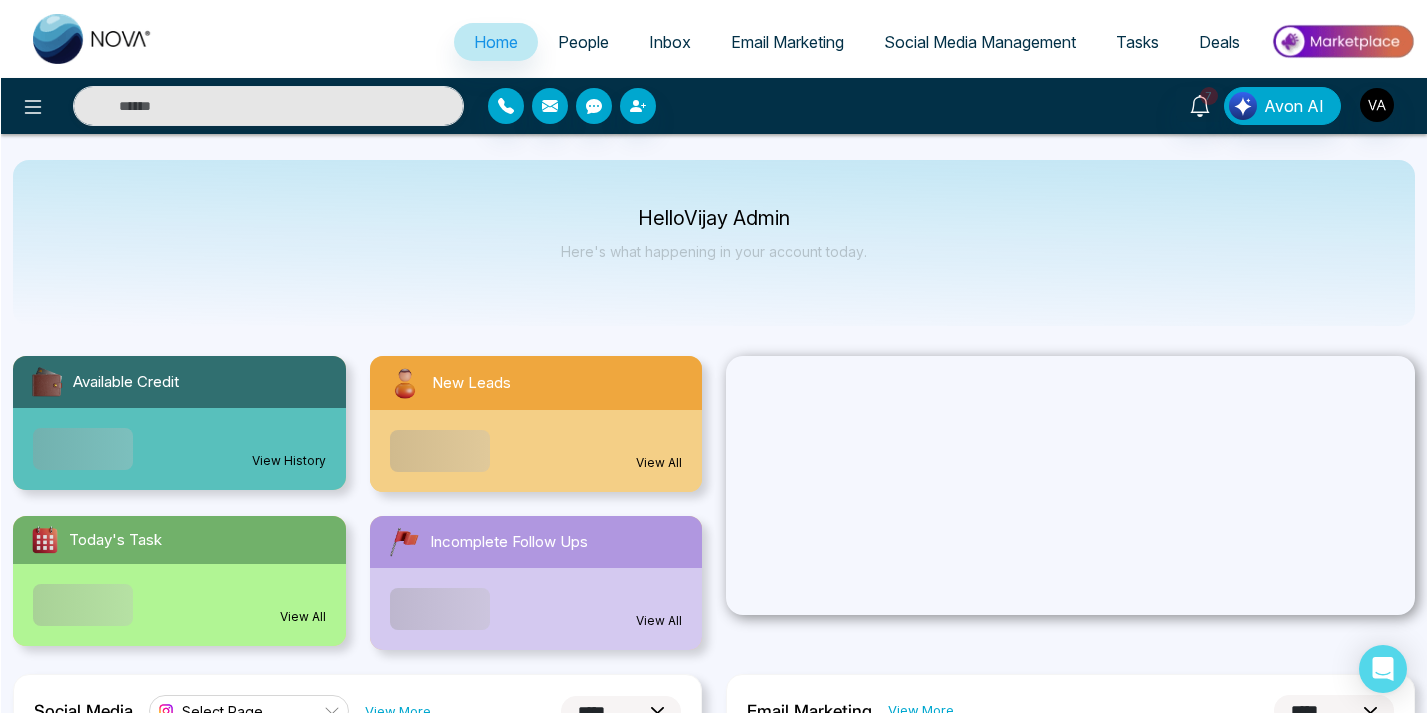 scroll, scrollTop: 0, scrollLeft: 0, axis: both 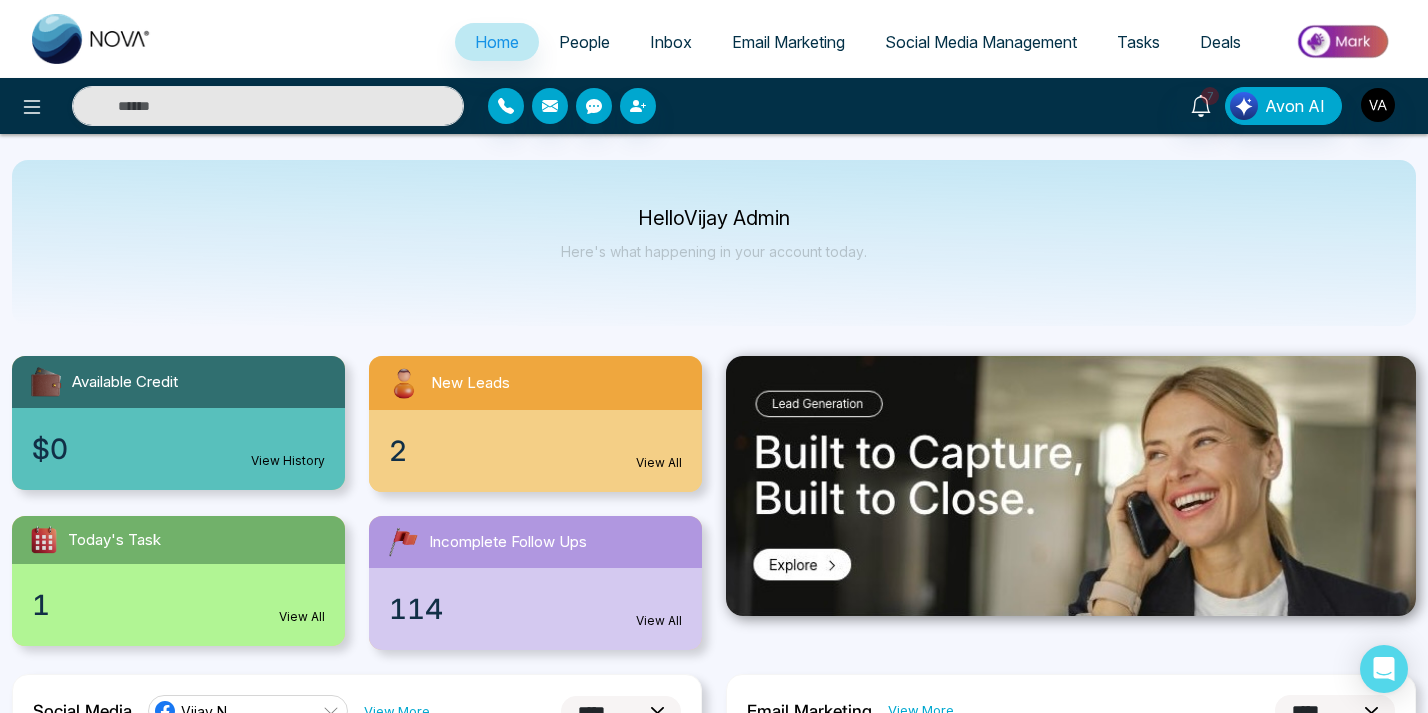 click on "Social Media Management" at bounding box center [981, 42] 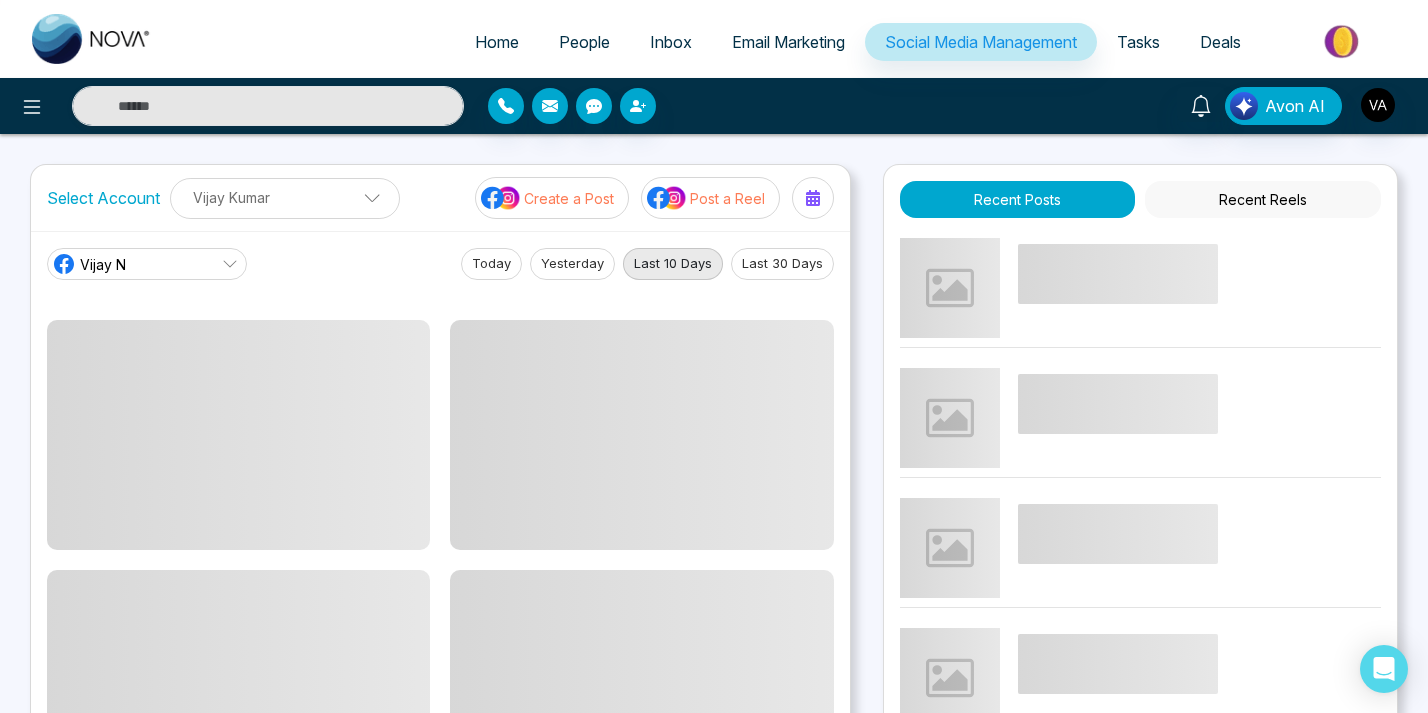 click on "Avon AI" at bounding box center (714, 106) 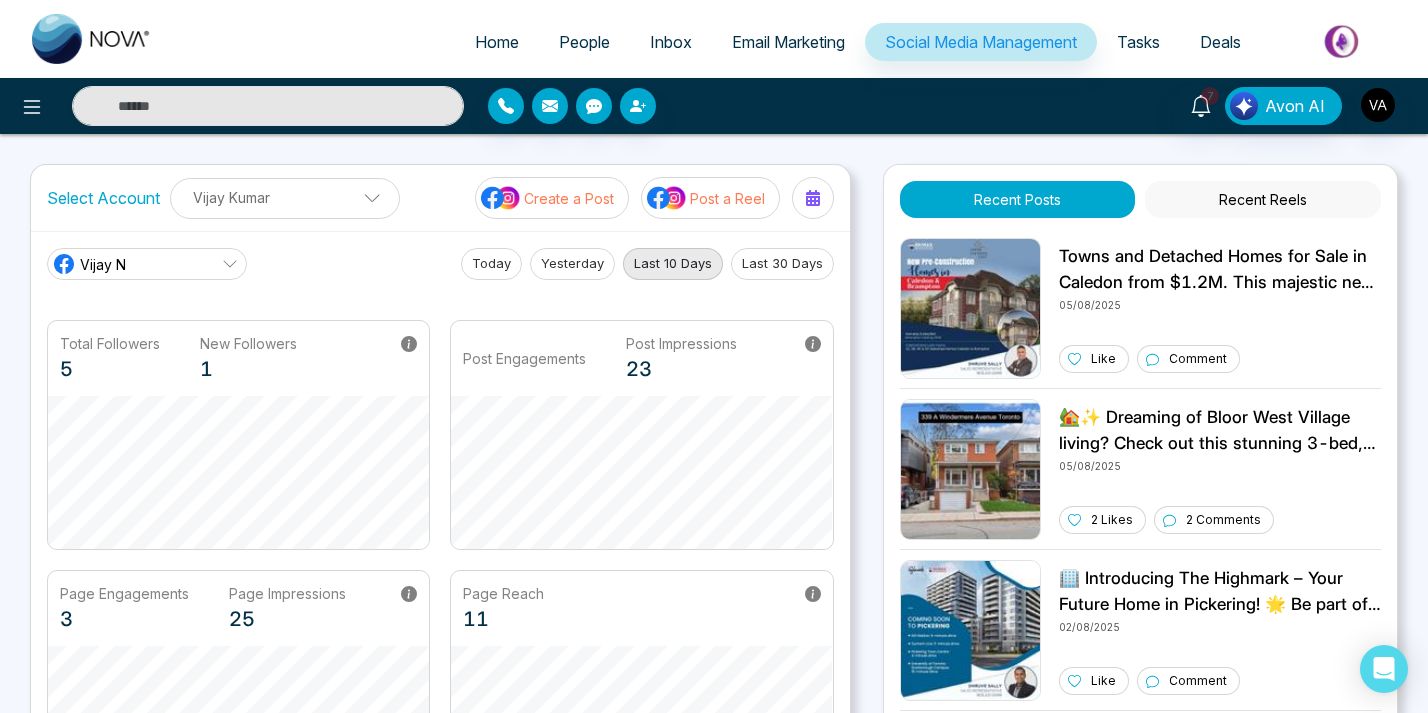 click on "Vijay Kumar" at bounding box center (285, 197) 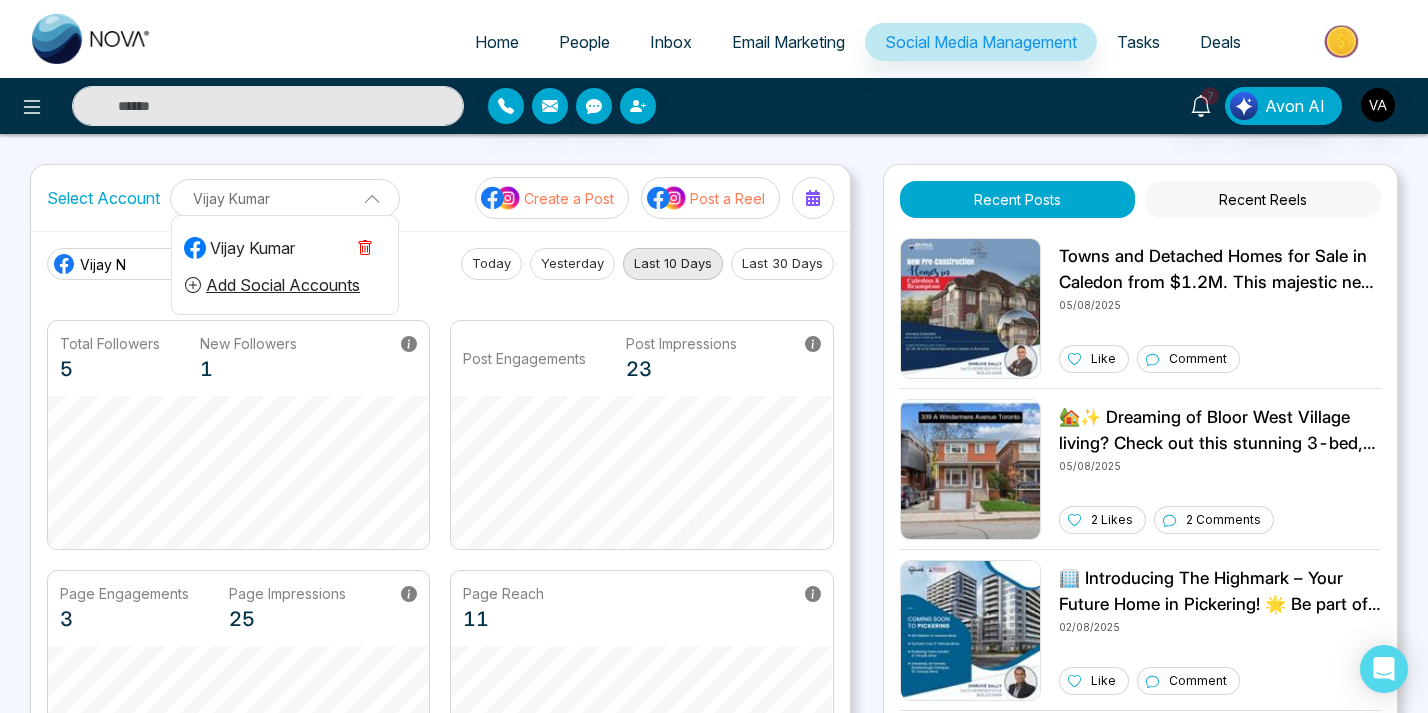 click 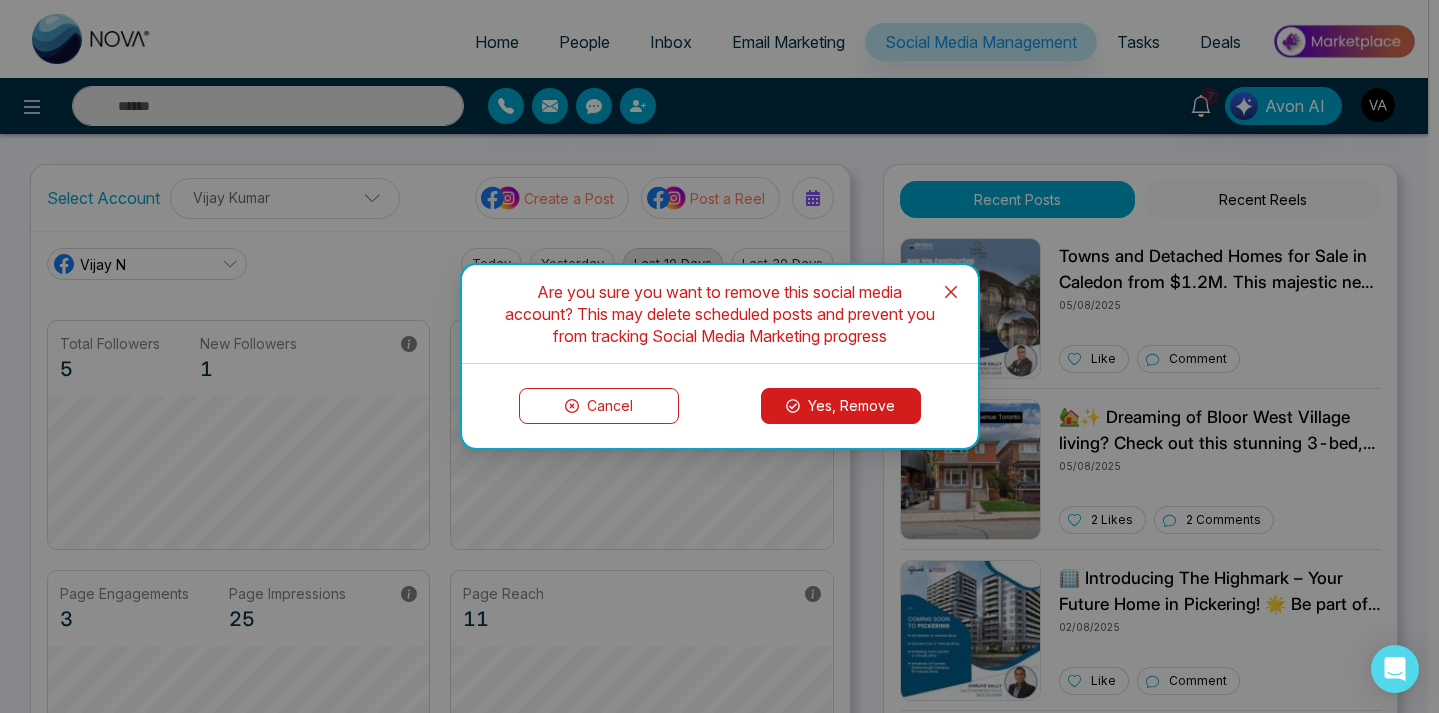 click 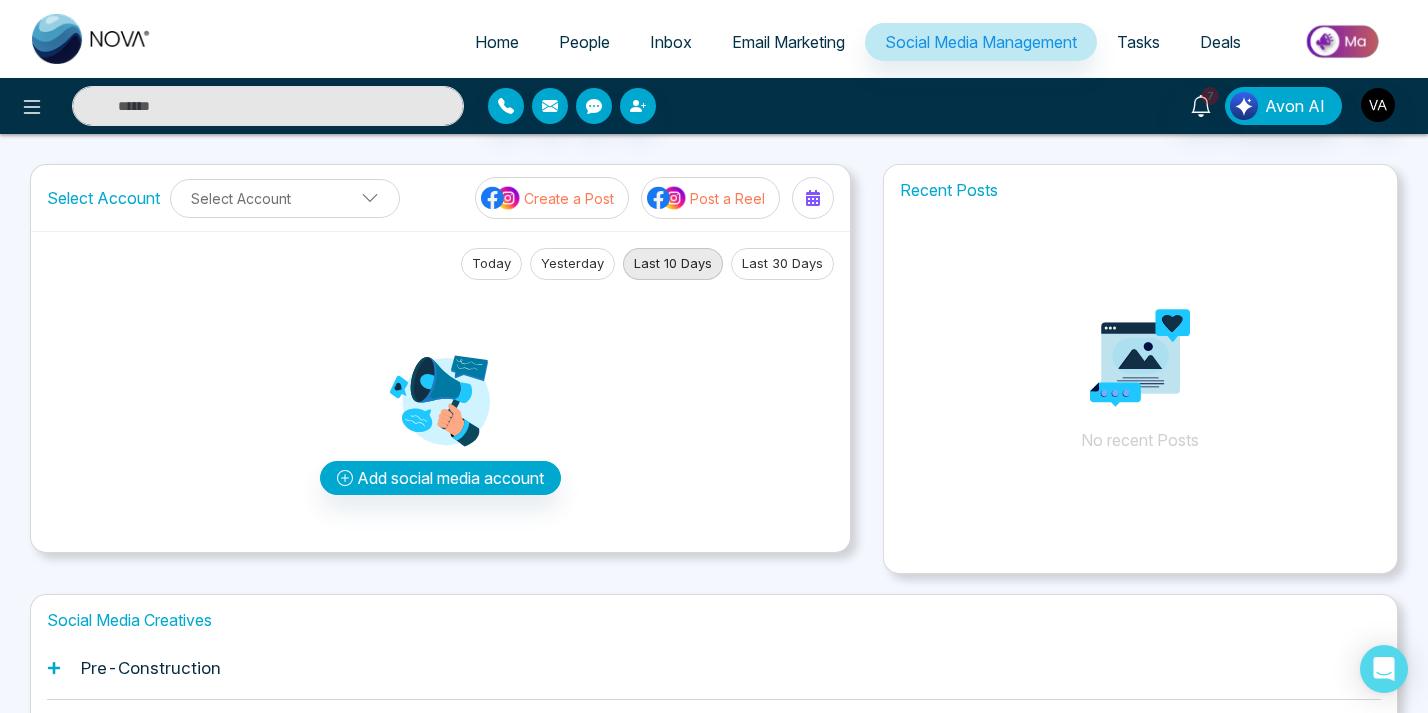 click on "7 Avon AI" at bounding box center [1130, 106] 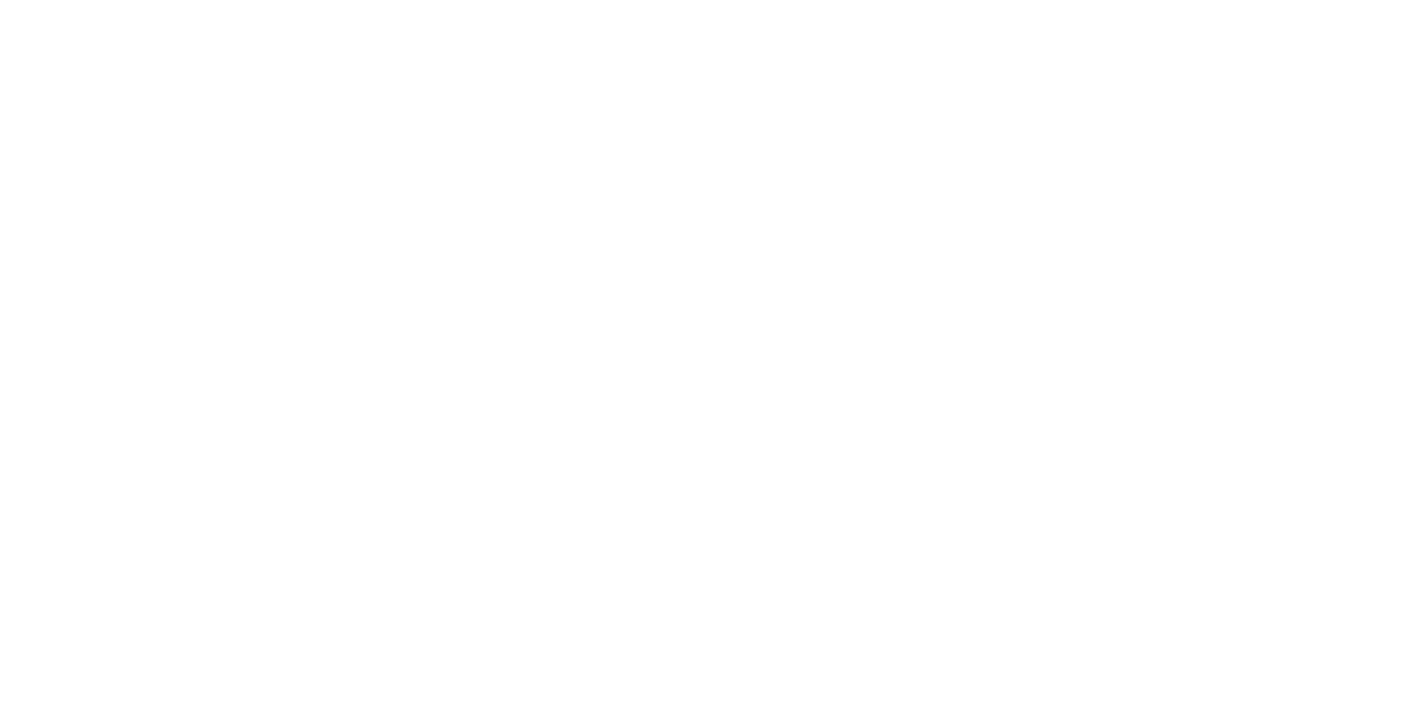 scroll, scrollTop: 0, scrollLeft: 0, axis: both 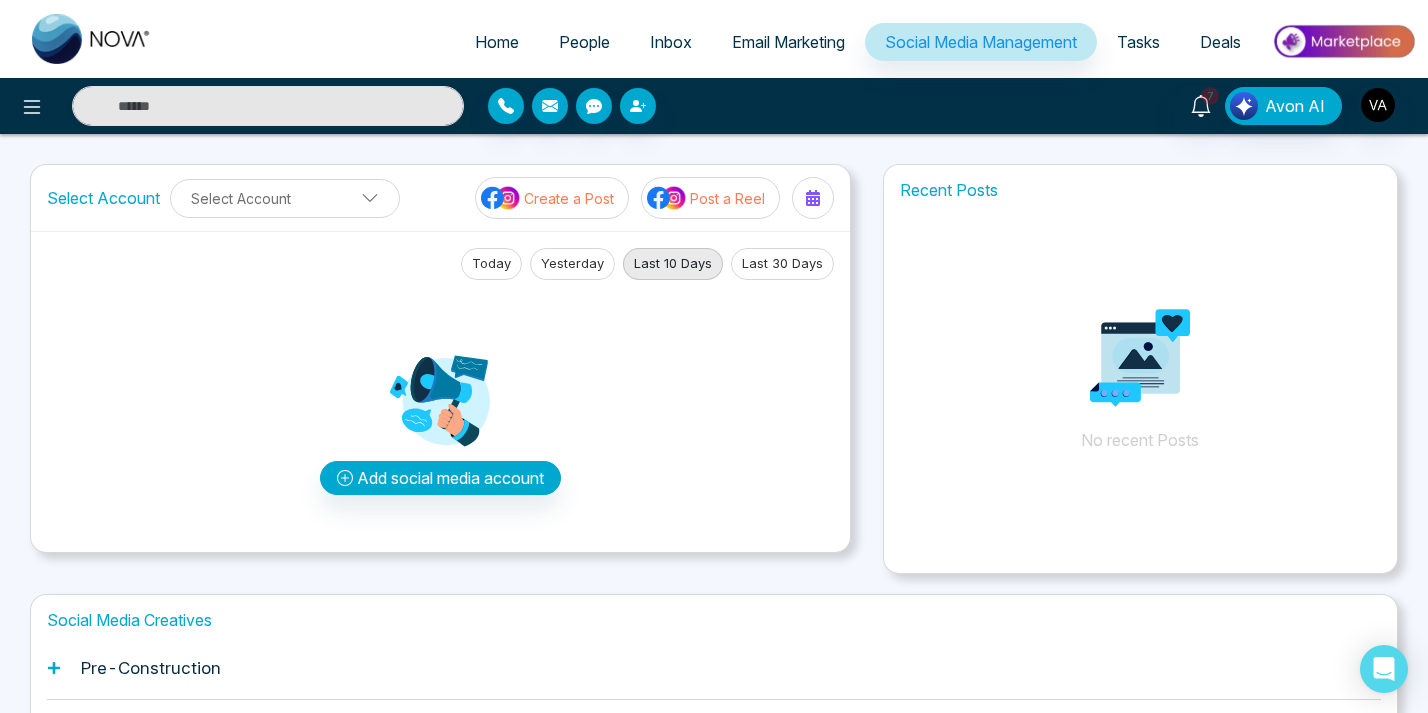 click on "7 Avon AI" at bounding box center [714, 106] 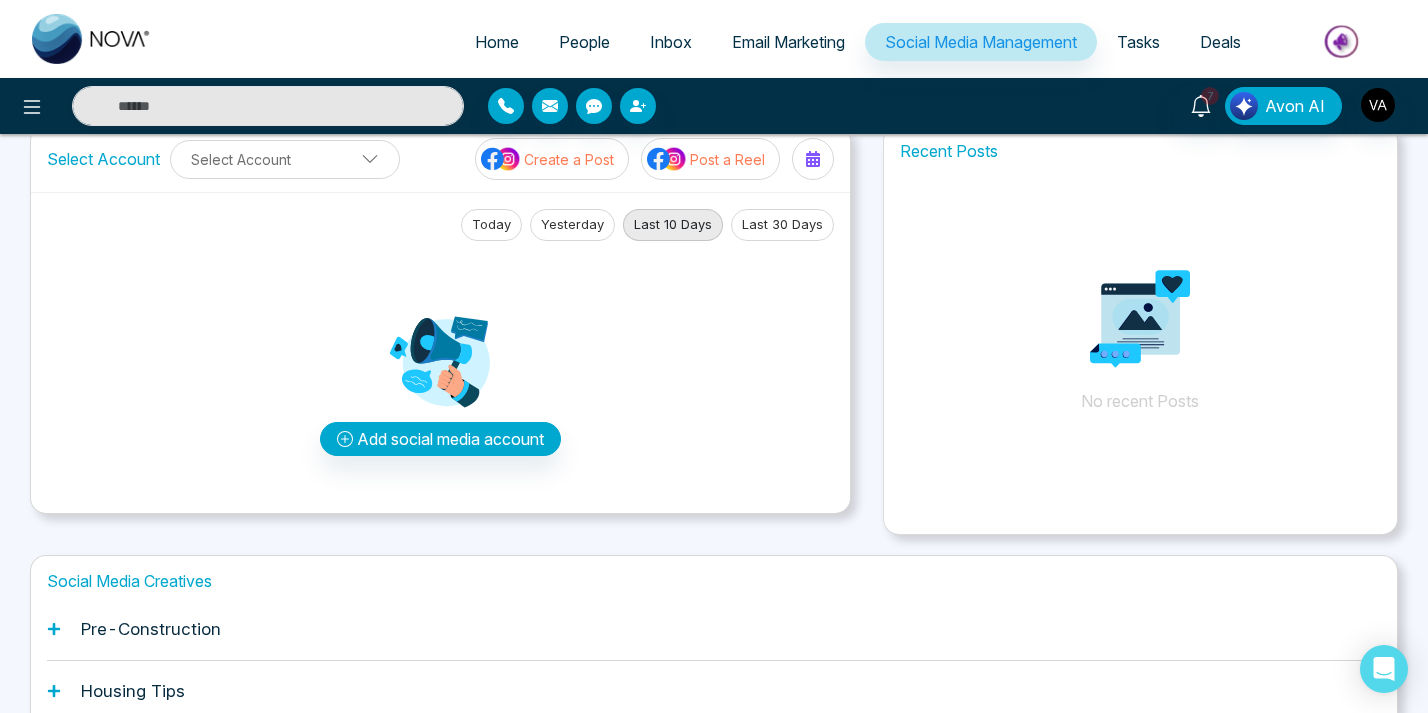 scroll, scrollTop: 0, scrollLeft: 0, axis: both 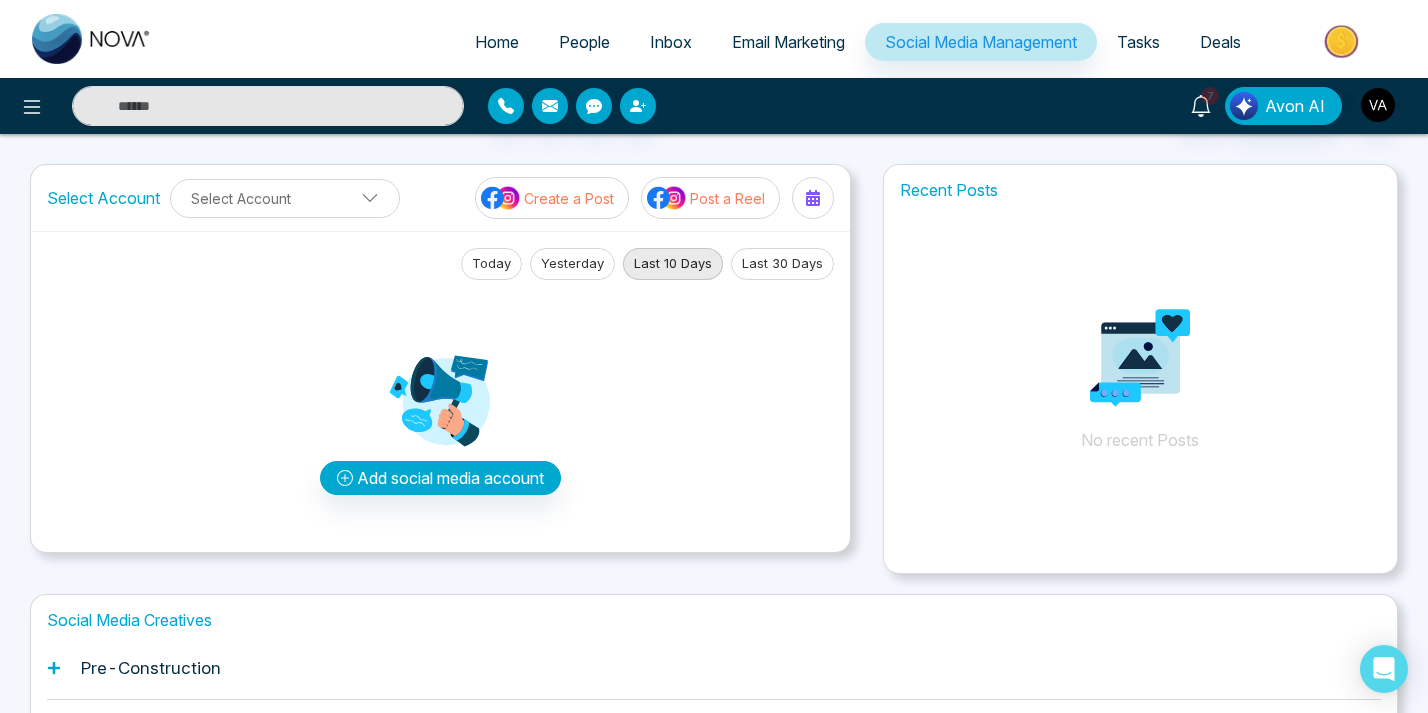 click on "7 Avon AI" at bounding box center (714, 106) 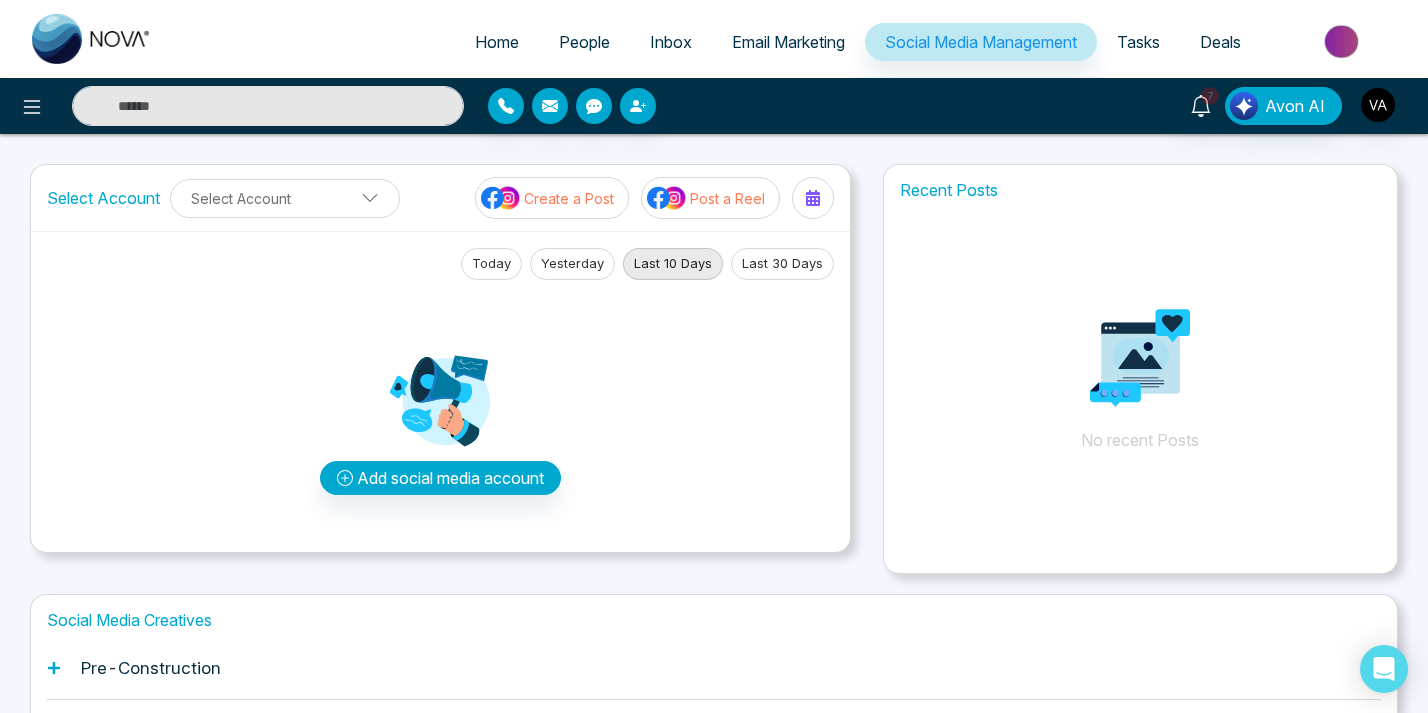 click on "7 Avon AI" at bounding box center [714, 106] 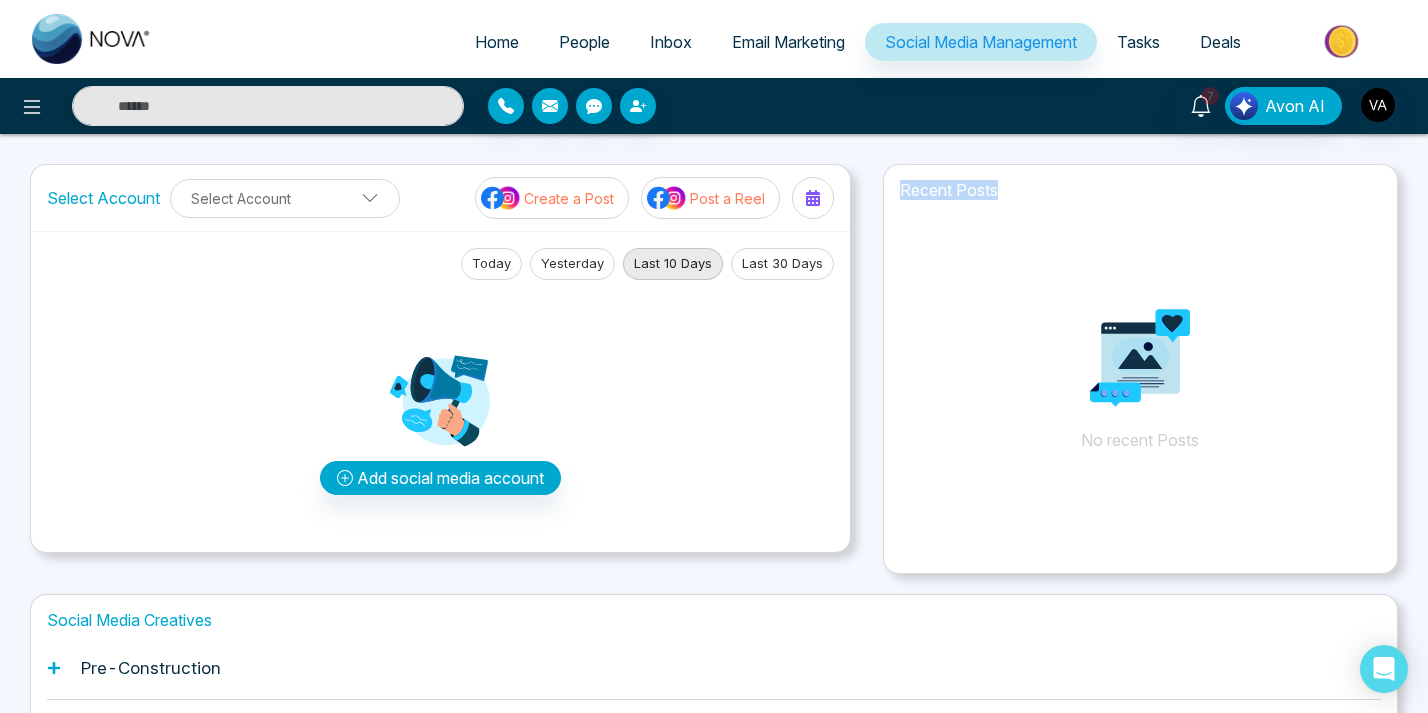 drag, startPoint x: 1023, startPoint y: 185, endPoint x: 898, endPoint y: 196, distance: 125.48307 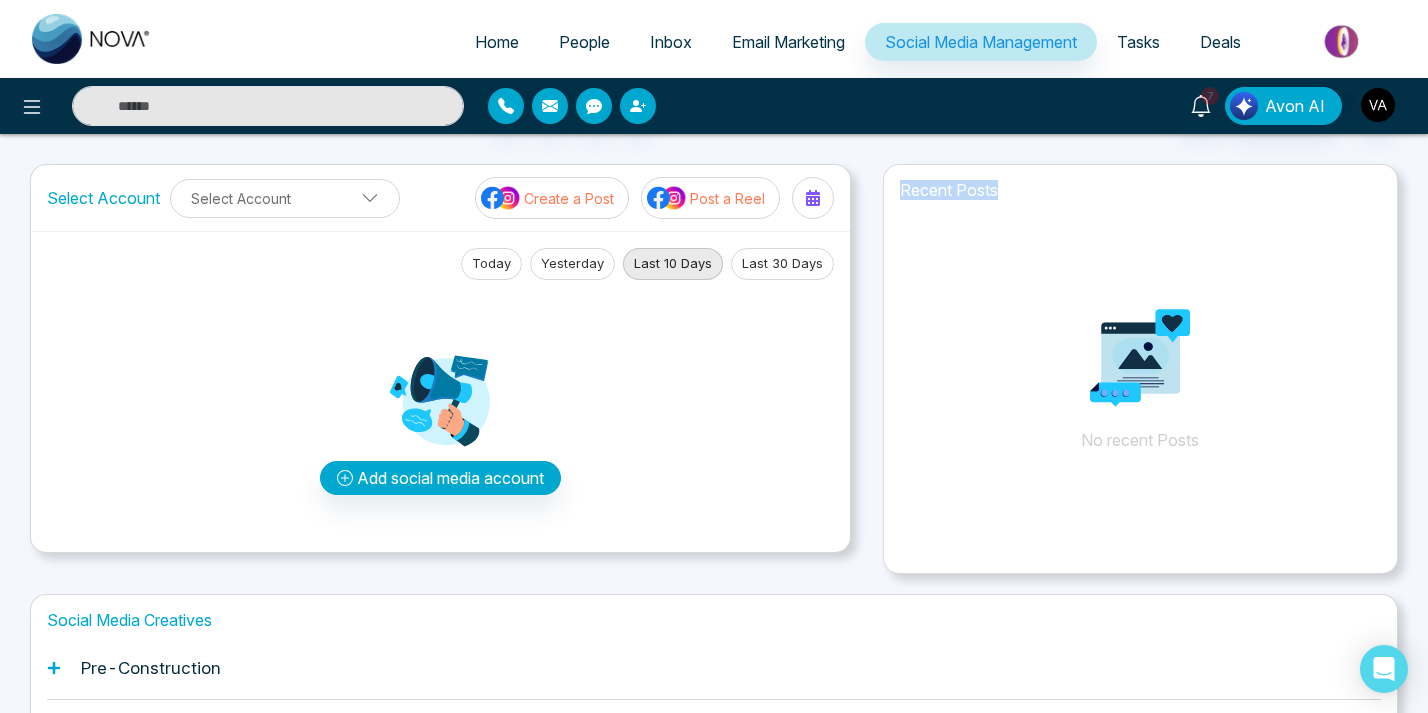 click on "Recent Posts" at bounding box center (1140, 190) 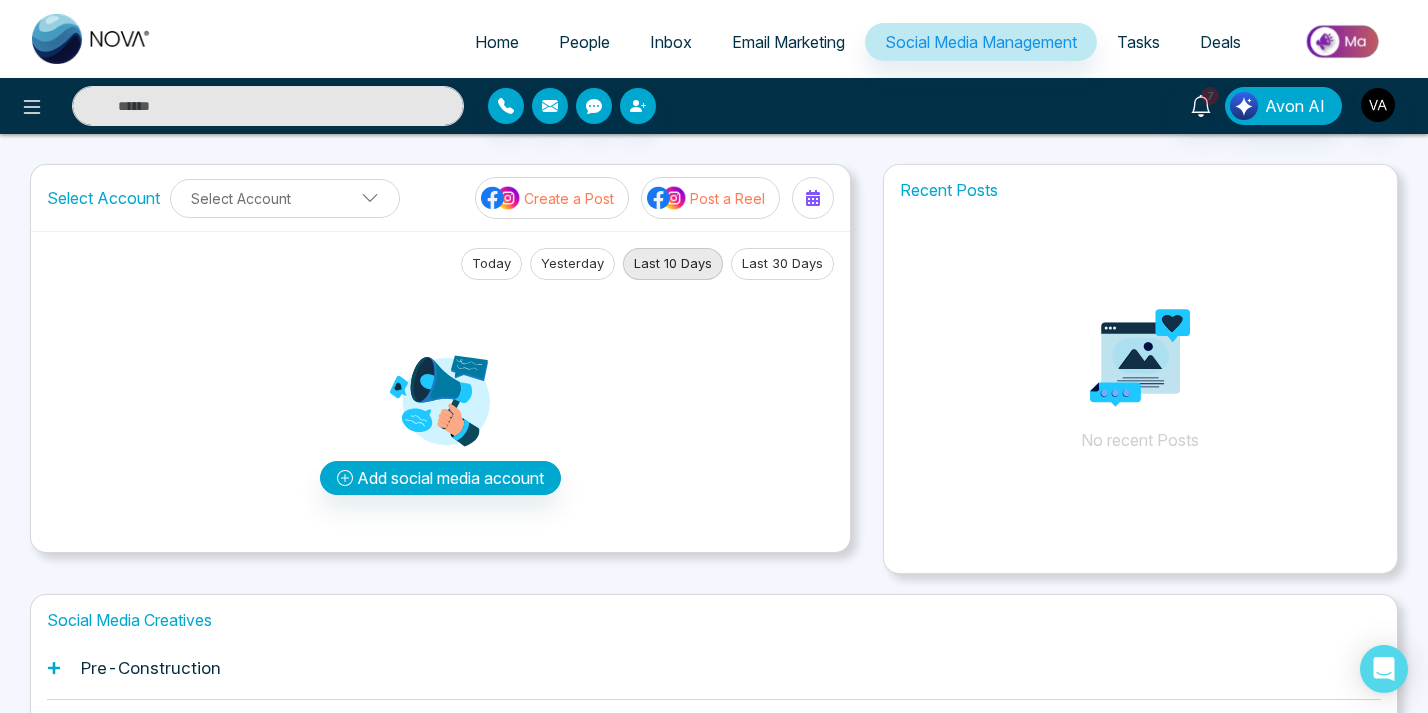 click on "No recent Posts" at bounding box center [1140, 360] 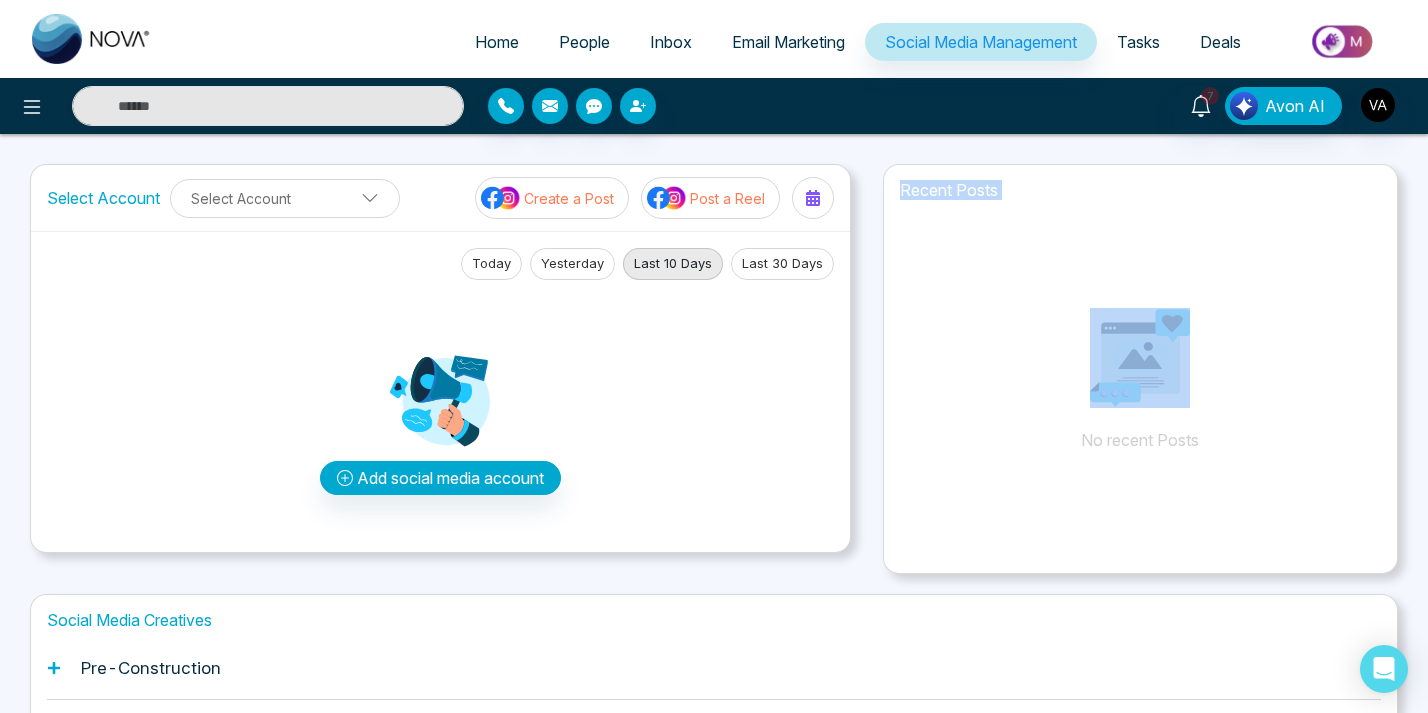 drag, startPoint x: 894, startPoint y: 199, endPoint x: 991, endPoint y: 212, distance: 97.867256 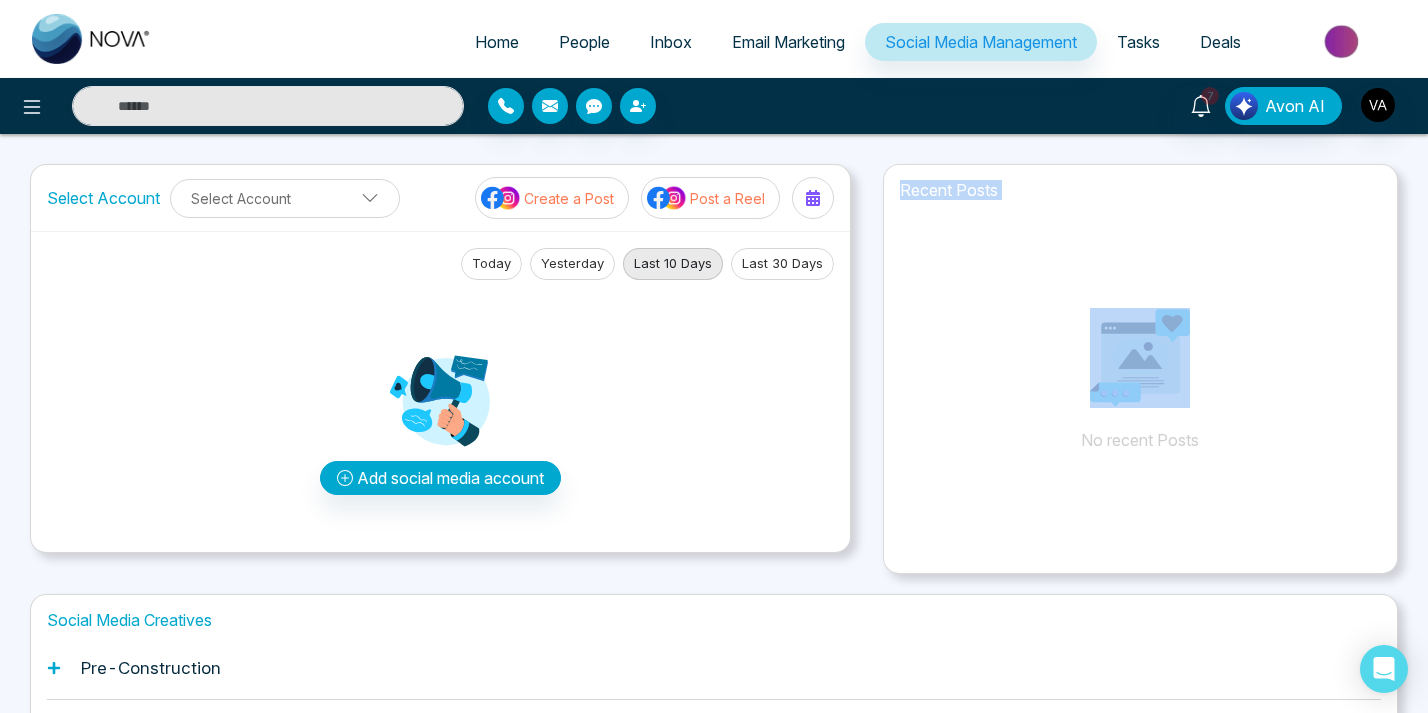 click on "Recent Posts No recent Posts" at bounding box center [1140, 345] 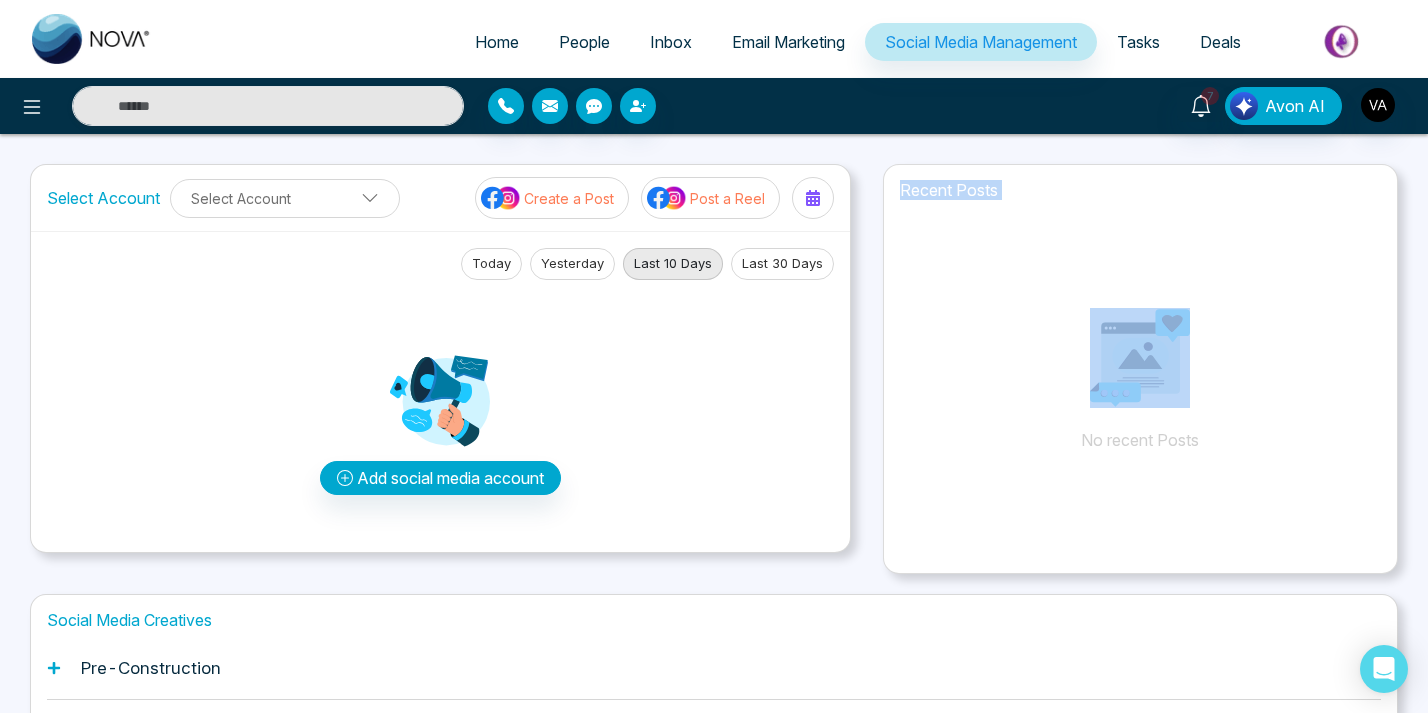 click on "No recent Posts" at bounding box center [1140, 360] 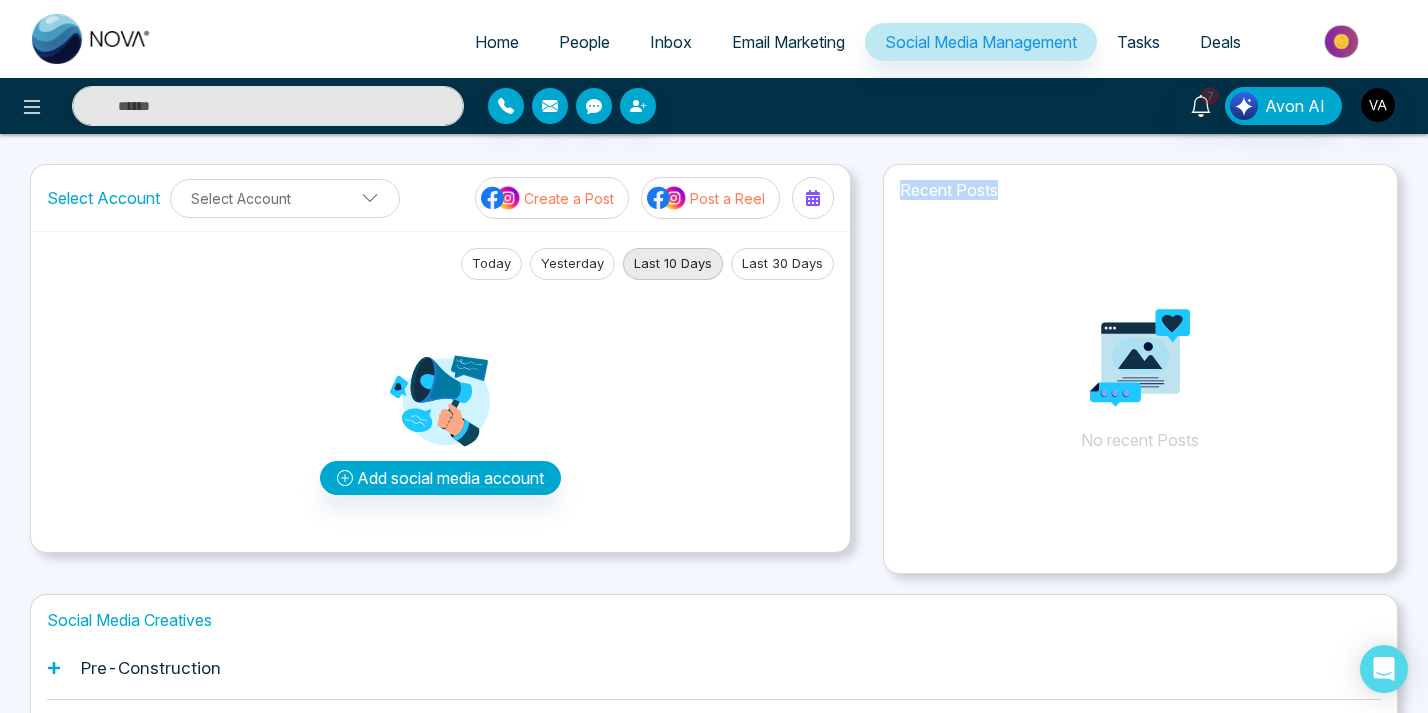 drag, startPoint x: 1039, startPoint y: 194, endPoint x: 880, endPoint y: 189, distance: 159.0786 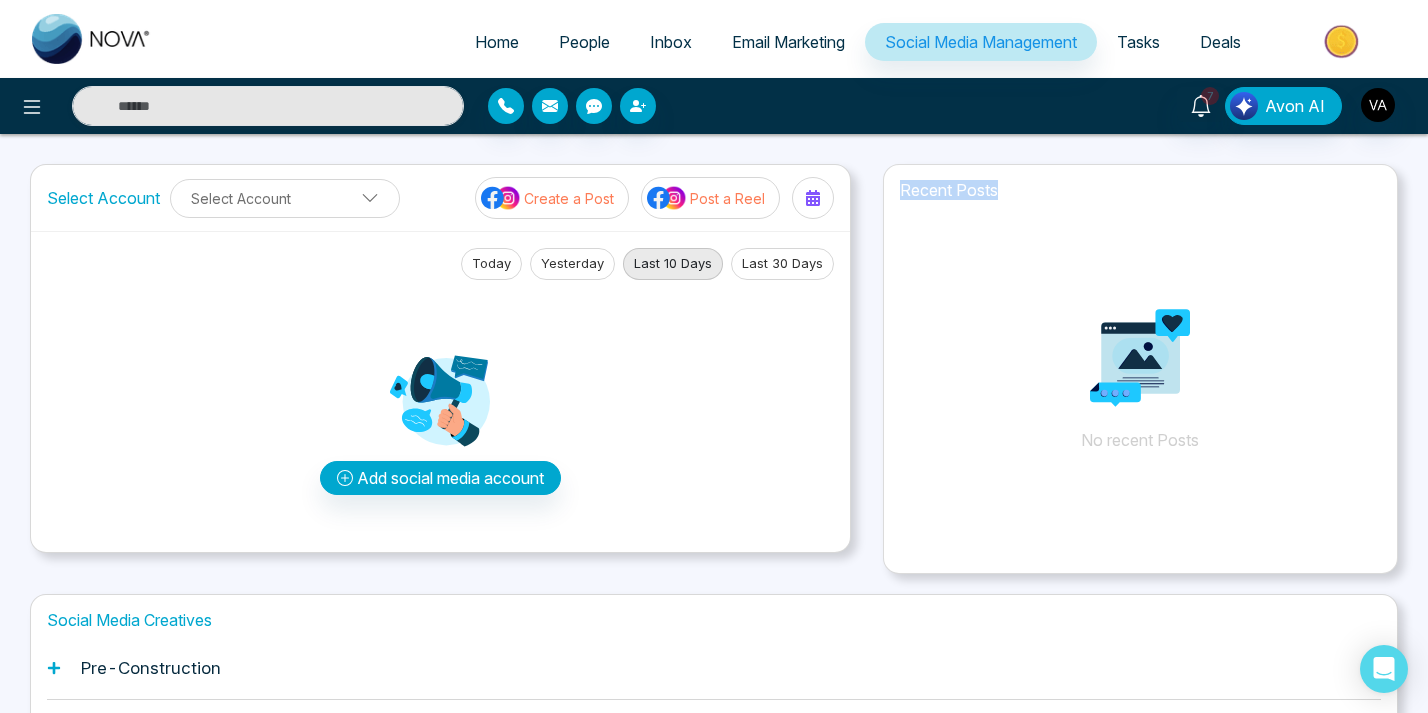click on "Select Account Select Account  Create a Post Post a Reel Today Yesterday Last 10 Days Last 30 Days   Add social media account  Recent Posts No recent Posts" at bounding box center [714, 369] 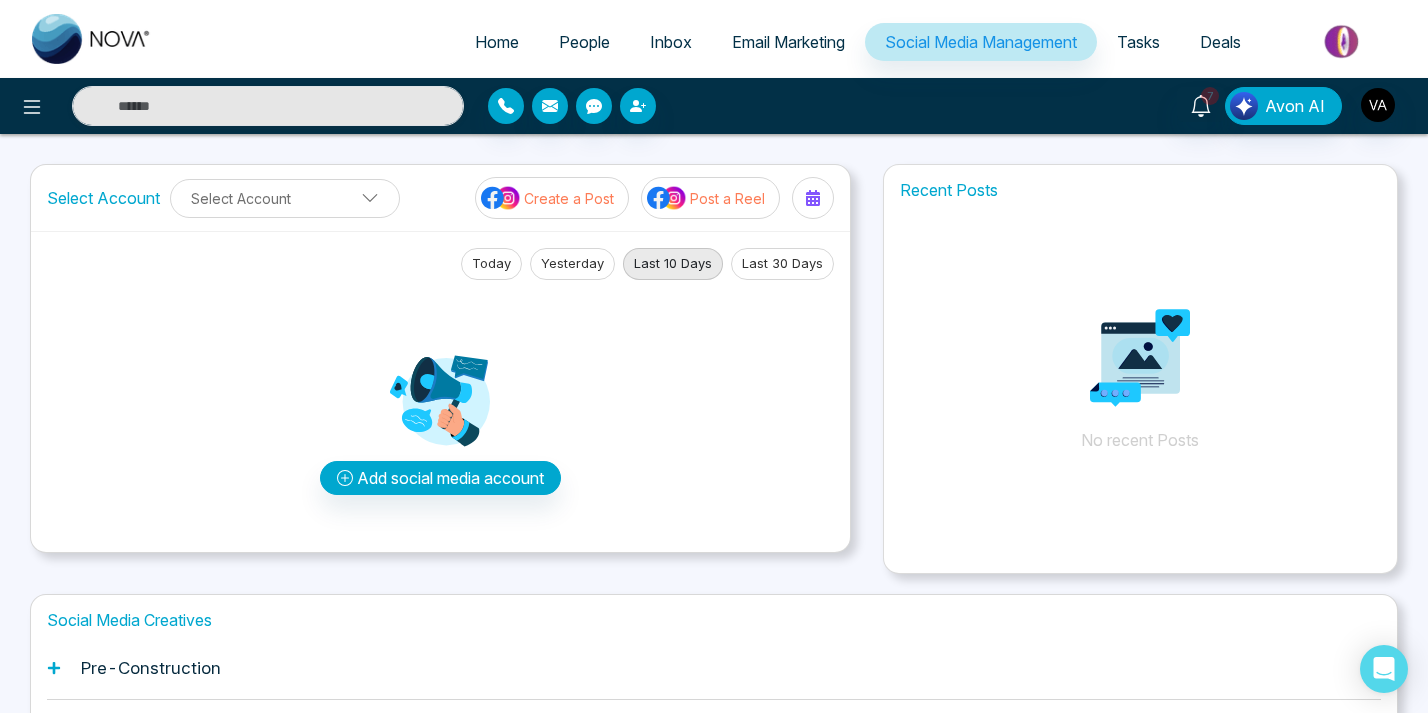 click on "No recent Posts" at bounding box center [1140, 360] 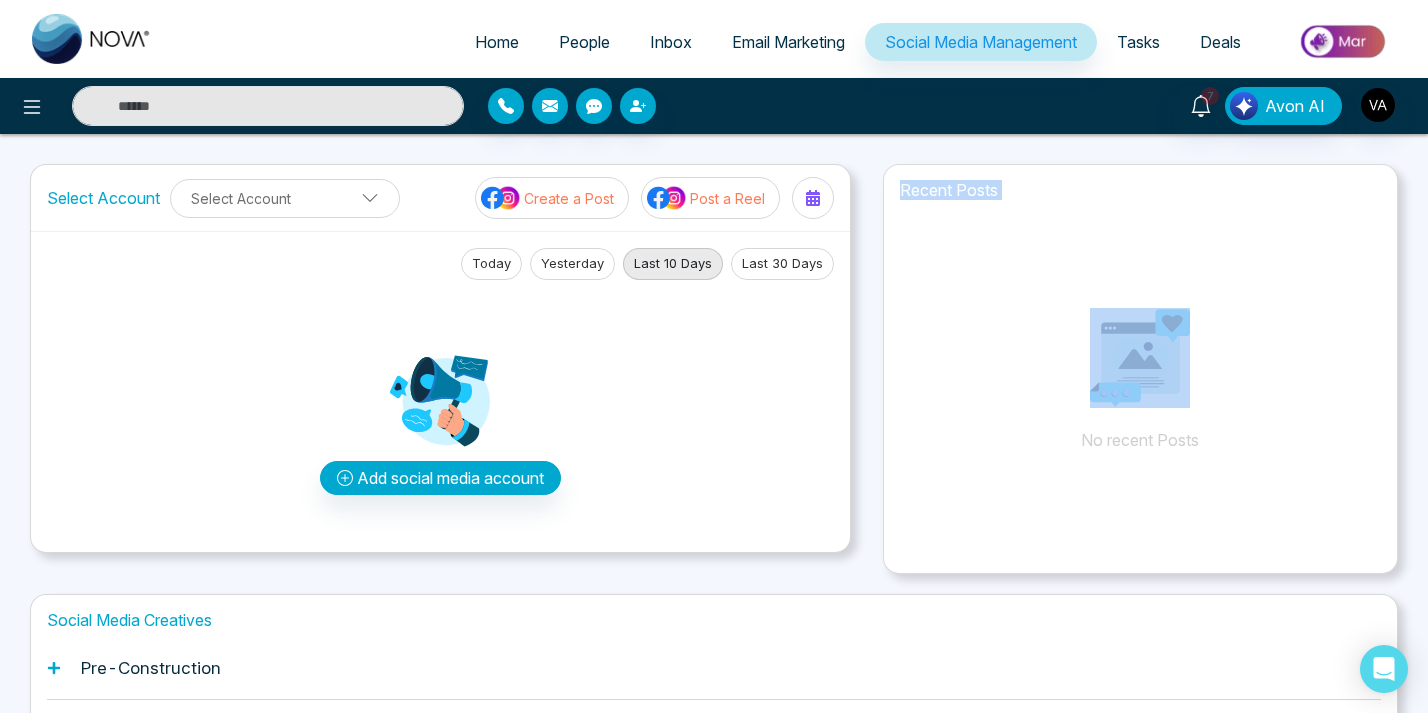 drag, startPoint x: 889, startPoint y: 187, endPoint x: 1046, endPoint y: 213, distance: 159.1383 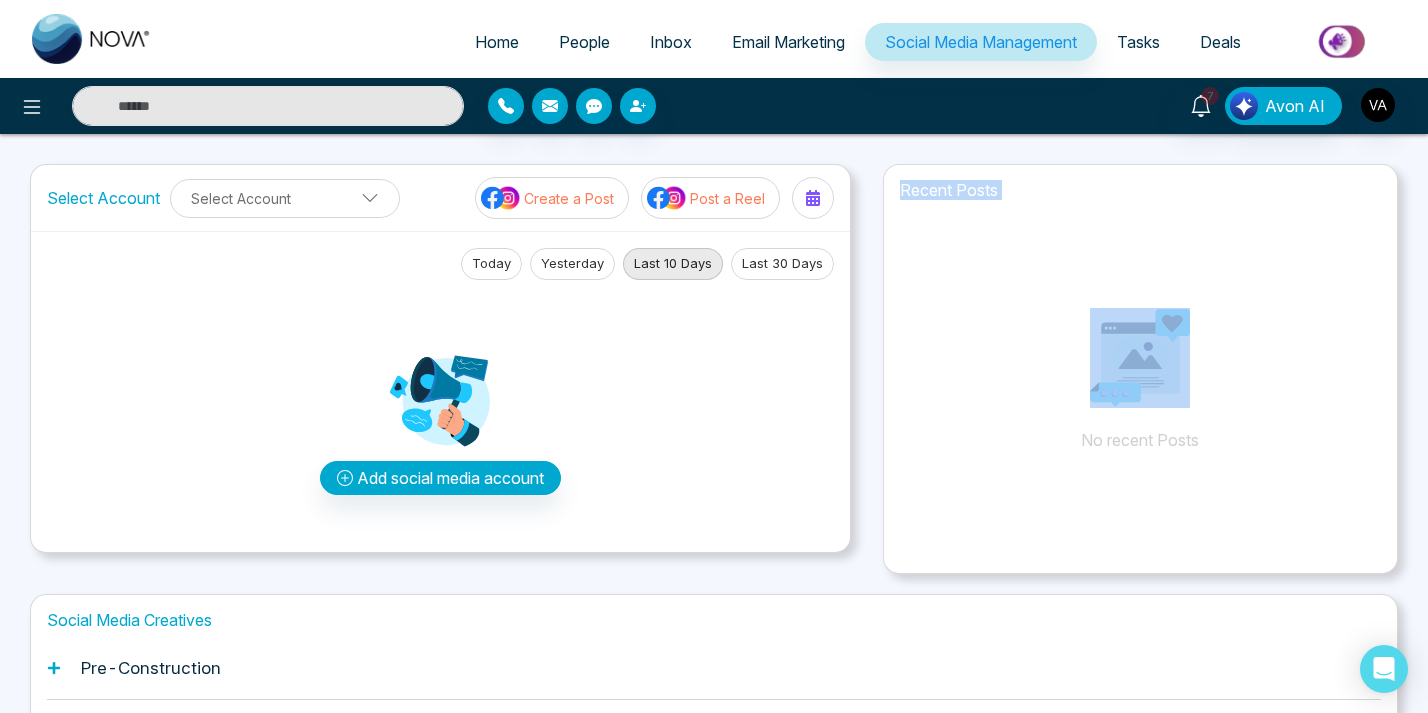 click on "Recent Posts No recent Posts" at bounding box center (1140, 345) 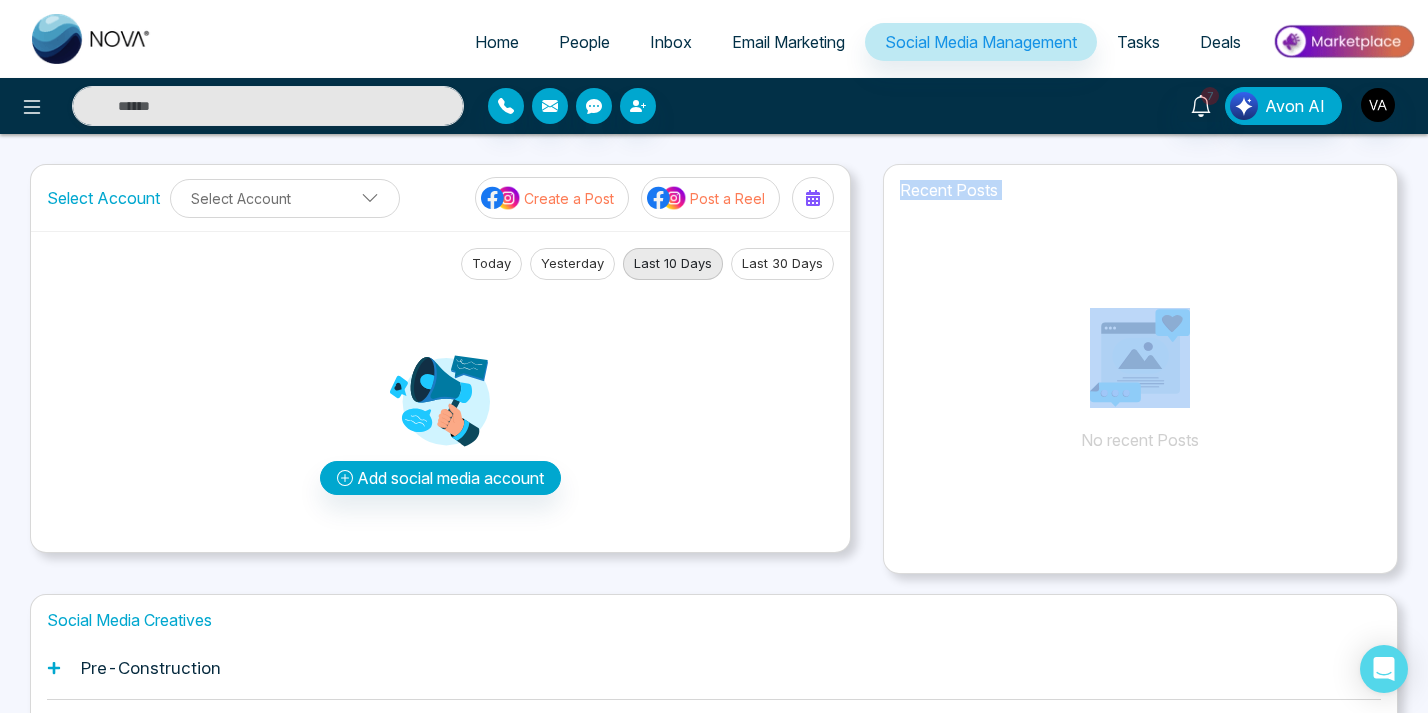 click on "No recent Posts" at bounding box center (1140, 360) 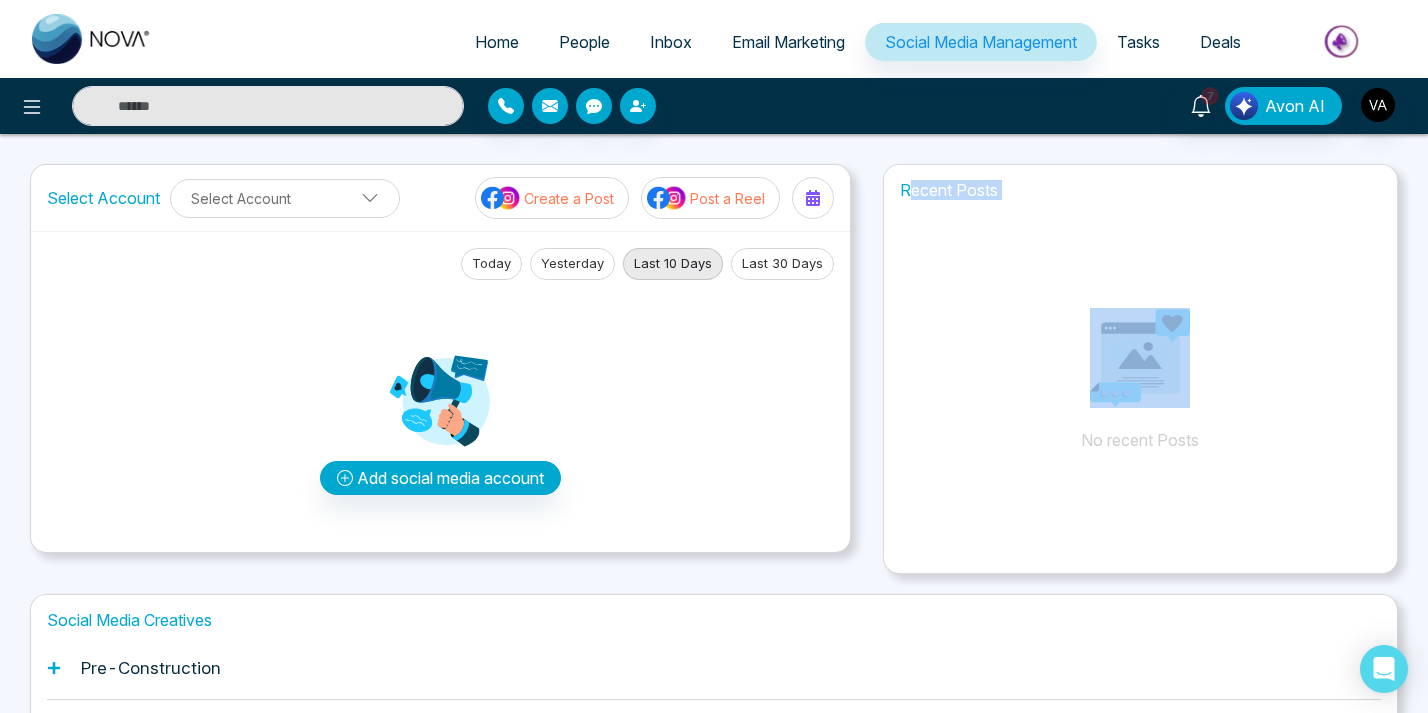 drag, startPoint x: 1052, startPoint y: 203, endPoint x: 906, endPoint y: 199, distance: 146.05478 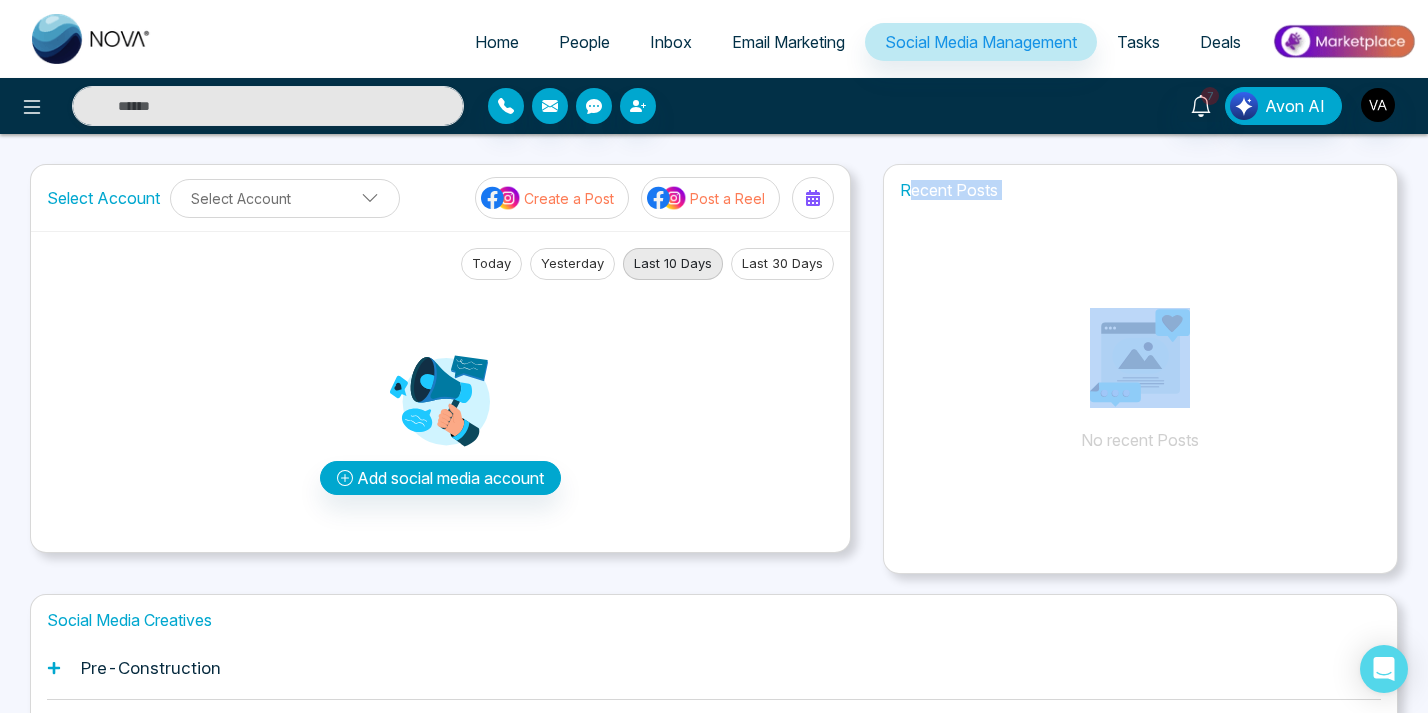 click on "Recent Posts No recent Posts" at bounding box center (1140, 345) 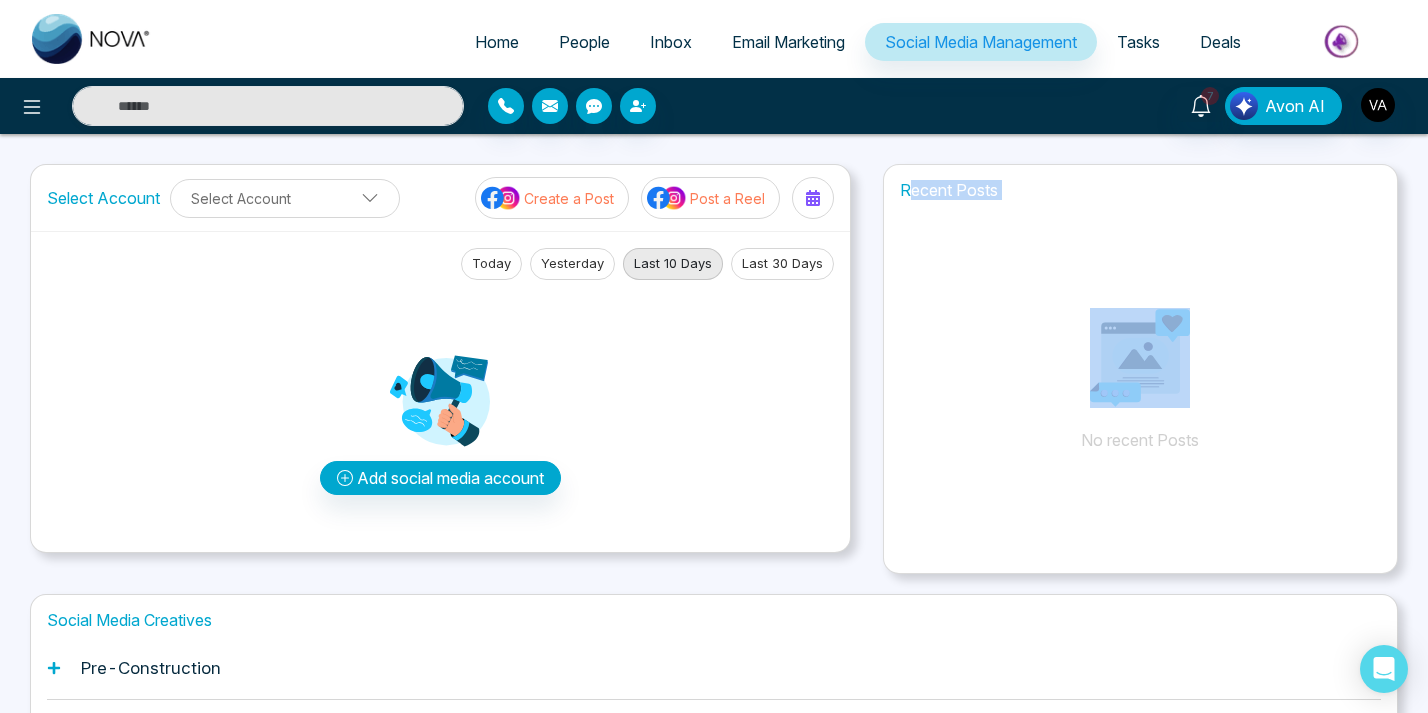 click on "No recent Posts" at bounding box center [1140, 360] 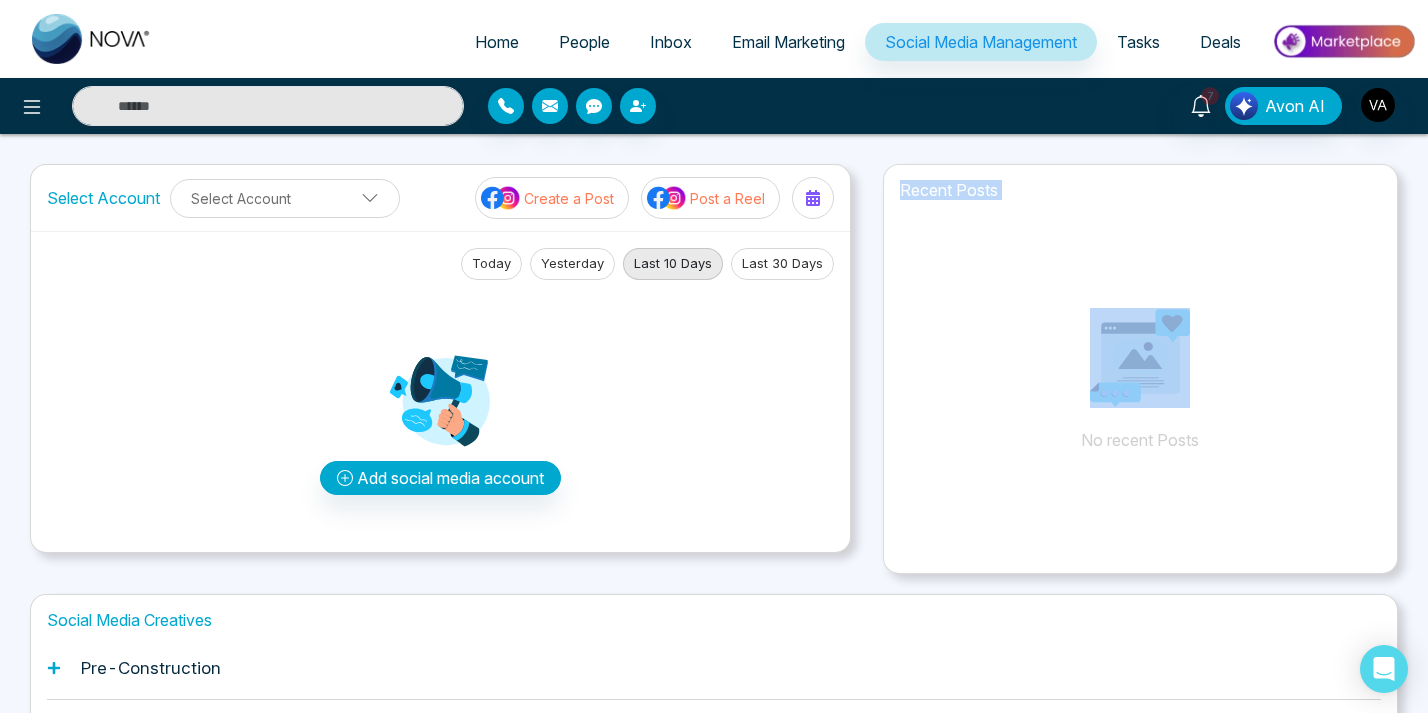 drag, startPoint x: 892, startPoint y: 168, endPoint x: 1034, endPoint y: 209, distance: 147.80054 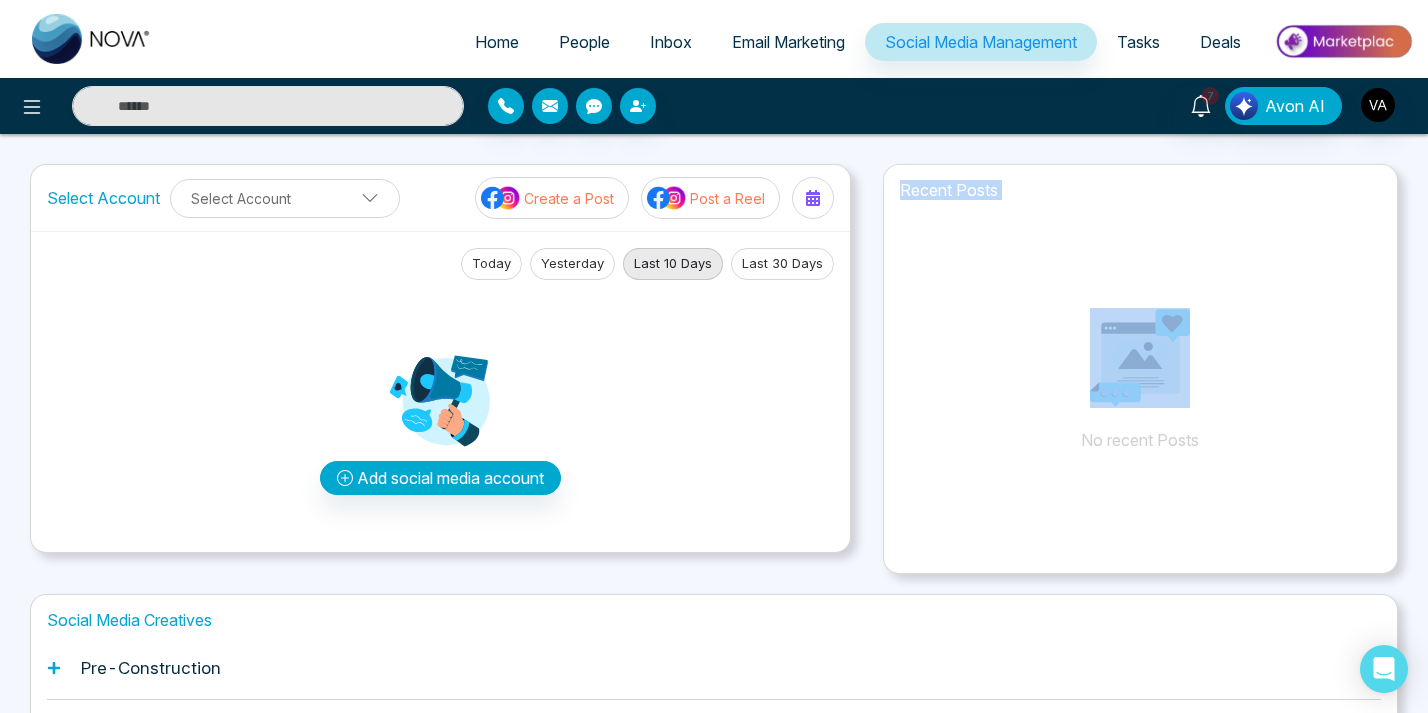 click on "Recent Posts No recent Posts" at bounding box center (1140, 369) 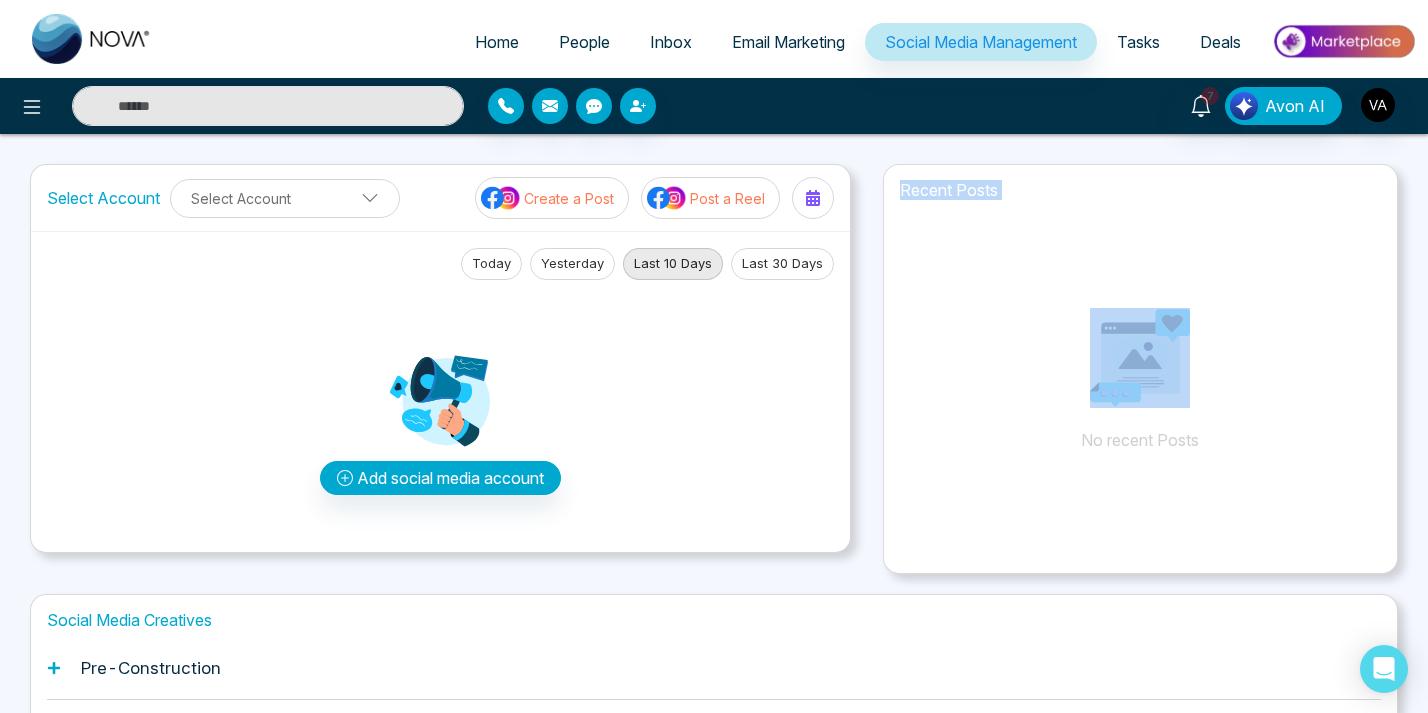 click on "Recent Posts No recent Posts" at bounding box center [1140, 345] 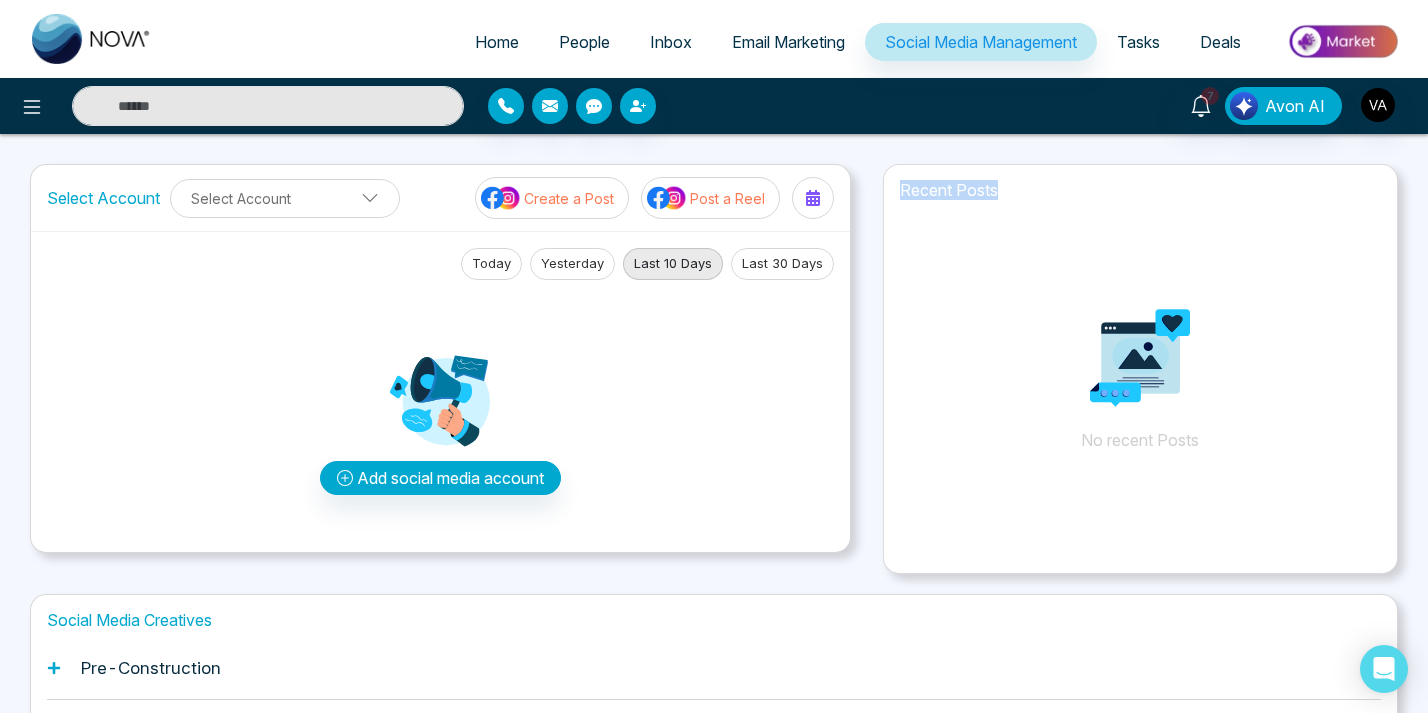 drag, startPoint x: 1014, startPoint y: 194, endPoint x: 882, endPoint y: 194, distance: 132 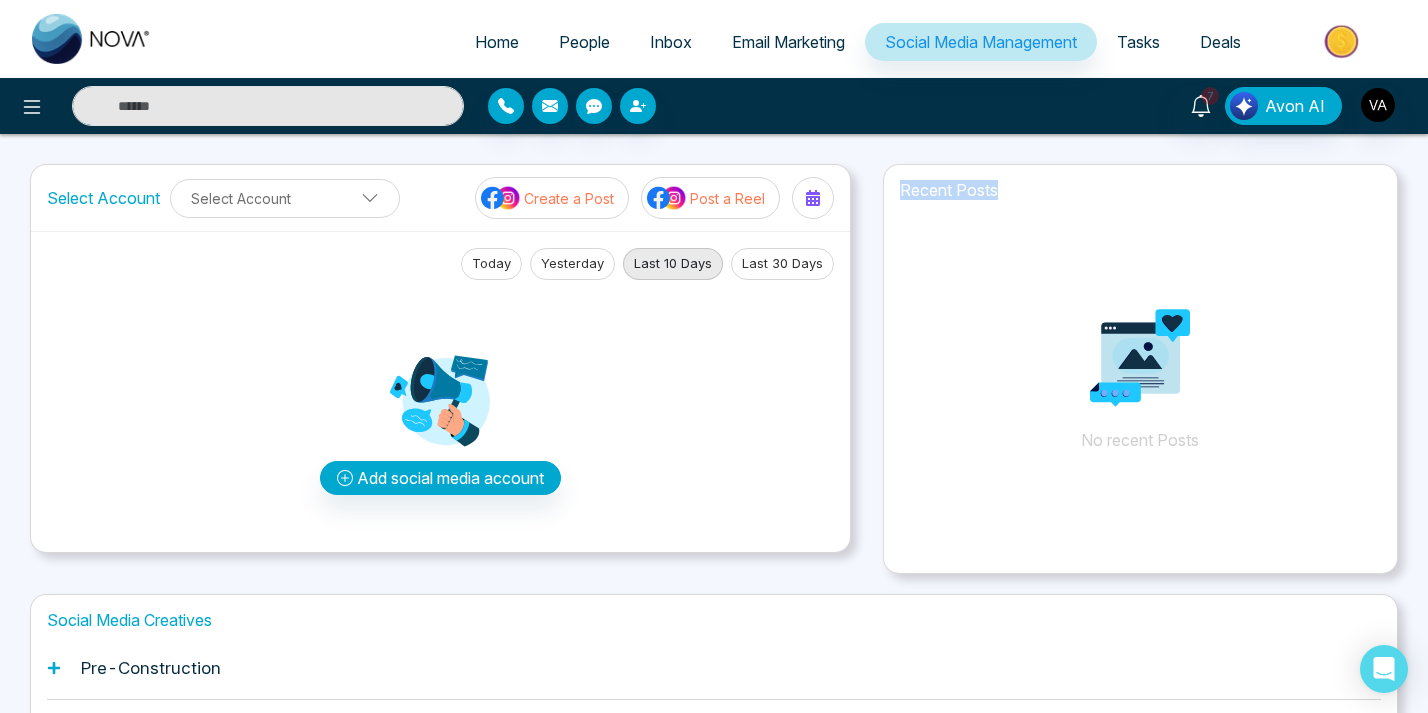 click on "Recent Posts No recent Posts" at bounding box center (1140, 369) 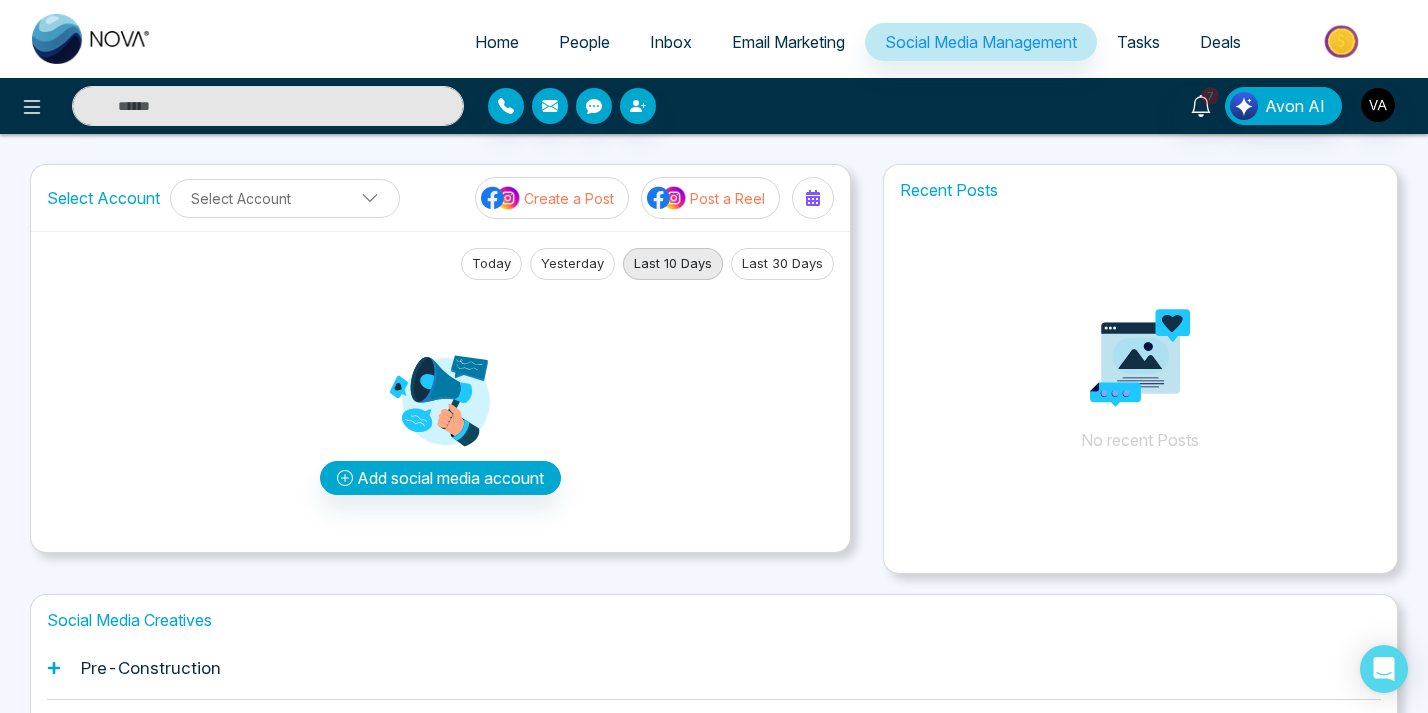 click on "Recent Posts No recent Posts" at bounding box center (1140, 345) 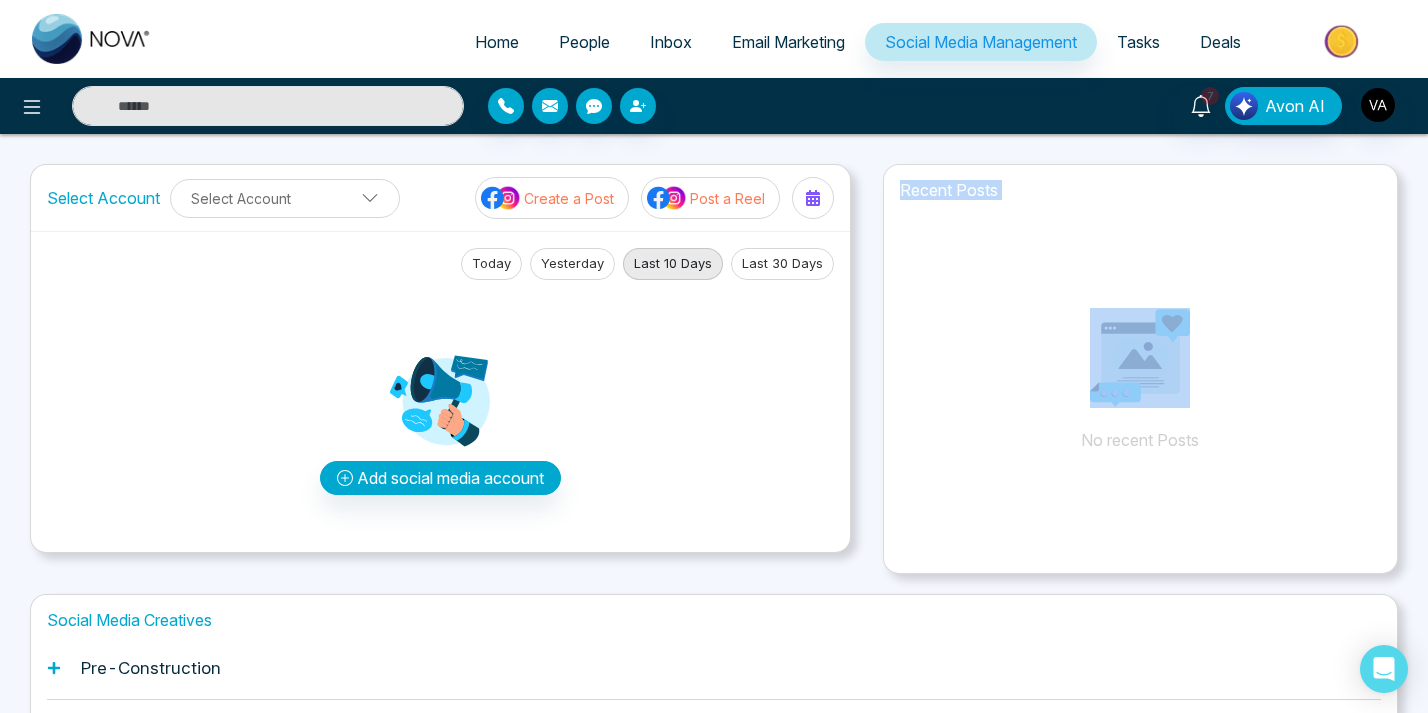 drag, startPoint x: 888, startPoint y: 198, endPoint x: 1013, endPoint y: 213, distance: 125.89678 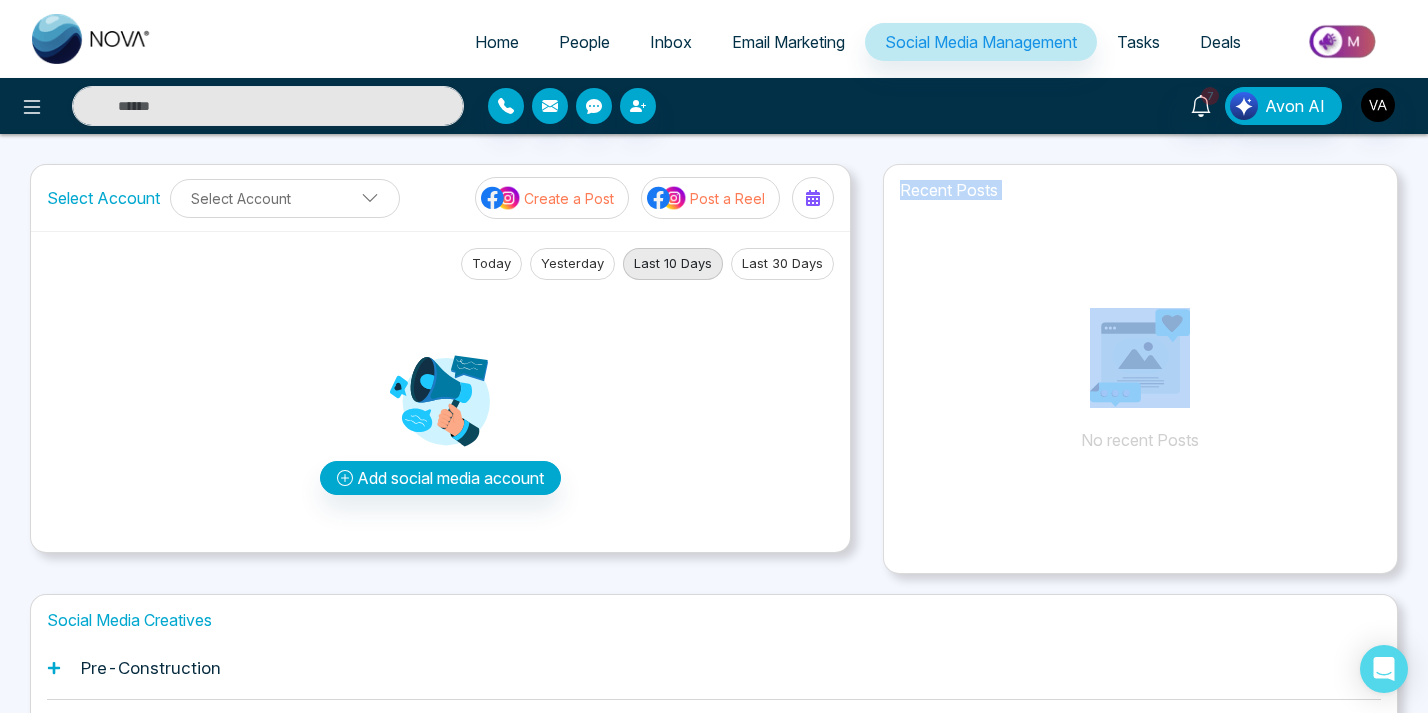 click on "Recent Posts No recent Posts" at bounding box center [1140, 345] 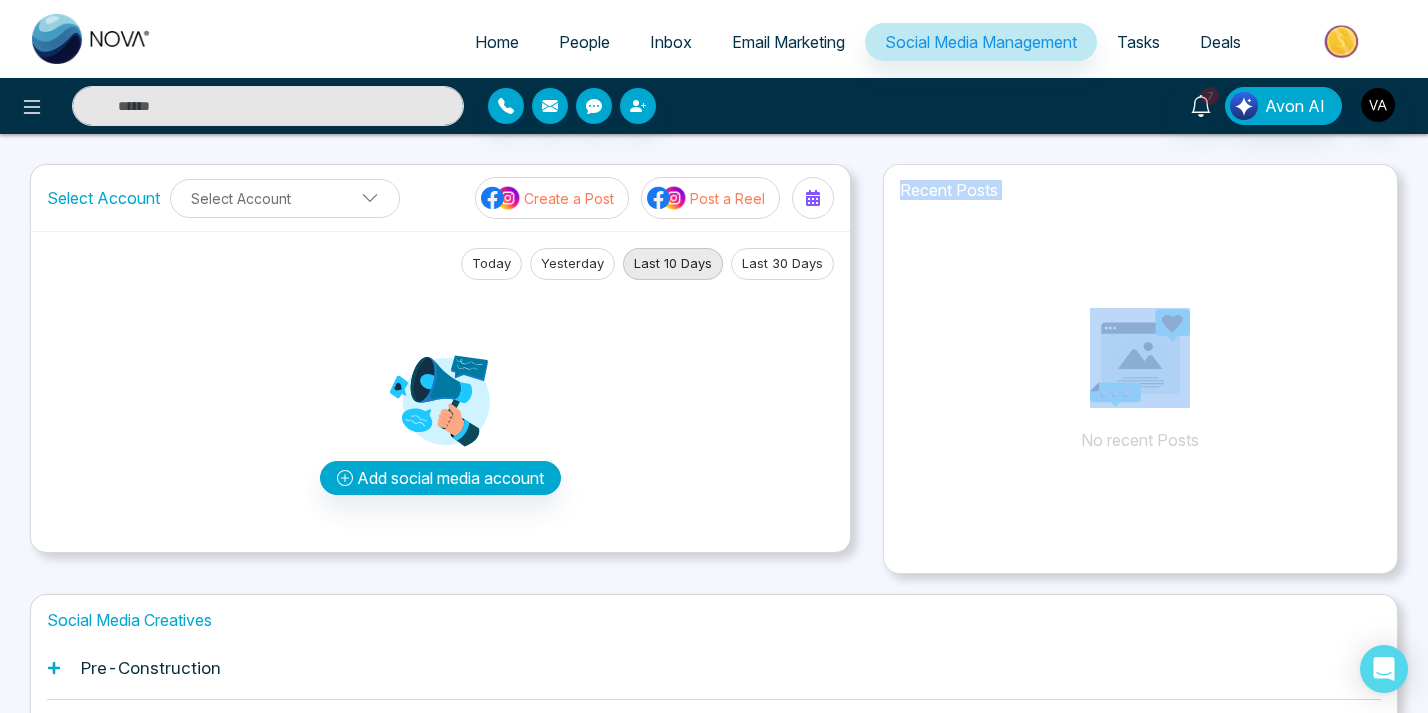 click on "No recent Posts" at bounding box center [1140, 360] 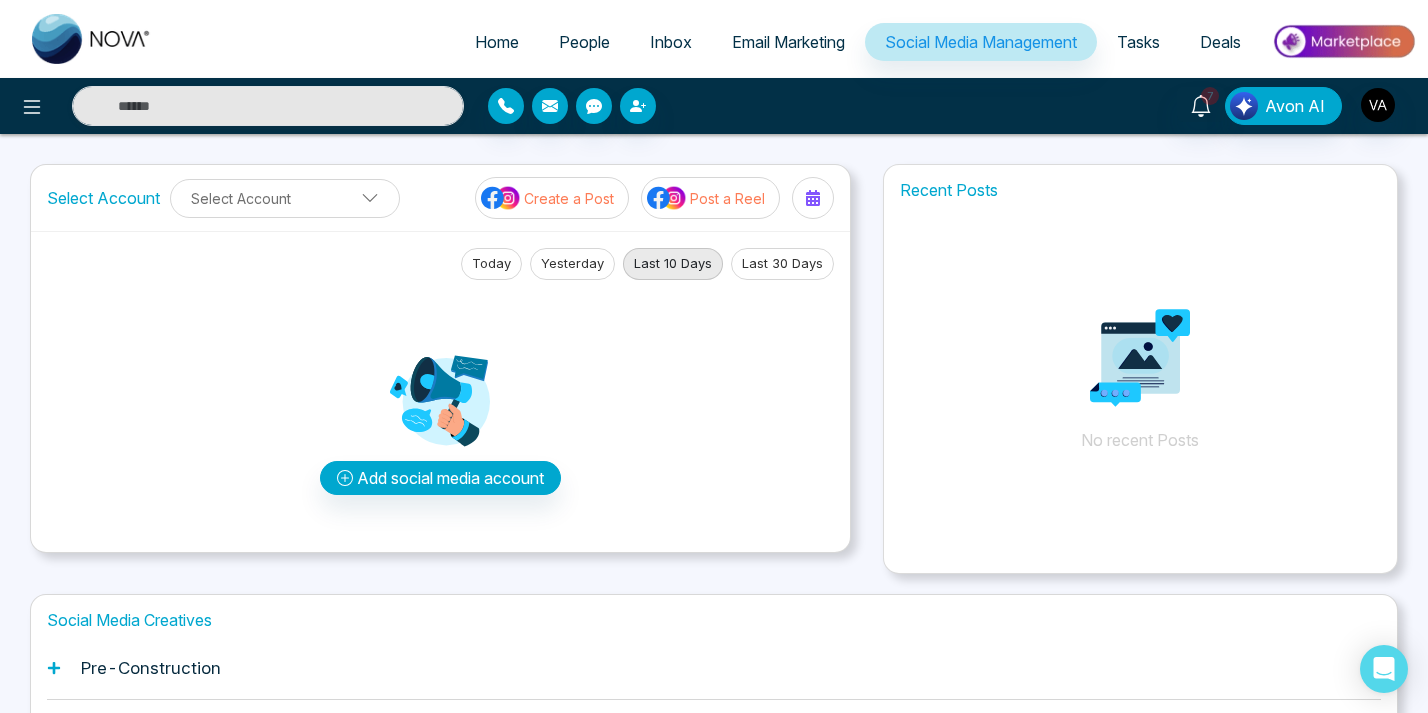 click on "7 Avon AI" at bounding box center [1130, 106] 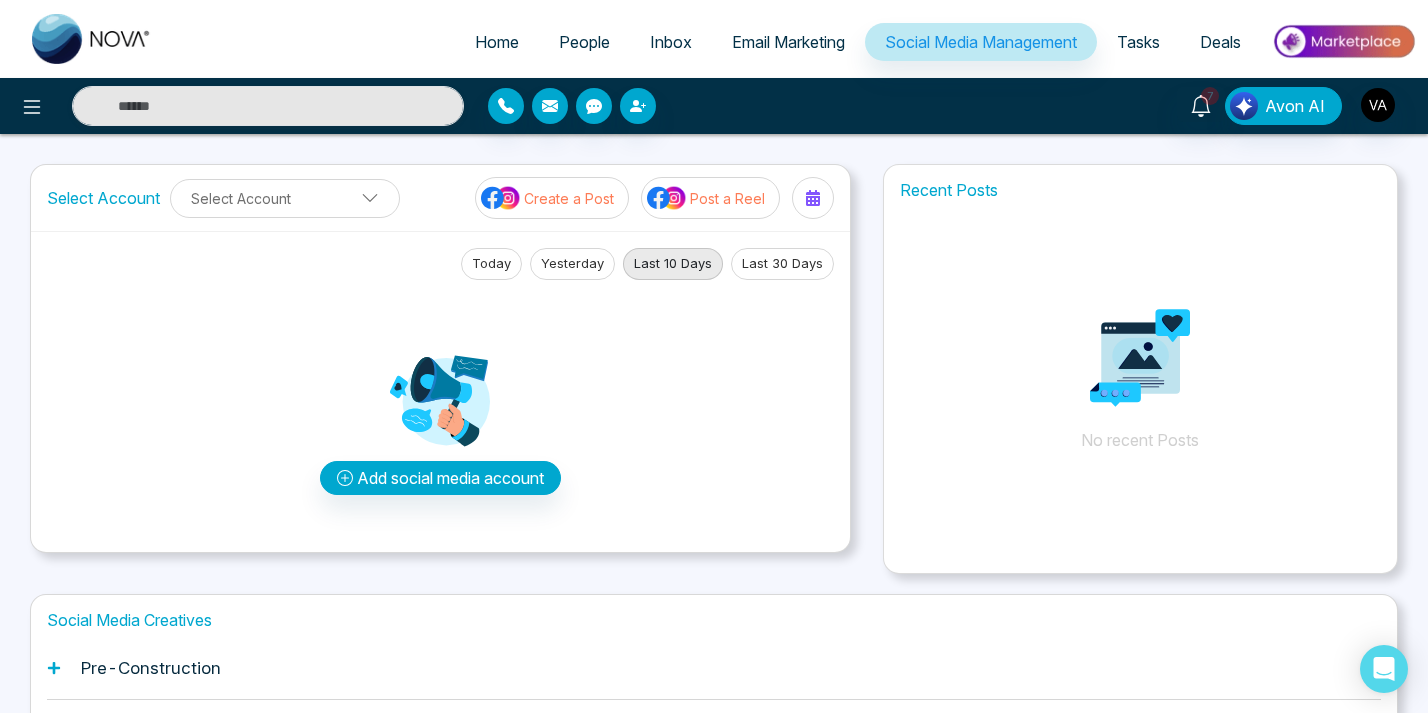 click on "Add social media account" at bounding box center (440, 408) 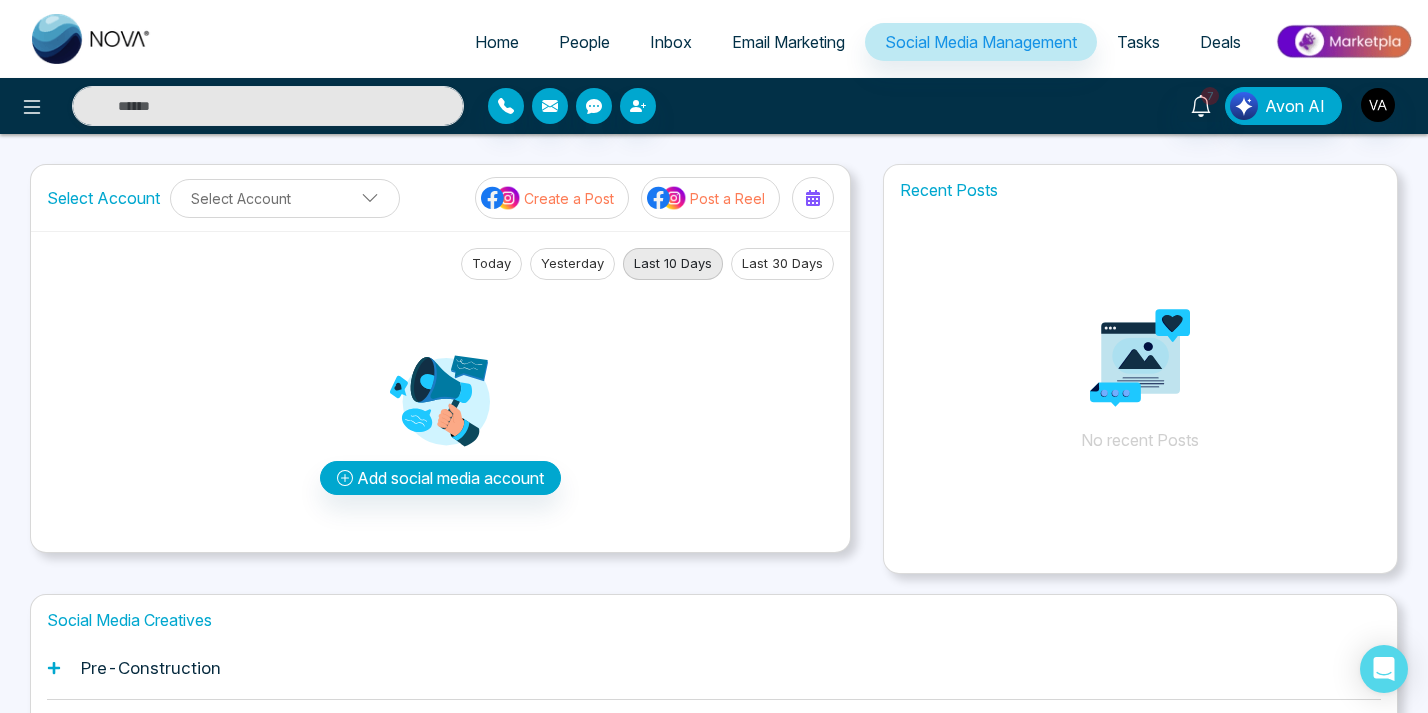 click on "Add social media account" at bounding box center [440, 408] 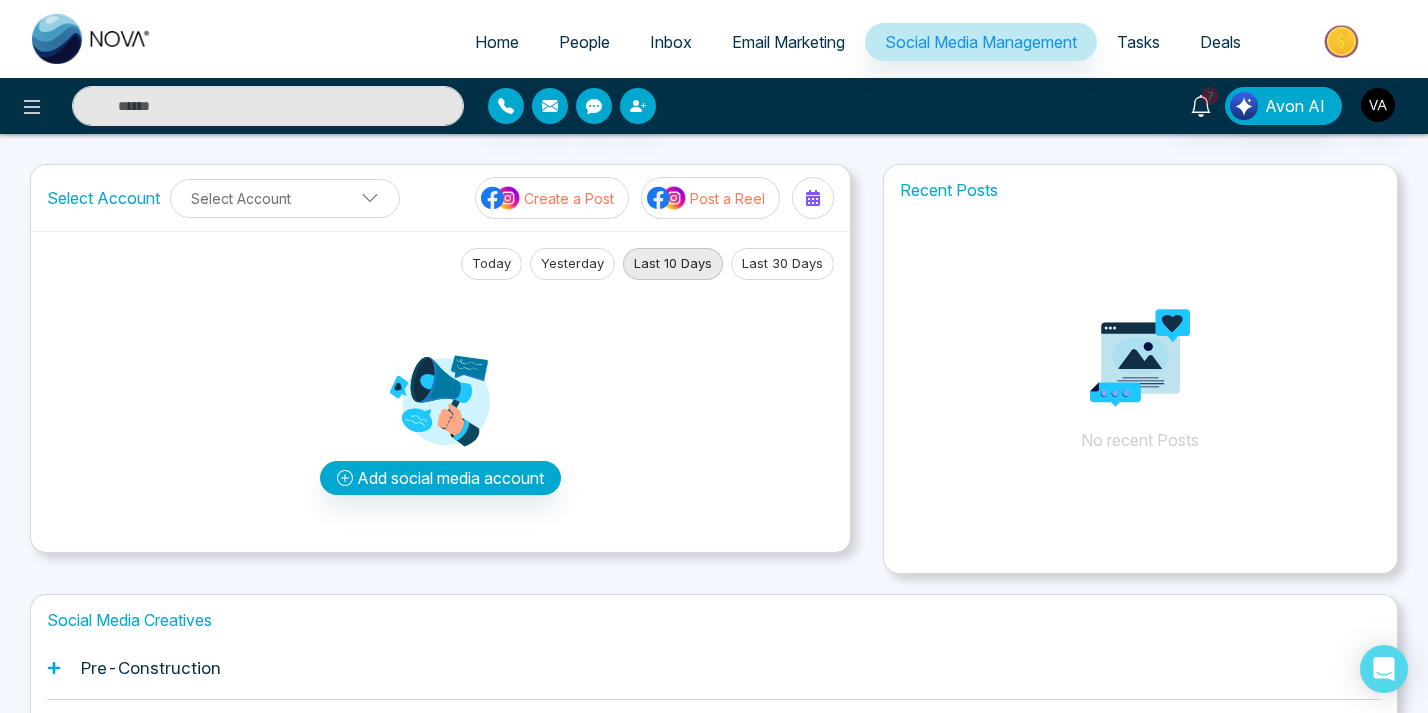 click on "7 Avon AI" at bounding box center (714, 106) 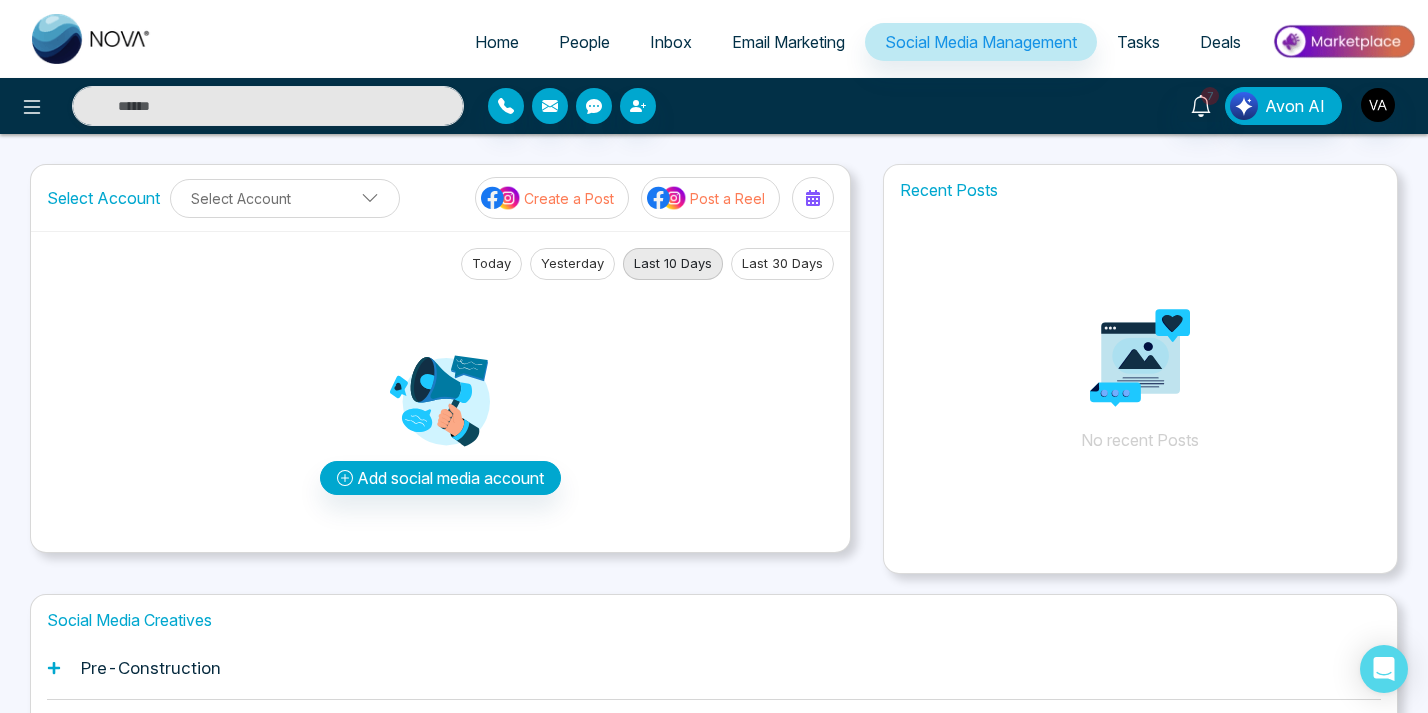 click on "7 Avon AI" at bounding box center (1130, 106) 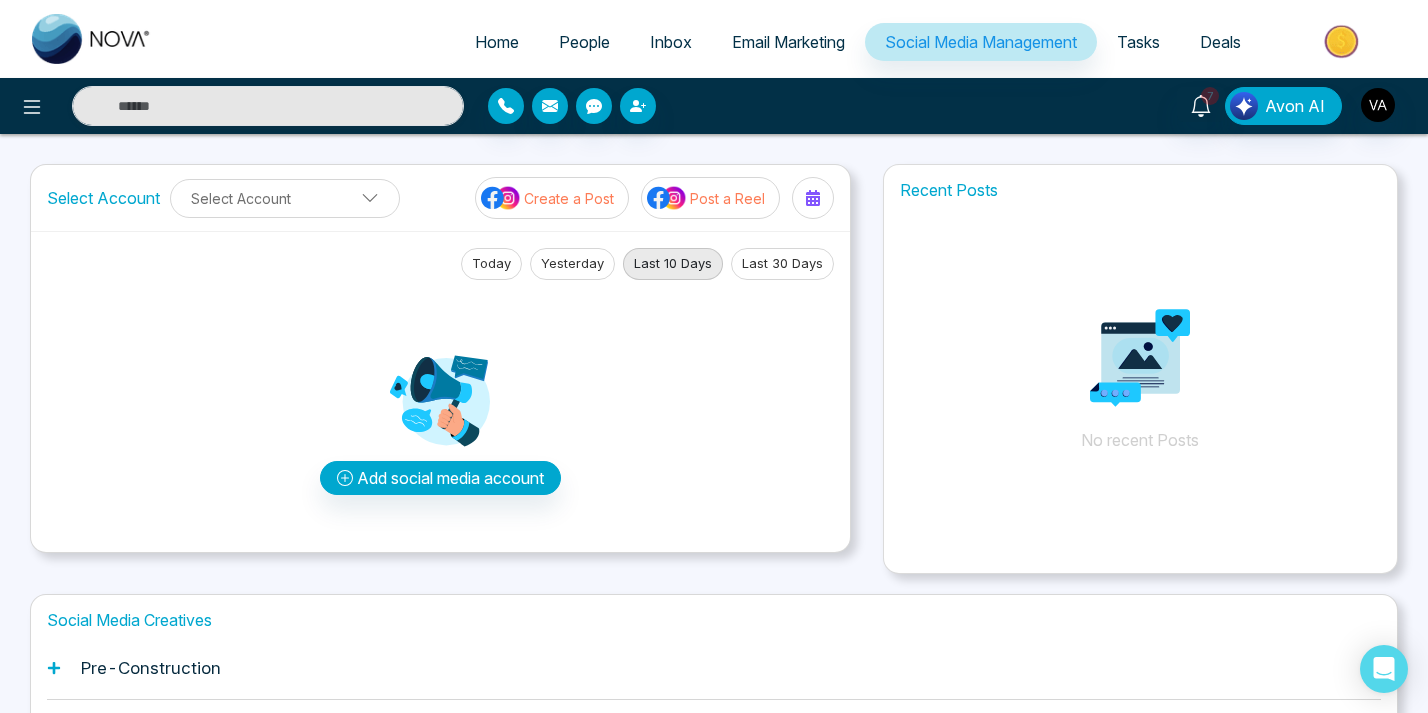 click on "7 Avon AI" at bounding box center [1130, 106] 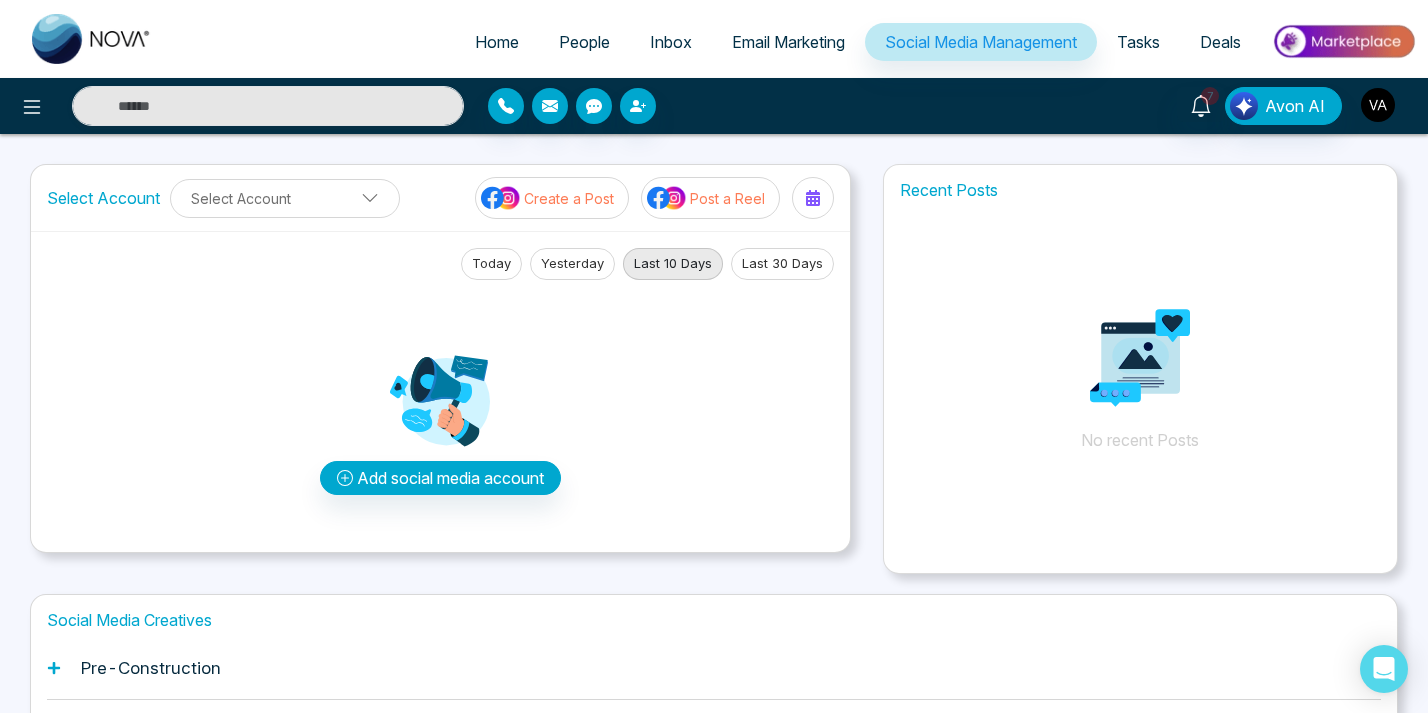 click at bounding box center (1378, 105) 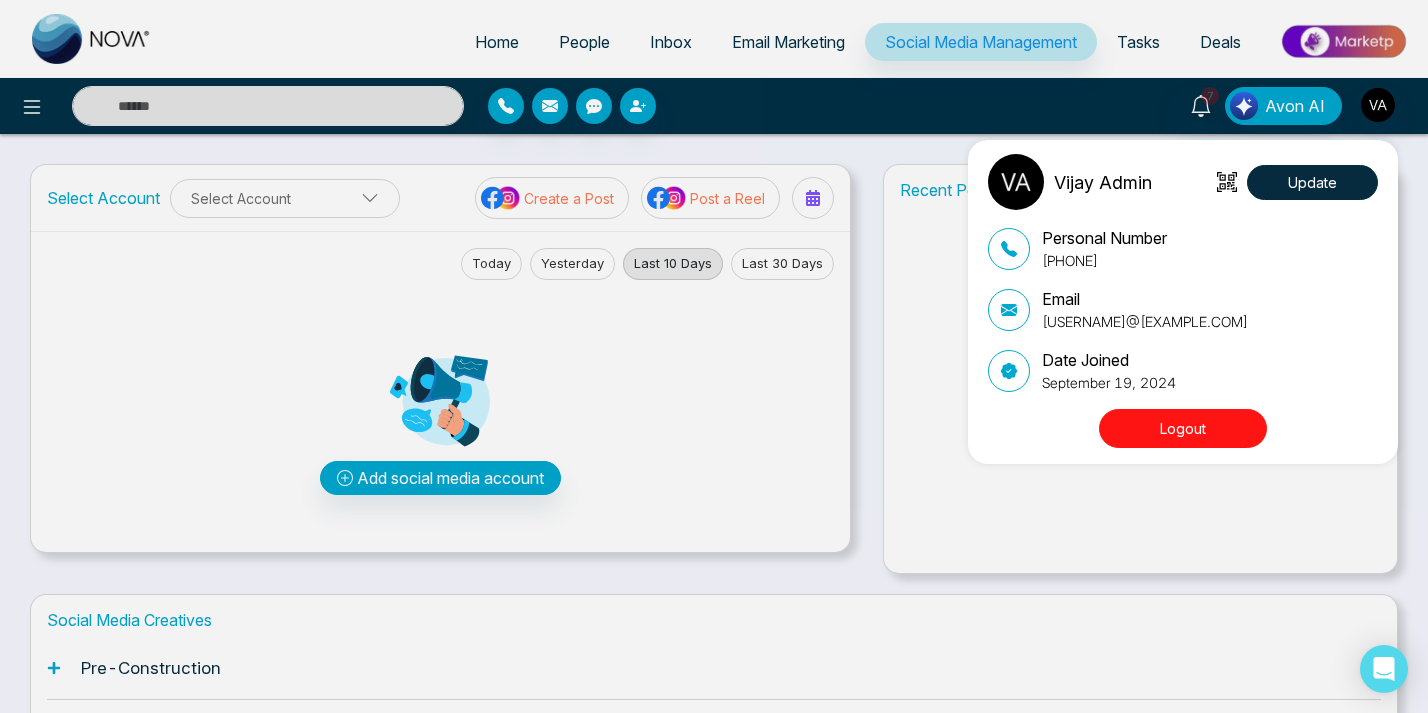 click on "Logout" at bounding box center [1183, 428] 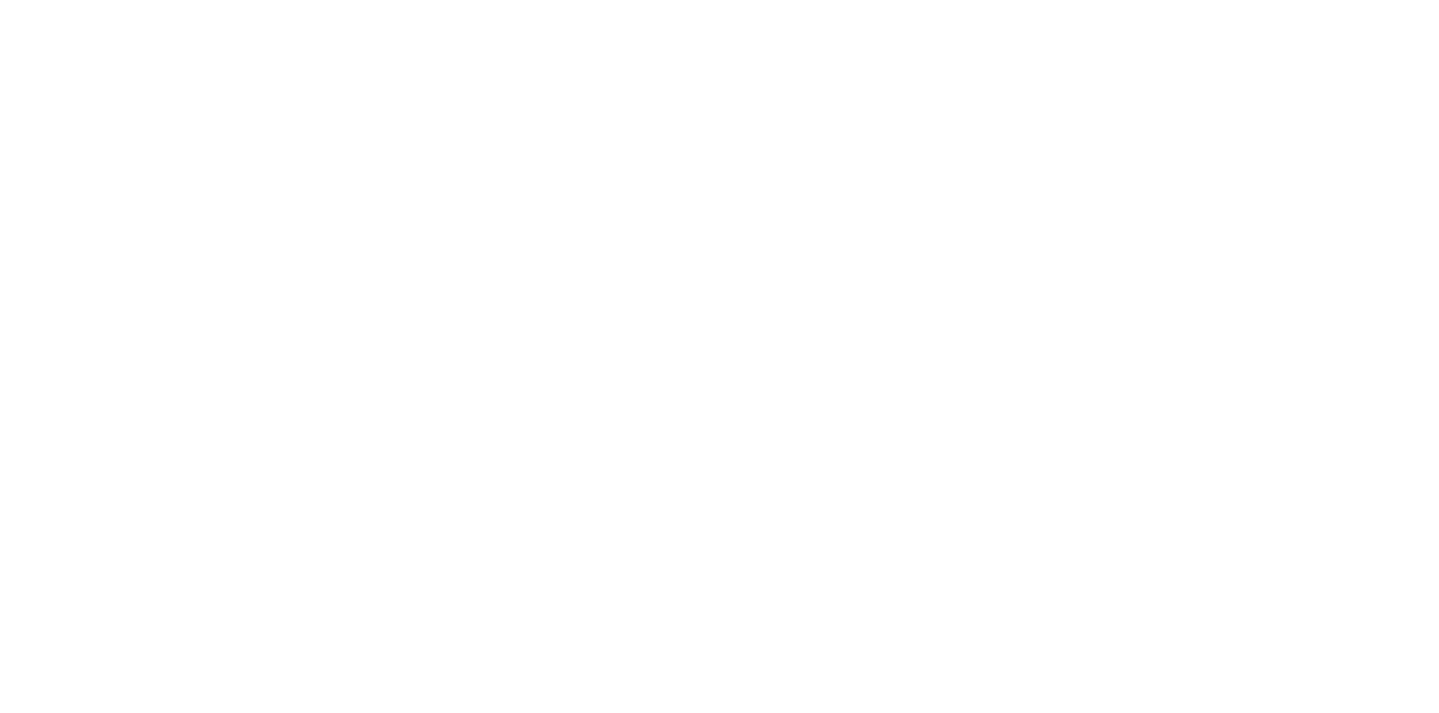 scroll, scrollTop: 0, scrollLeft: 0, axis: both 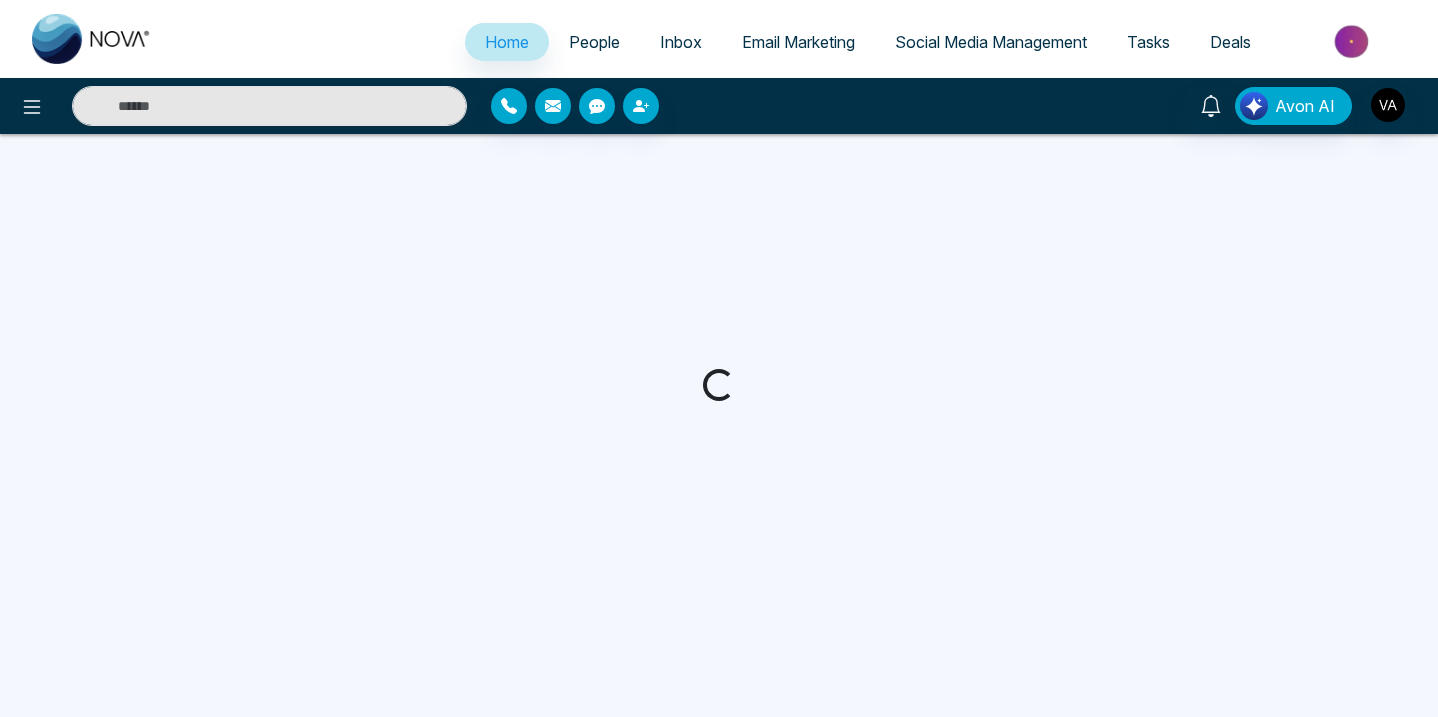 select on "*" 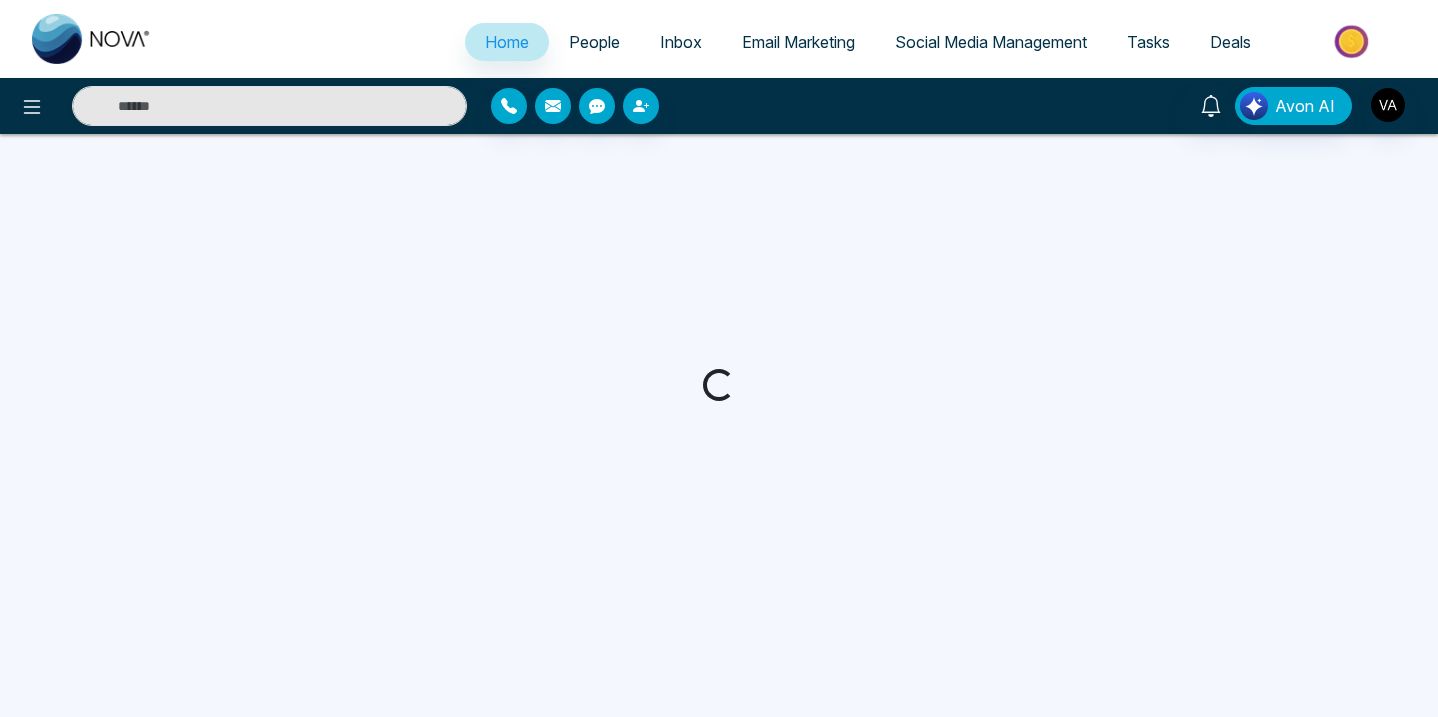 select on "*" 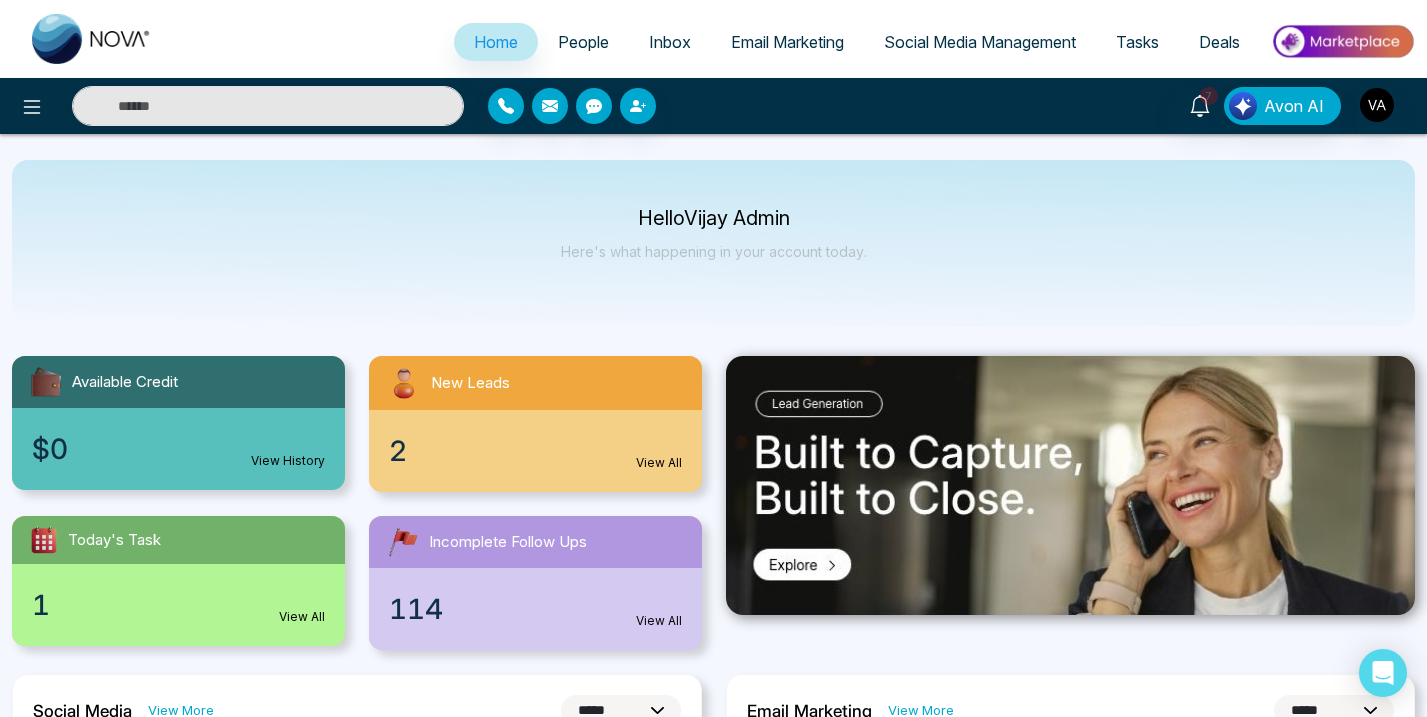 click on "Social Media Management" at bounding box center (980, 42) 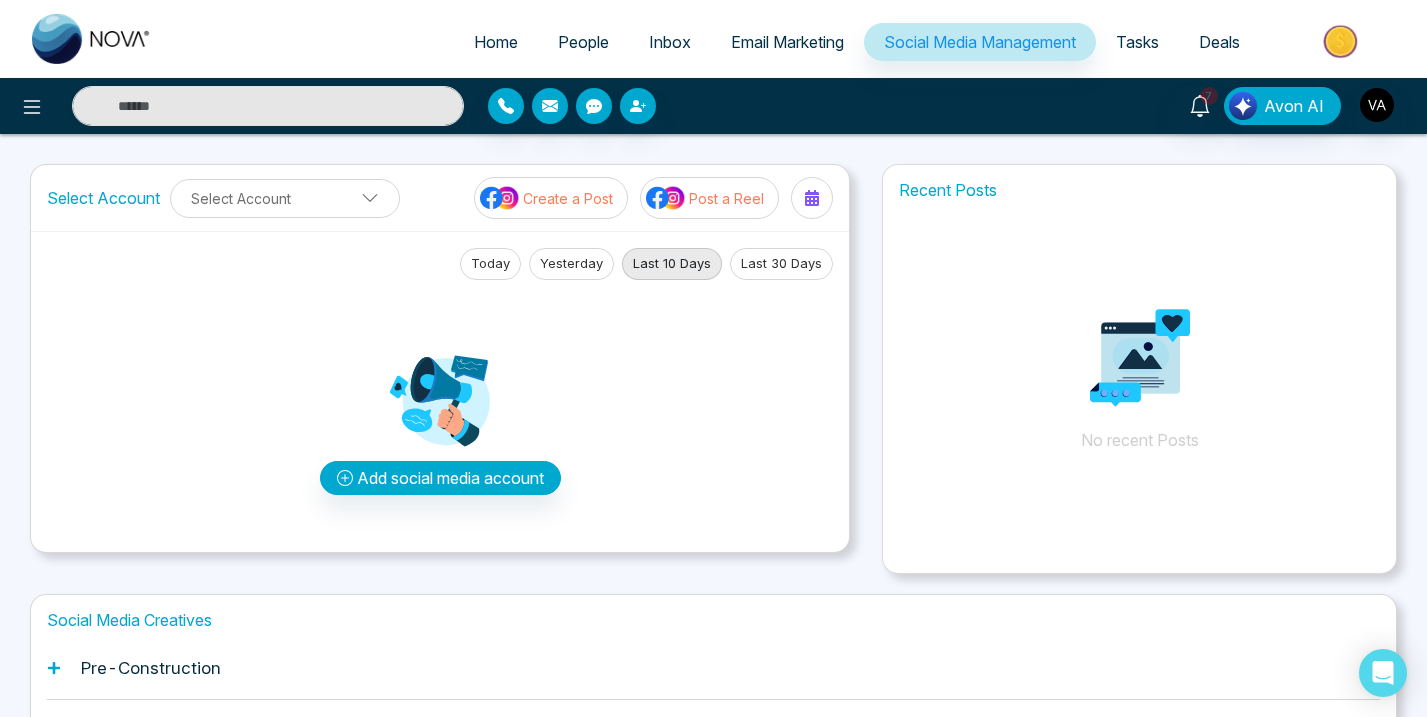 click on "7 Avon AI" at bounding box center [1129, 106] 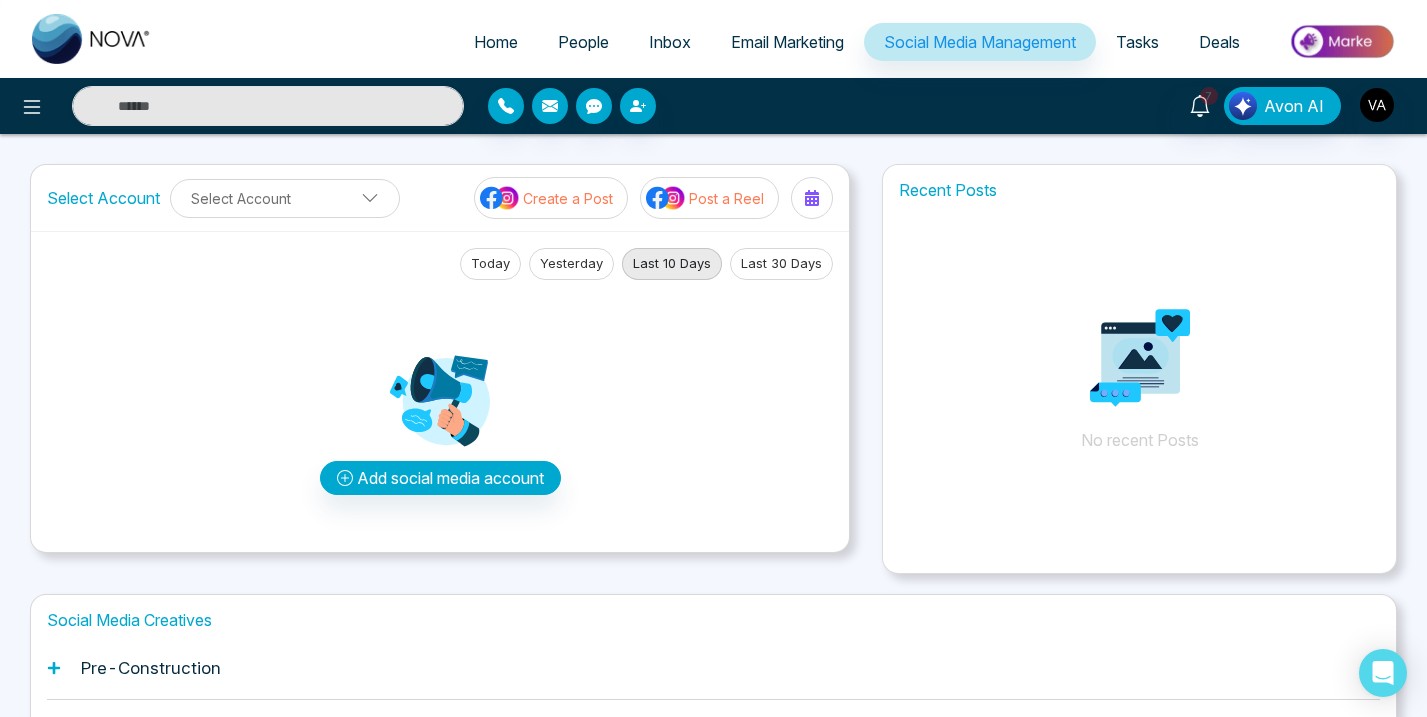 click at bounding box center [366, 2207] 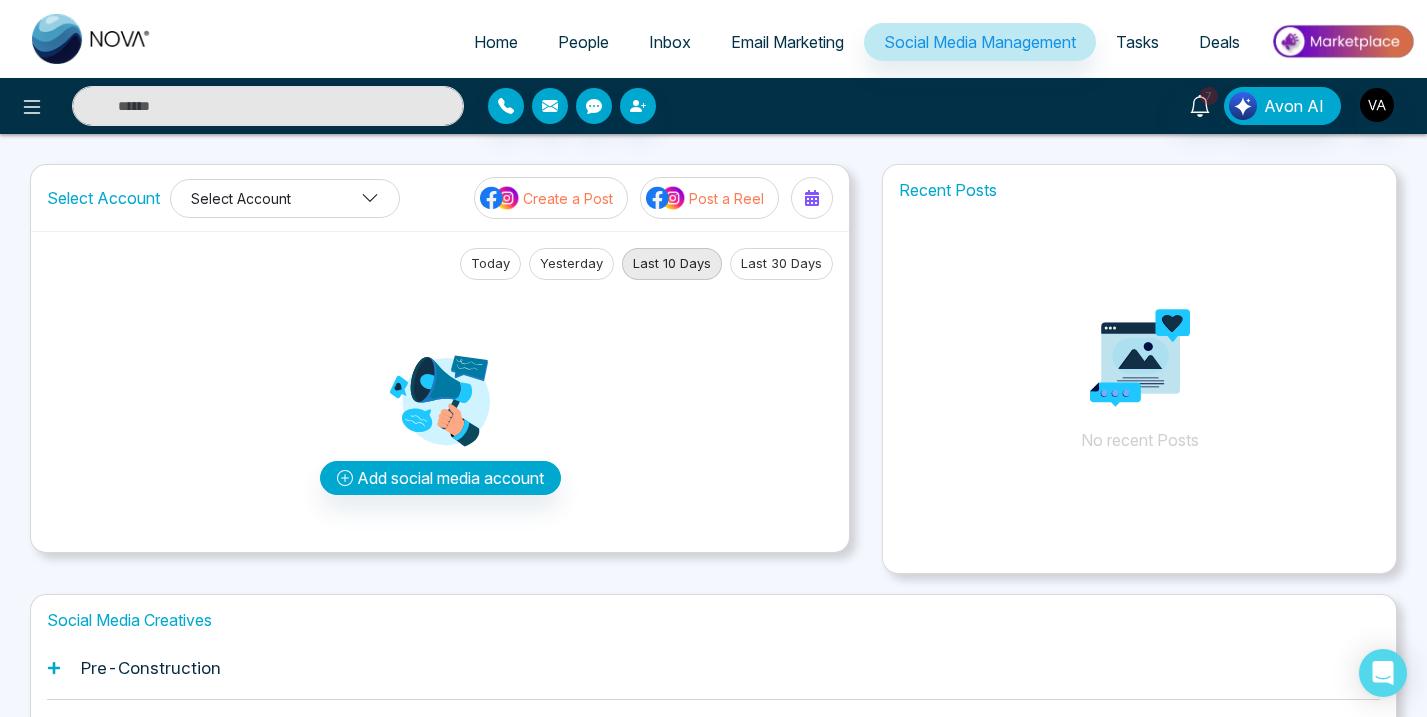 click on "Select Account" at bounding box center [285, 198] 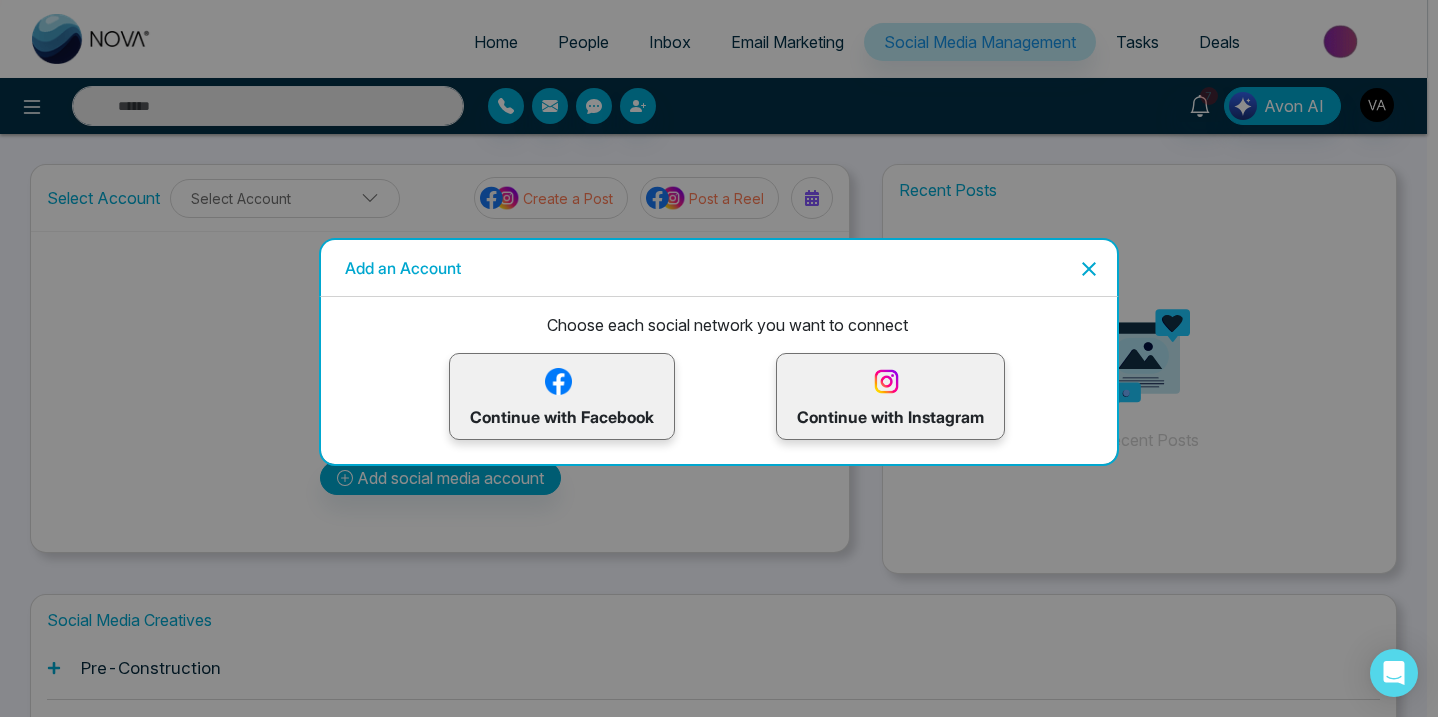 click on "Continue with Facebook" at bounding box center [562, 396] 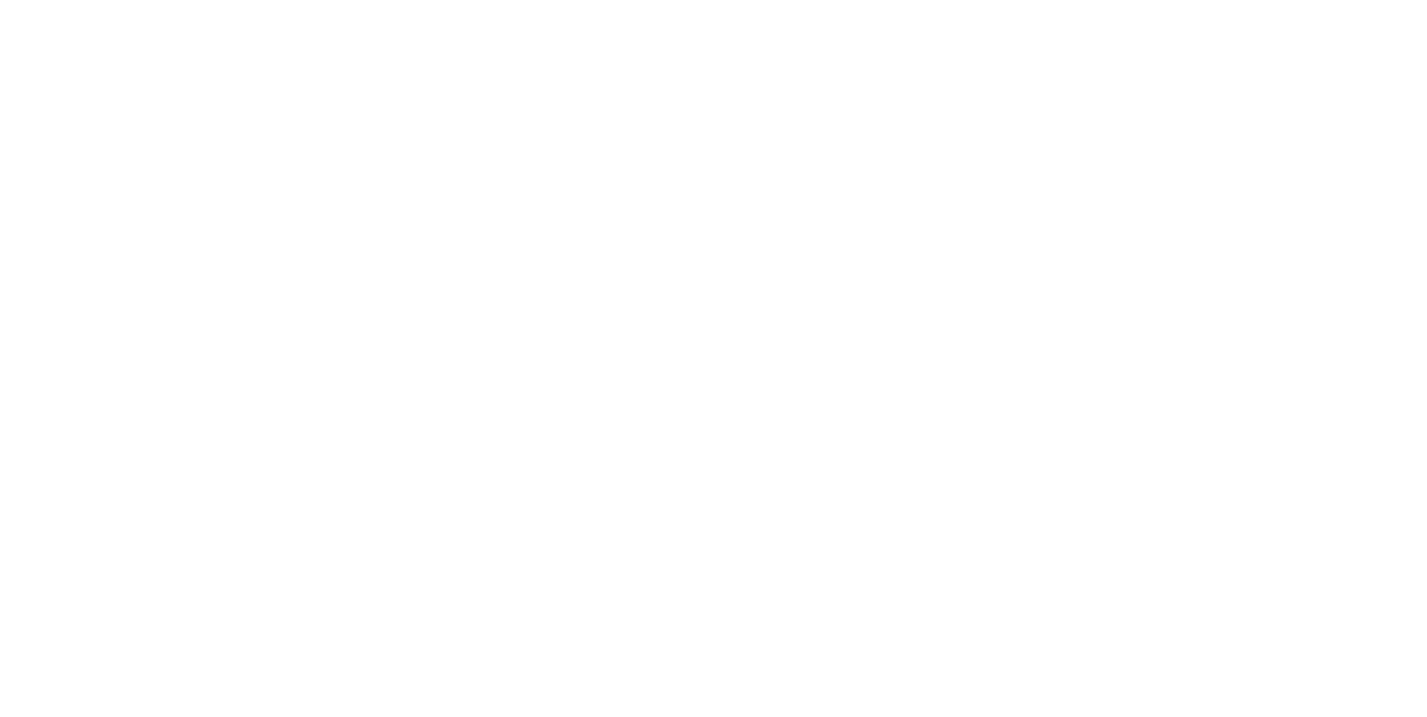 scroll, scrollTop: 0, scrollLeft: 0, axis: both 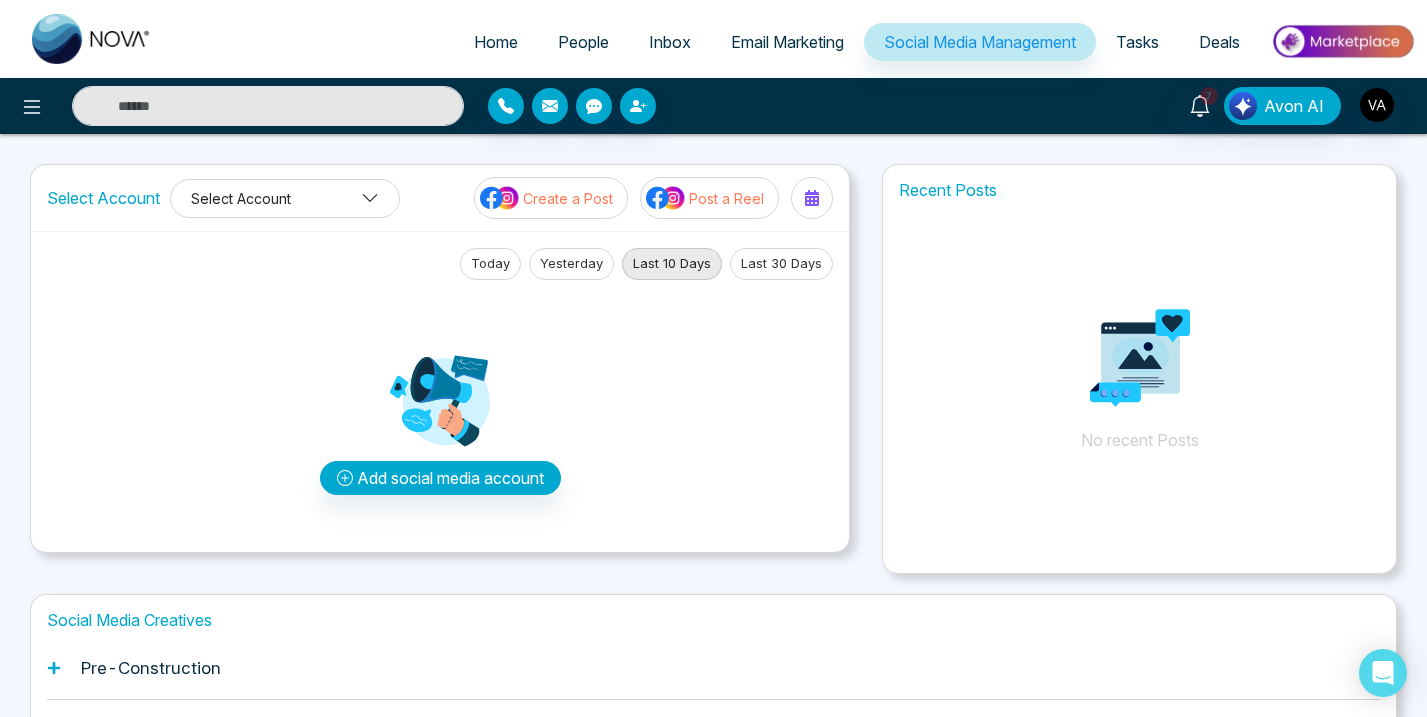 click on "Select Account" at bounding box center [285, 198] 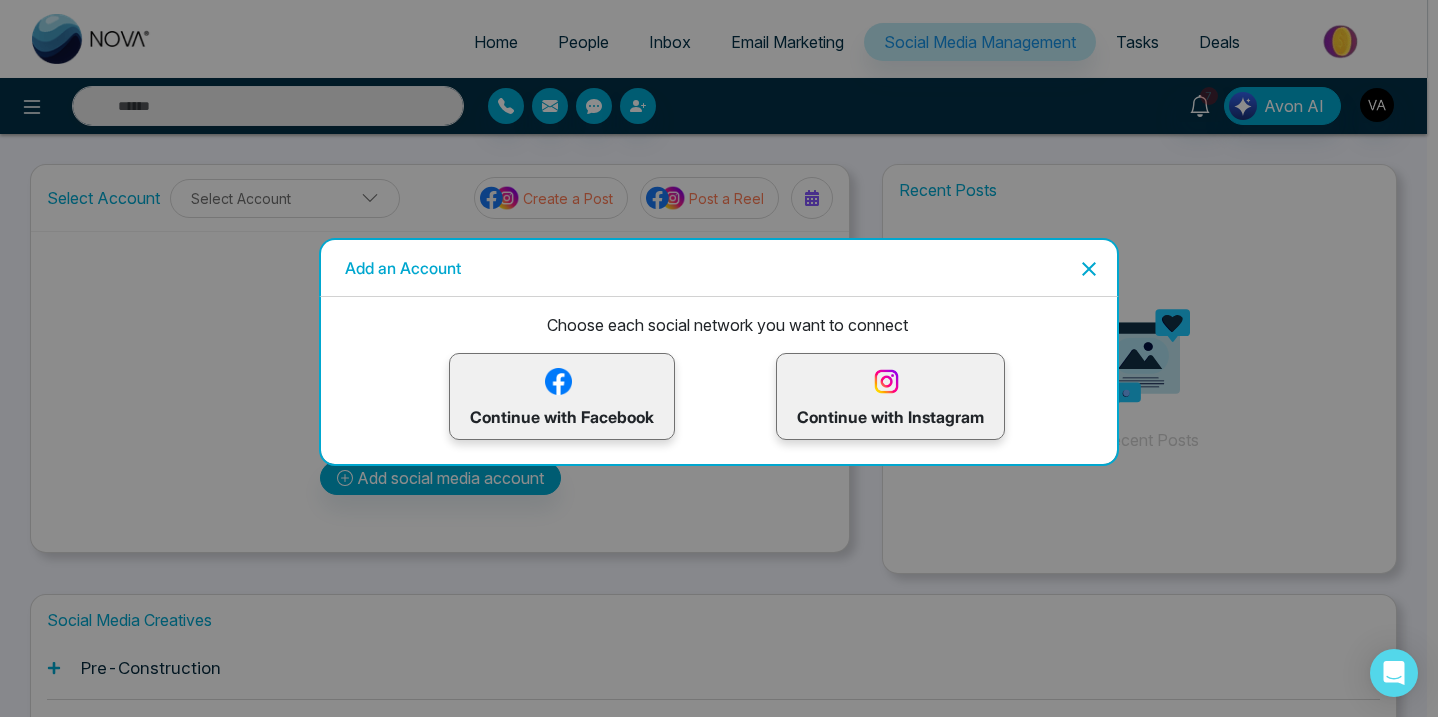 click on "Continue with Facebook" at bounding box center (562, 396) 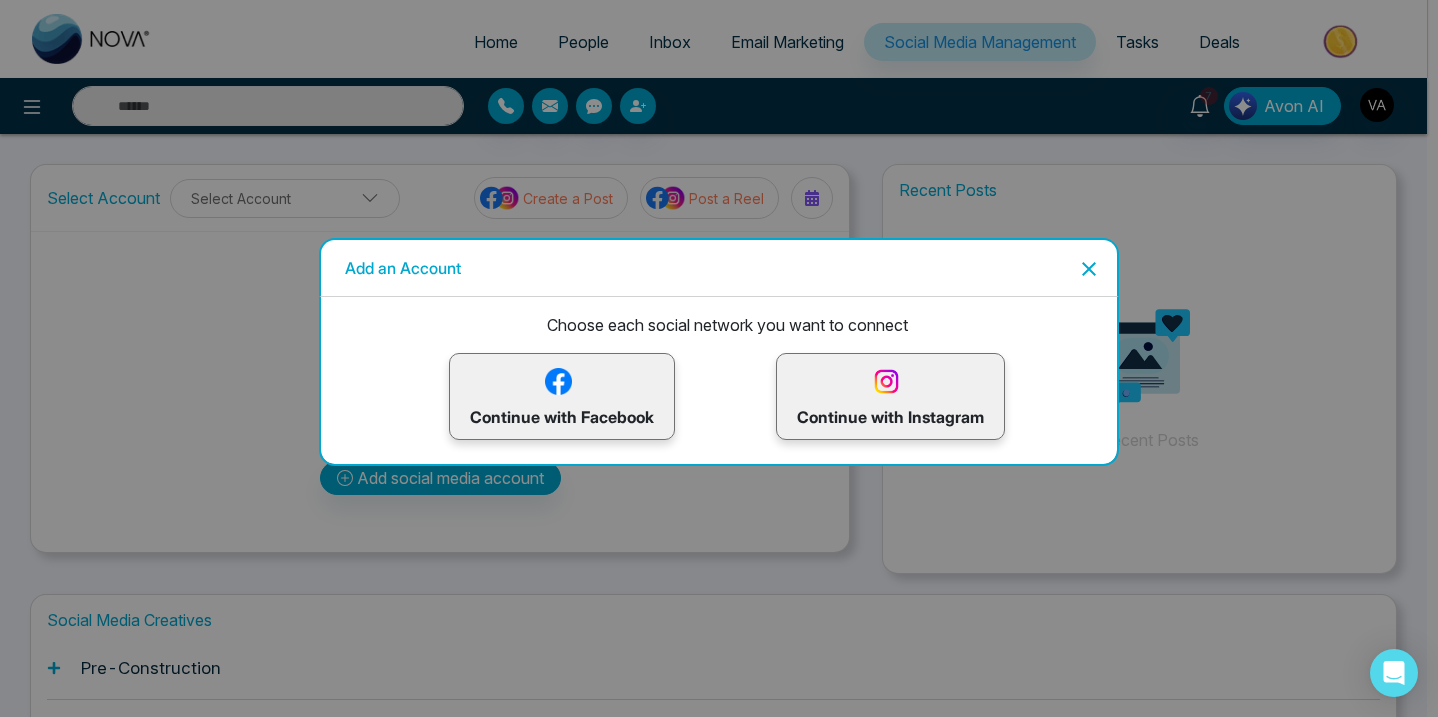 click on "Color" at bounding box center (713, 2126) 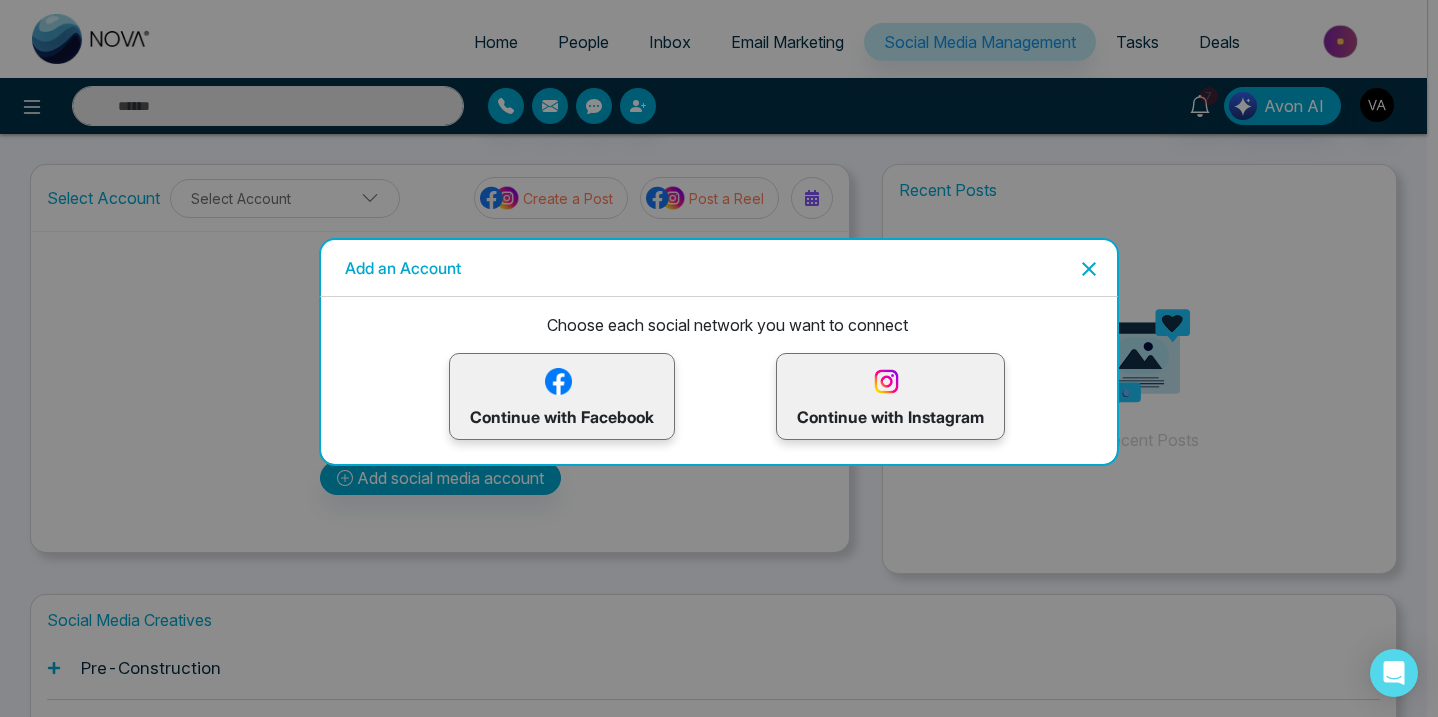 click at bounding box center (632, 2207) 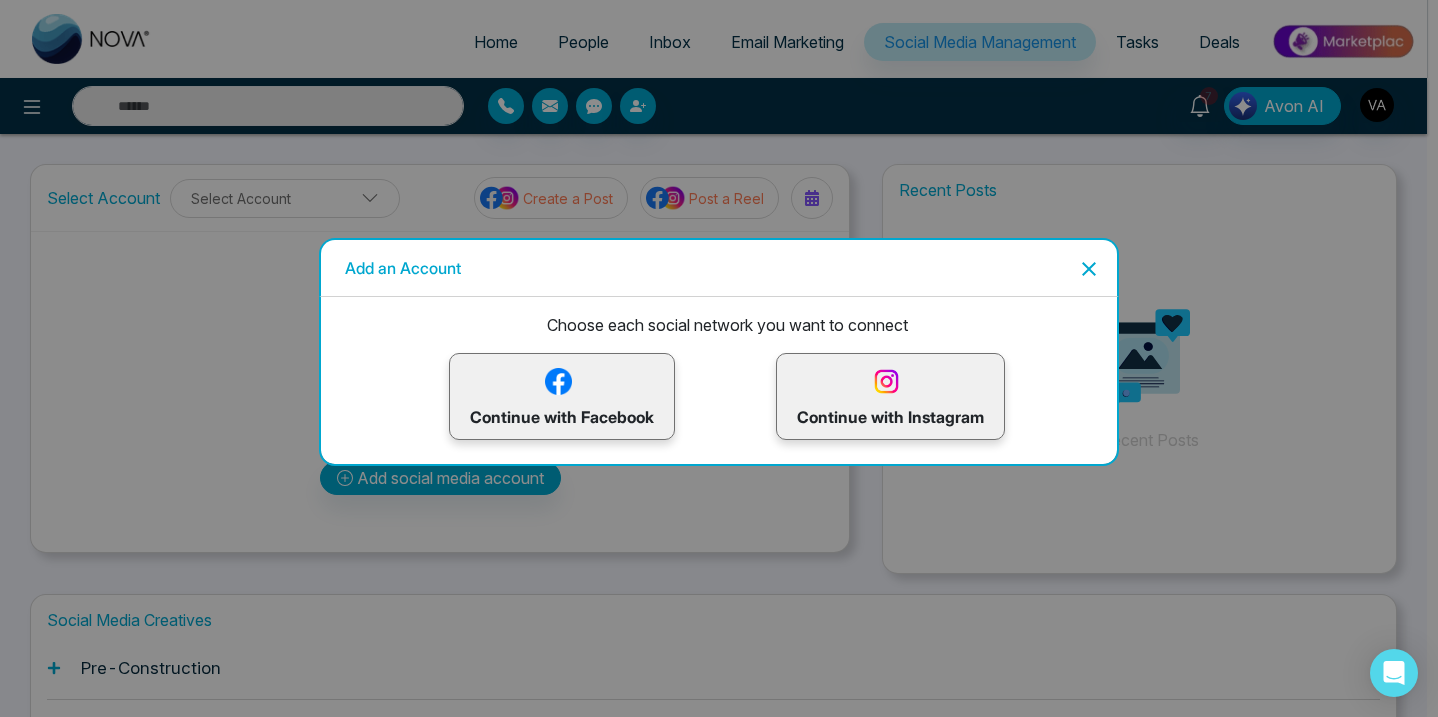 click at bounding box center [366, 2207] 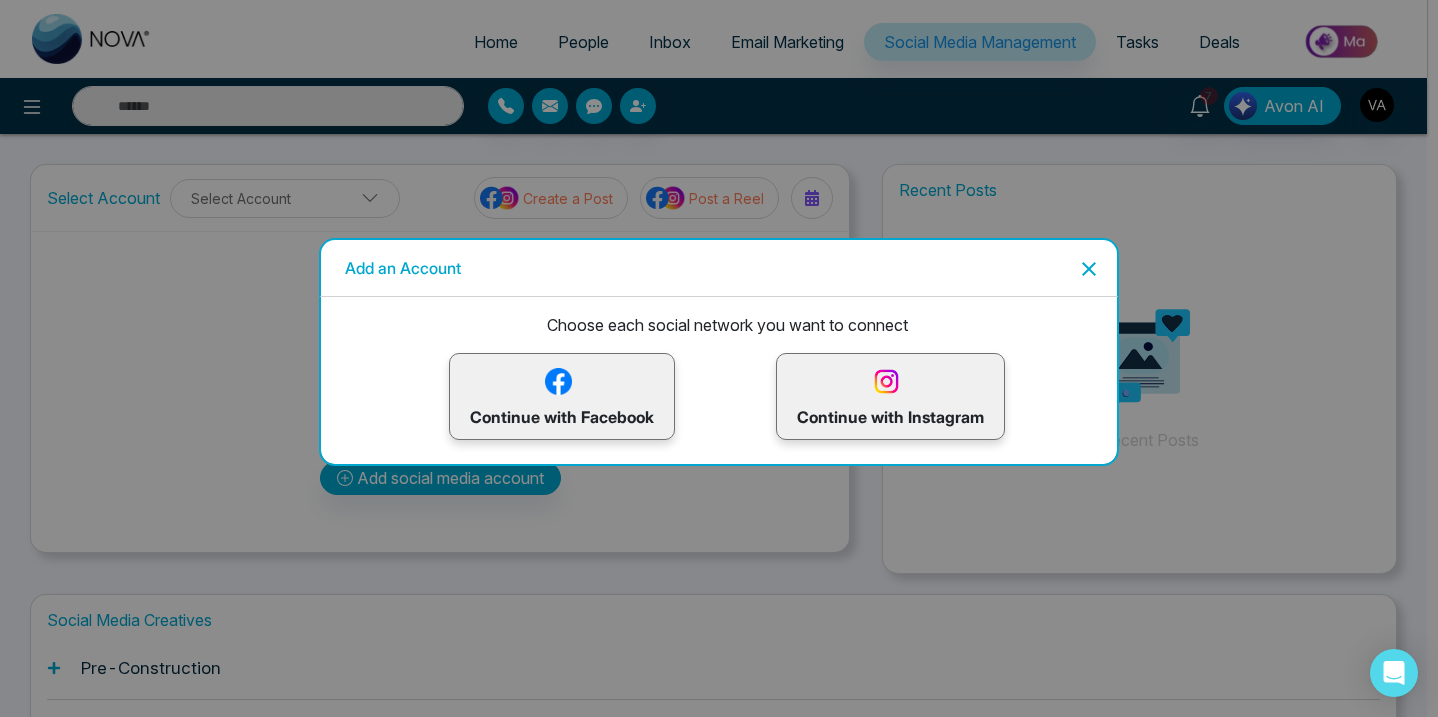 click on "Continue with Facebook" at bounding box center (562, 396) 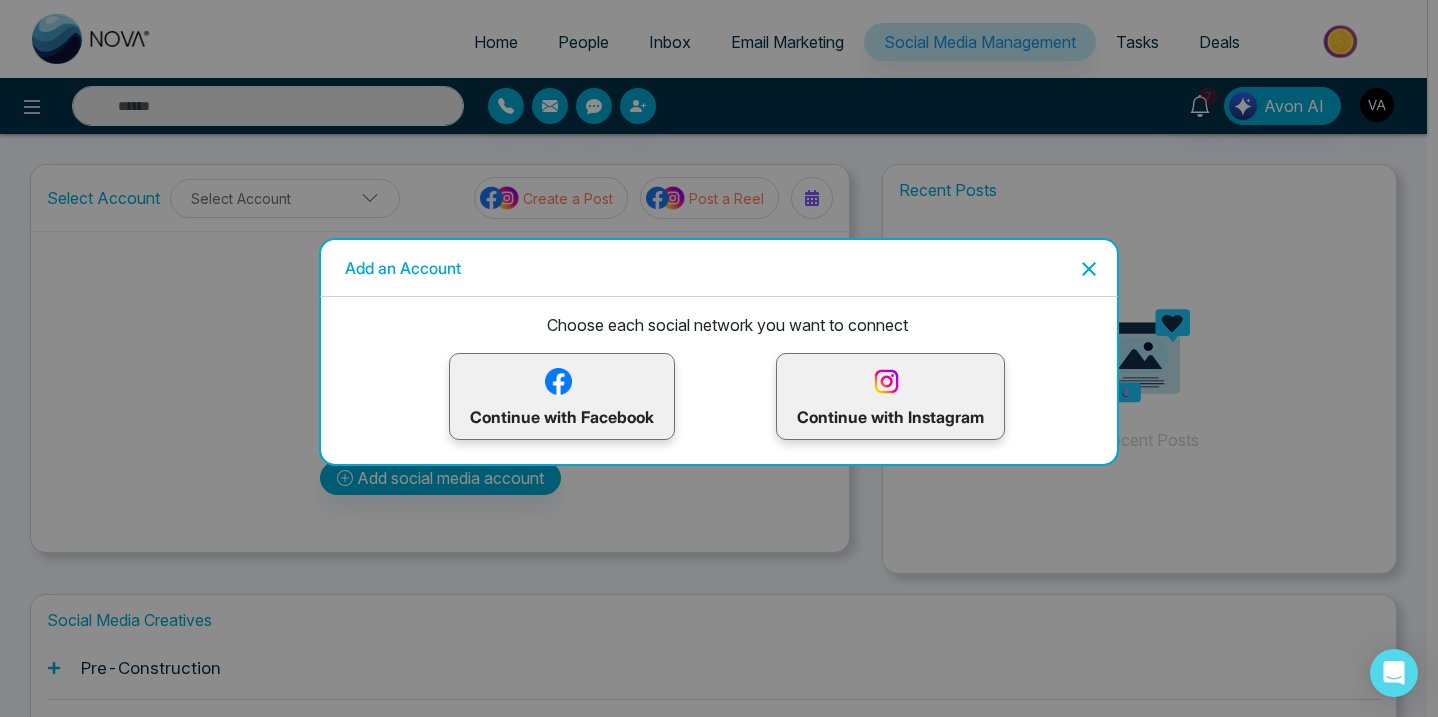 click on "Continue with Facebook" at bounding box center (562, 396) 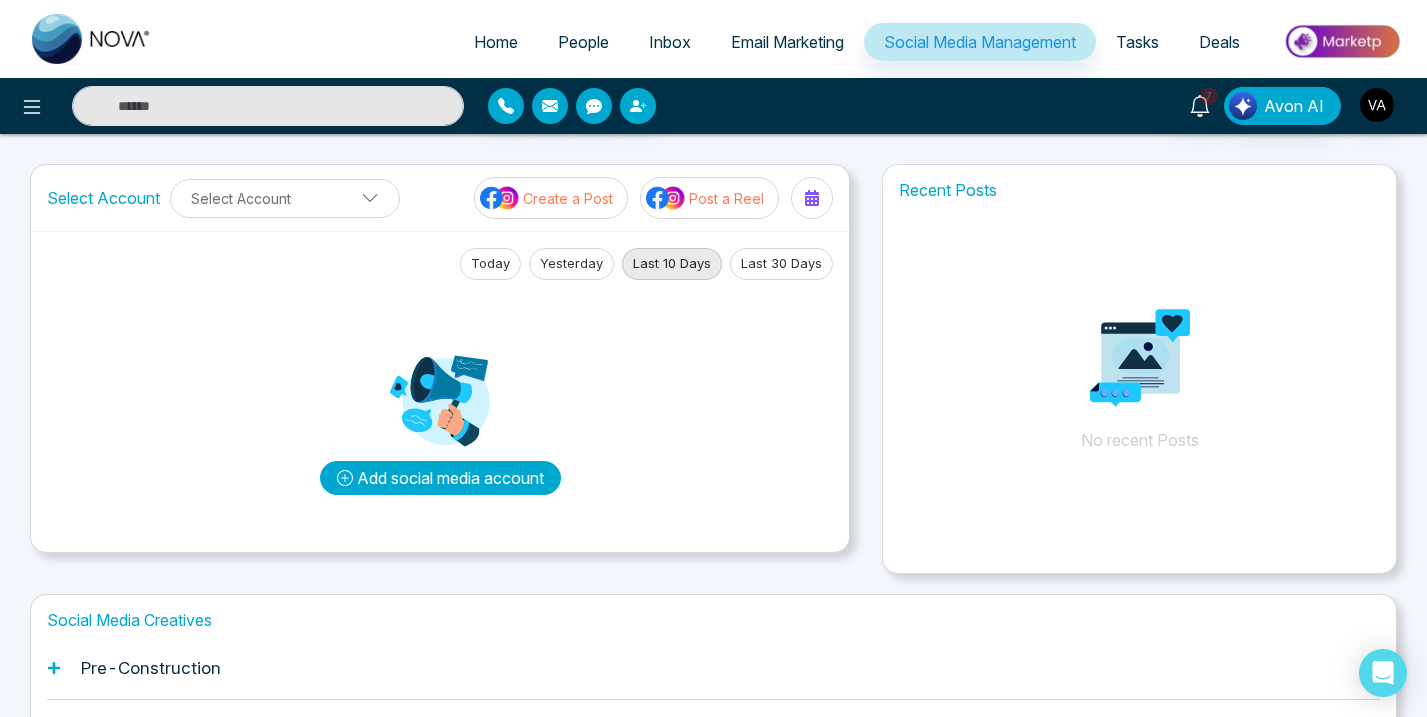 click on "Add social media account" at bounding box center (440, 478) 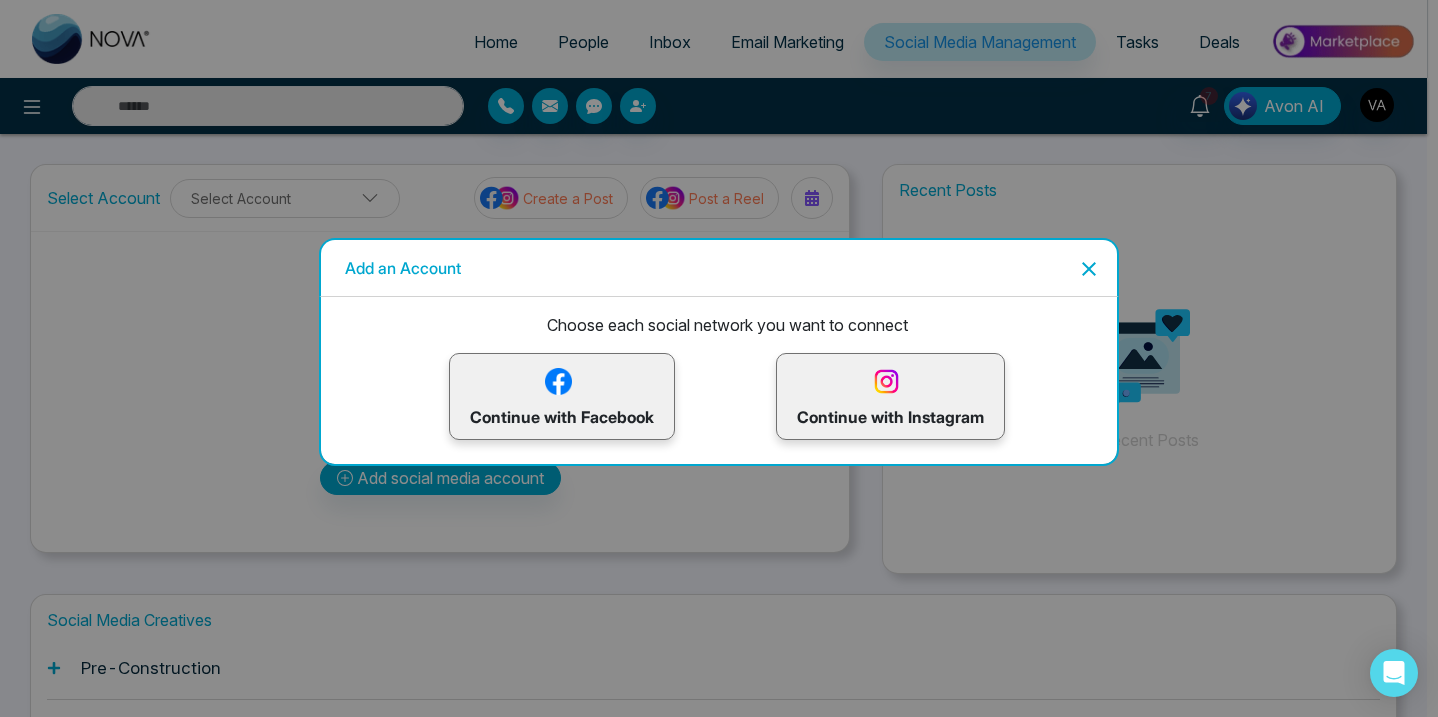 click on "Continue with Facebook" at bounding box center (562, 396) 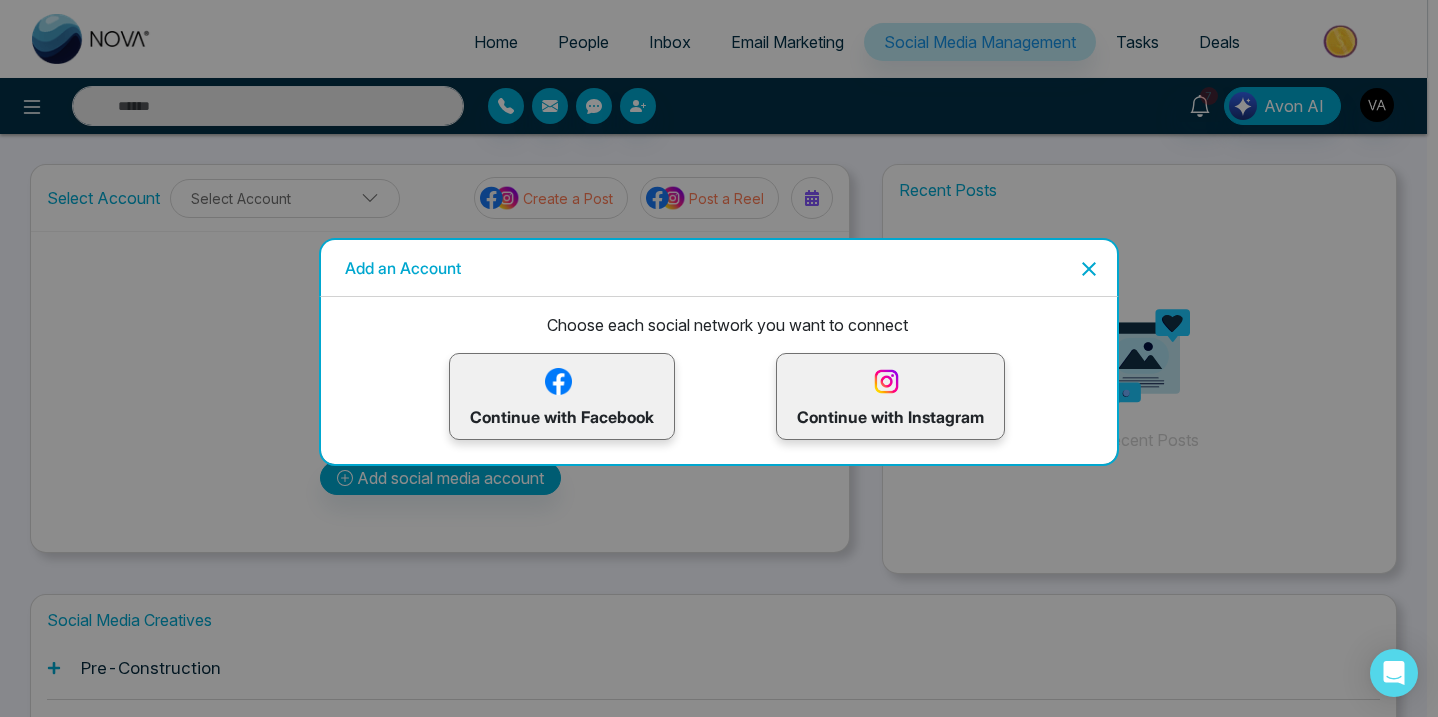 click at bounding box center (558, 381) 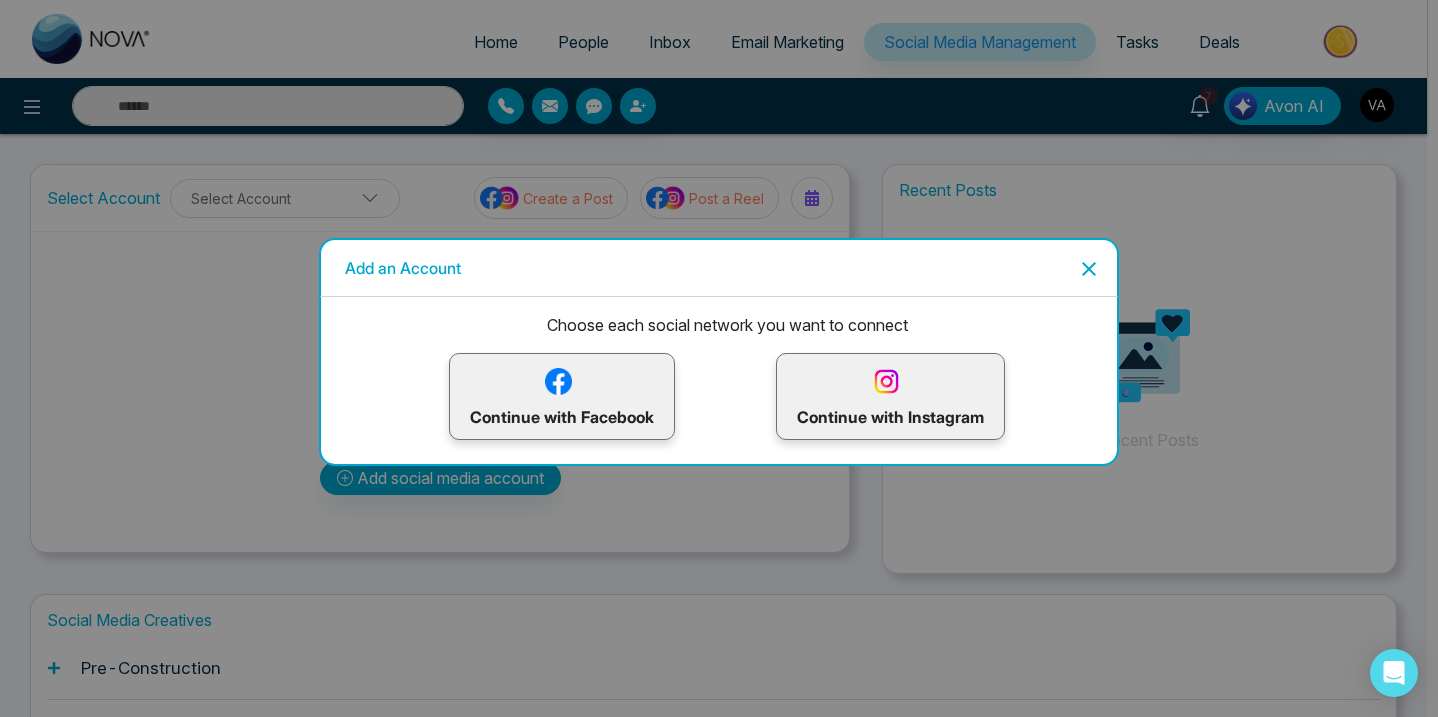 click on "Continue with Facebook" at bounding box center (562, 396) 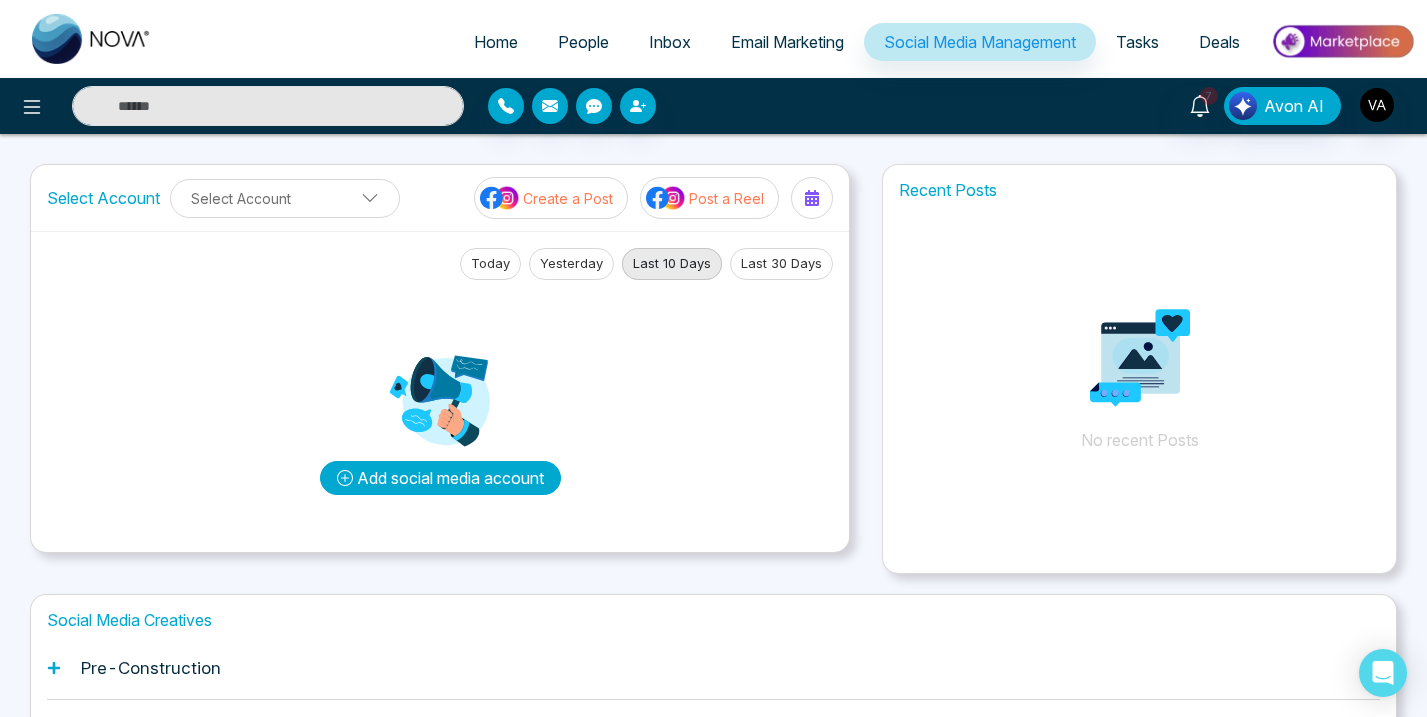 click on "Add social media account" at bounding box center [440, 478] 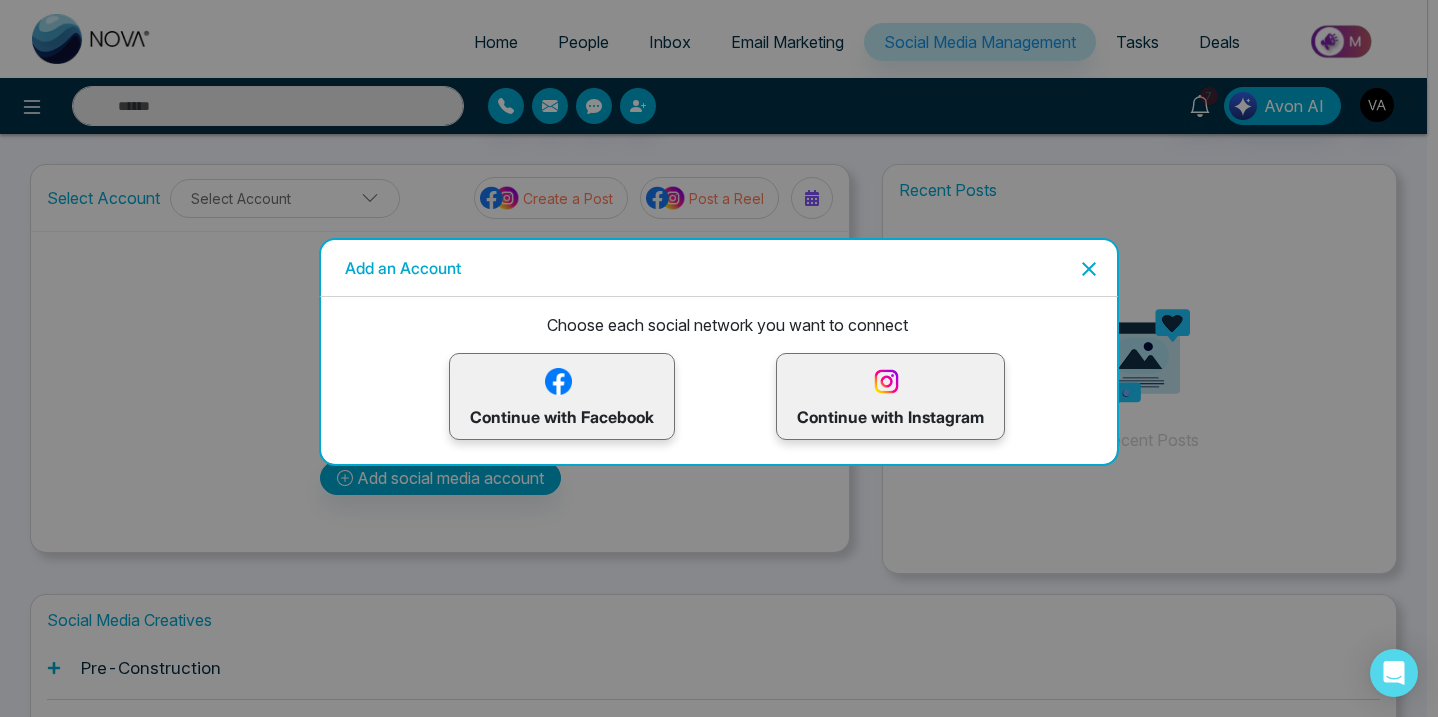 click on "Continue with Facebook" at bounding box center [562, 396] 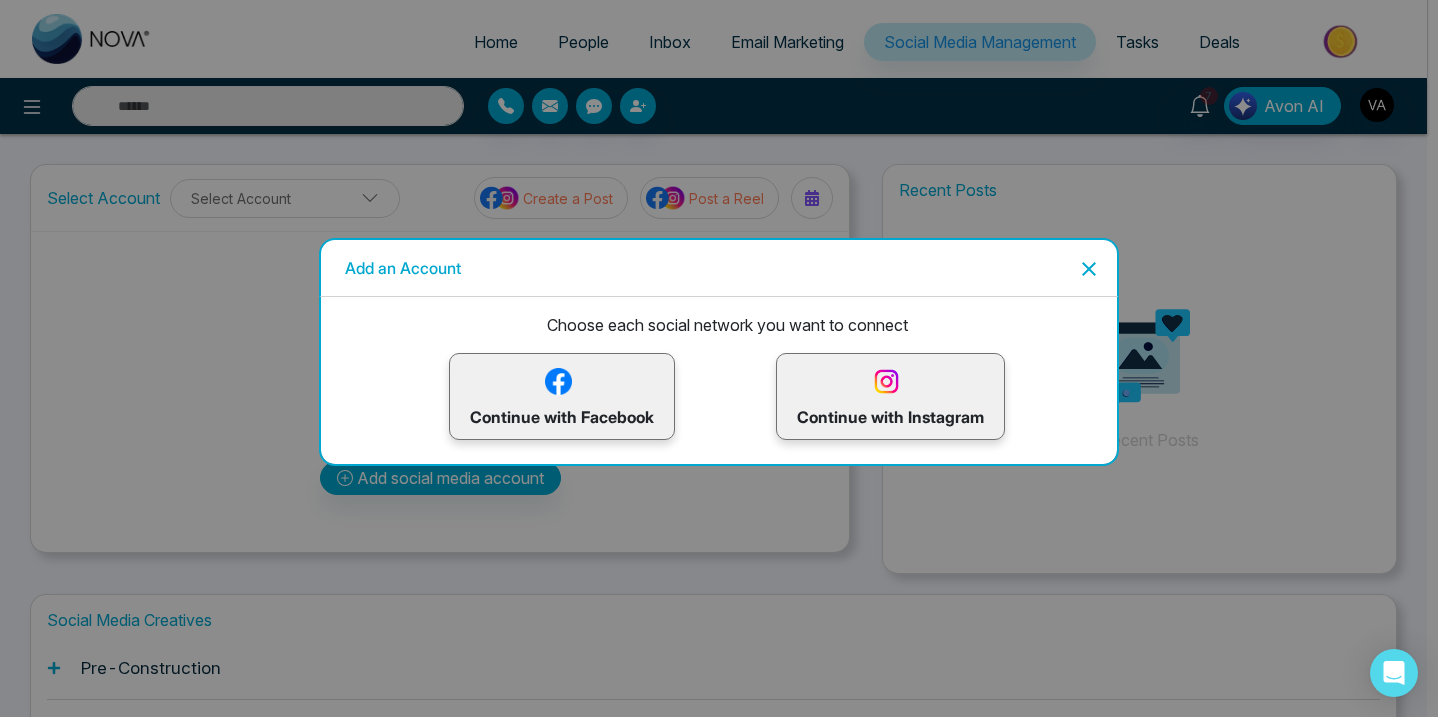 click at bounding box center (558, 381) 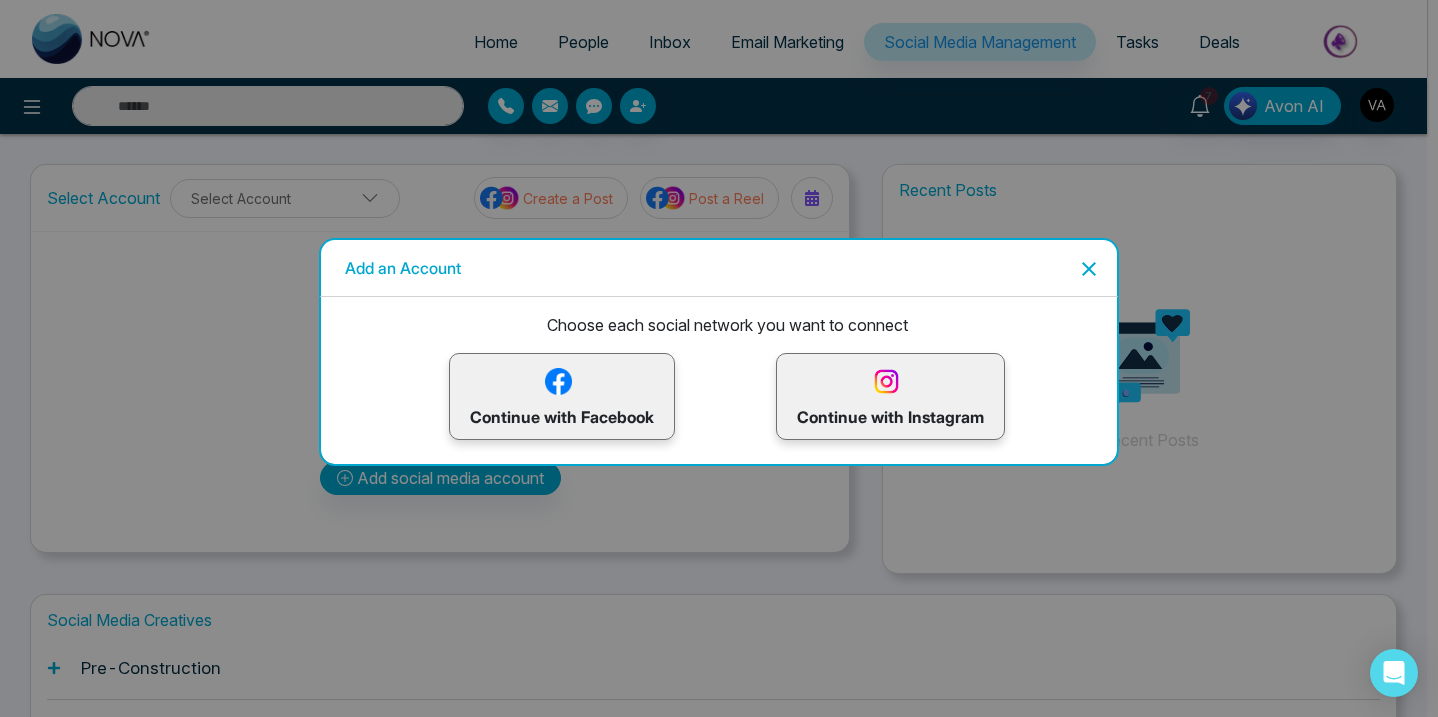 click at bounding box center (680, 2207) 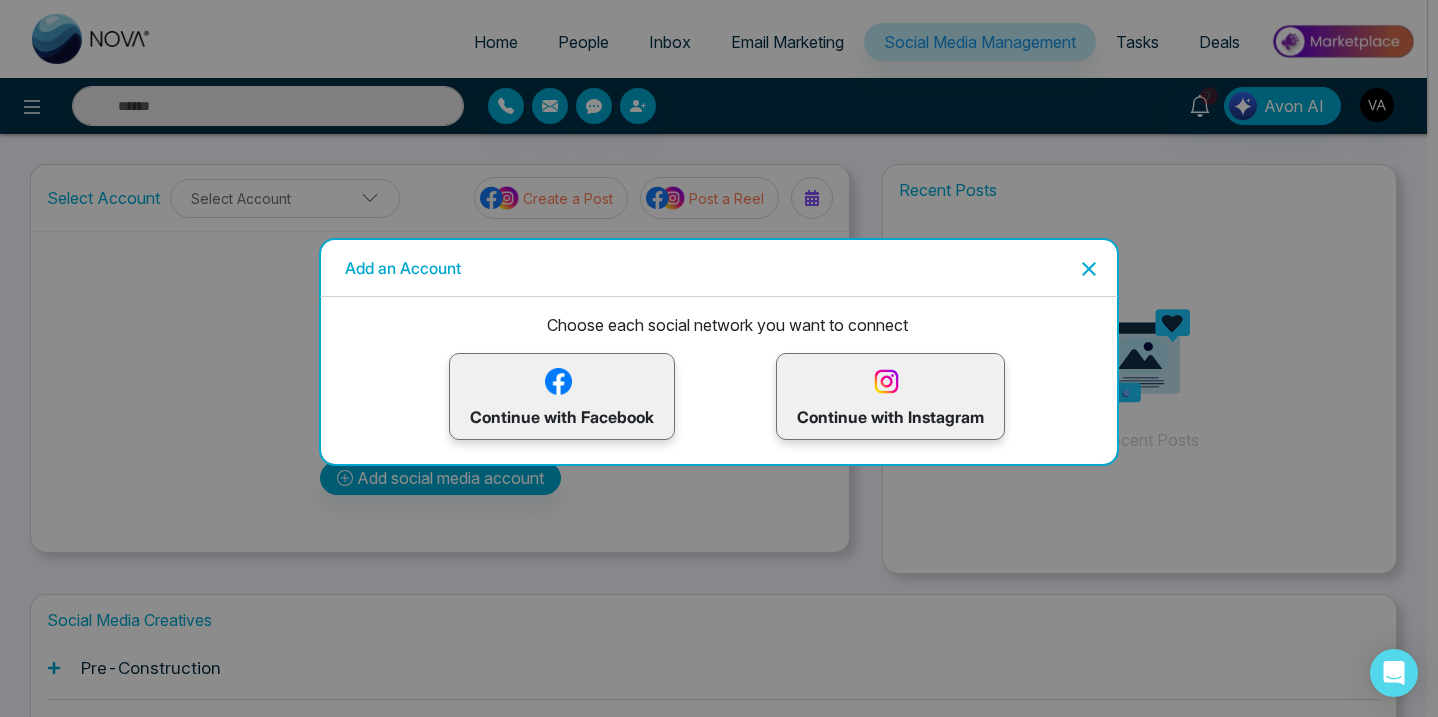 click at bounding box center [680, 2207] 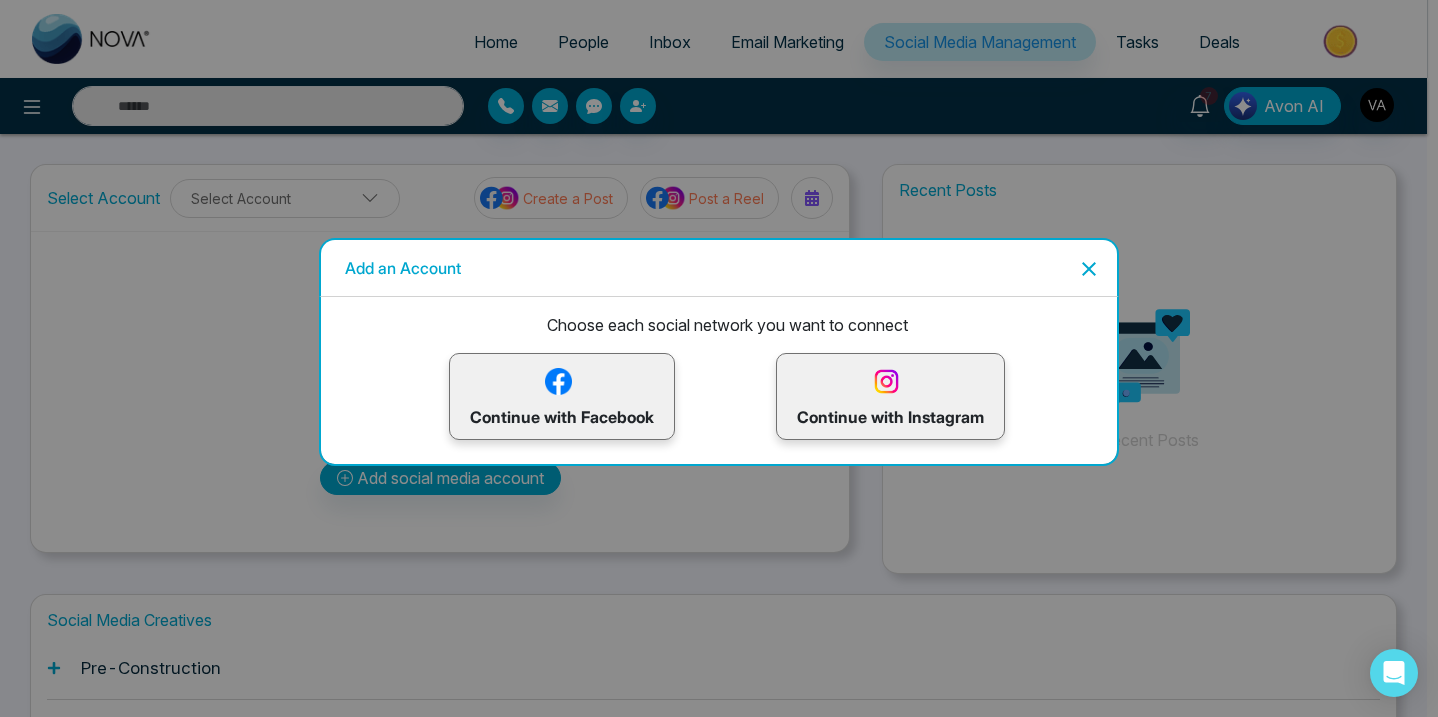 click on "Continue with Facebook" at bounding box center [562, 396] 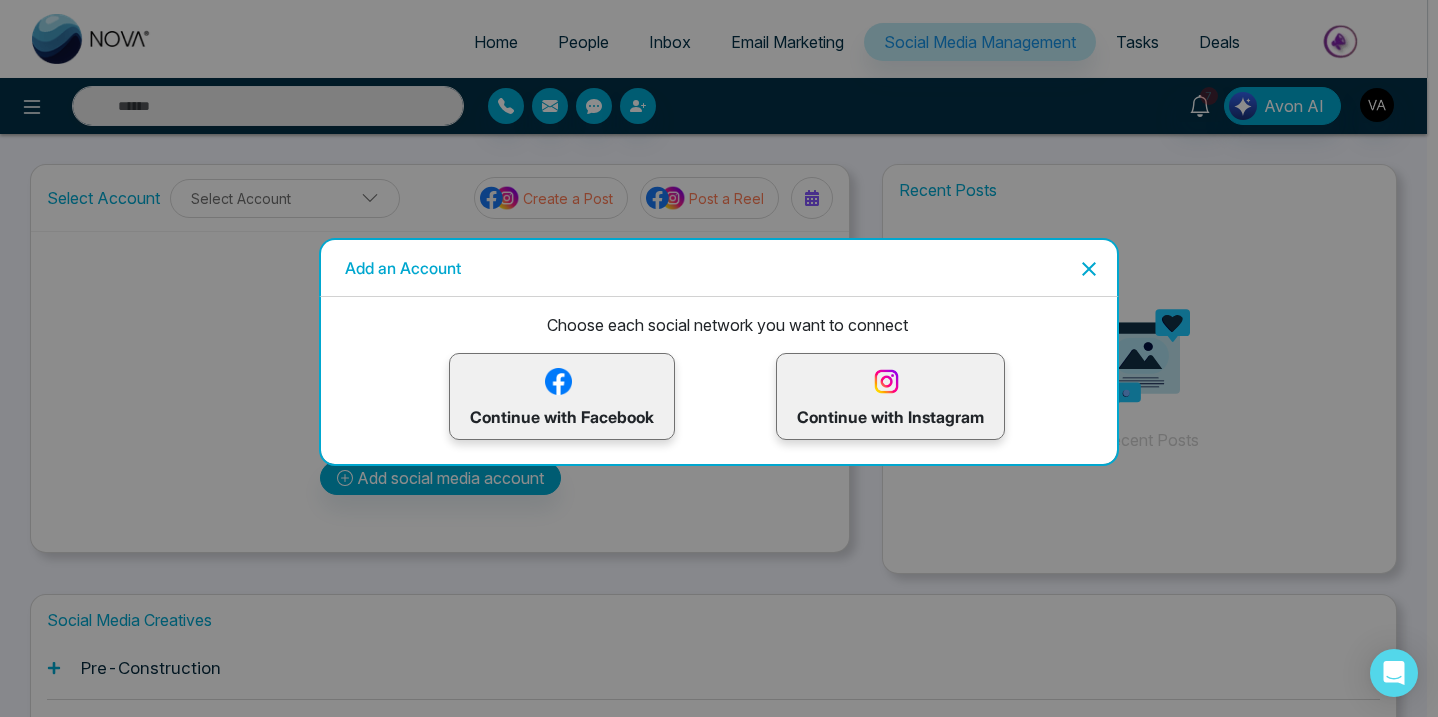 click at bounding box center (632, 2205) 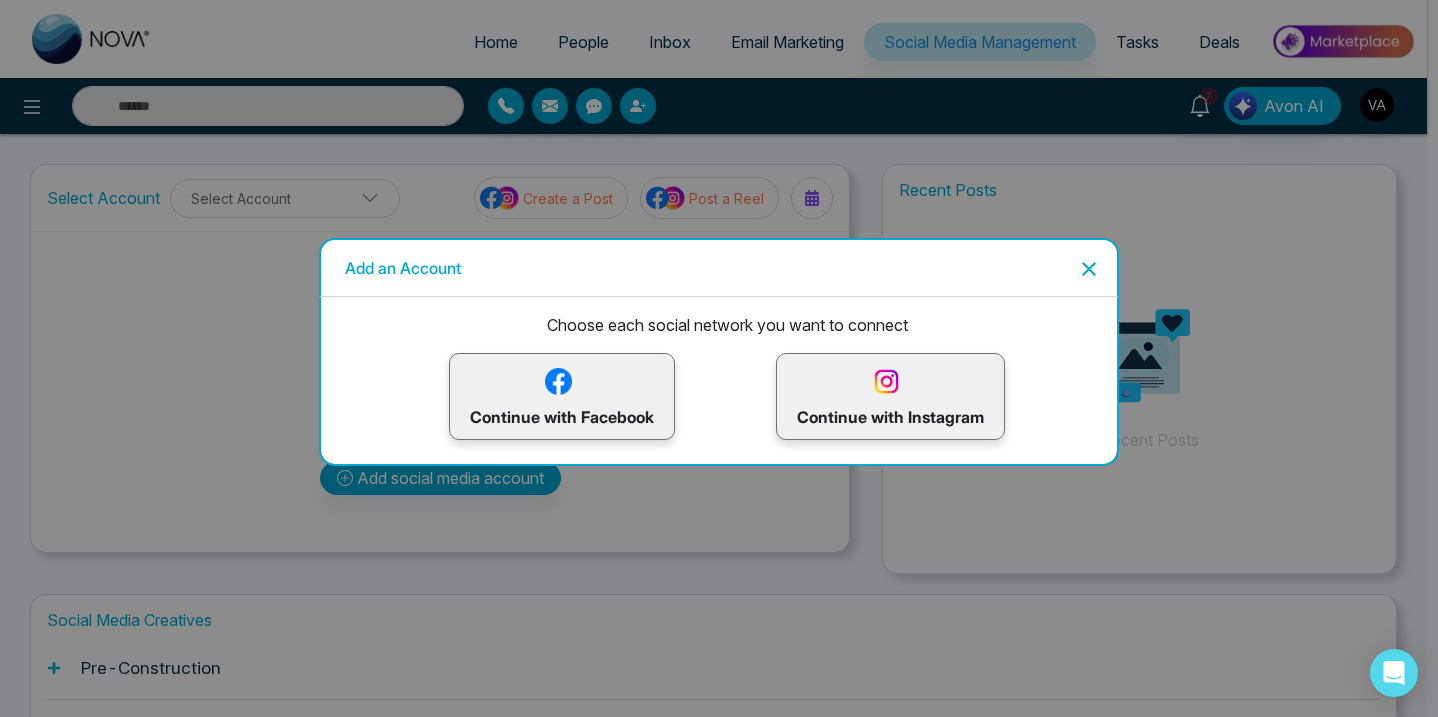 click on "Continue with Facebook" at bounding box center (562, 396) 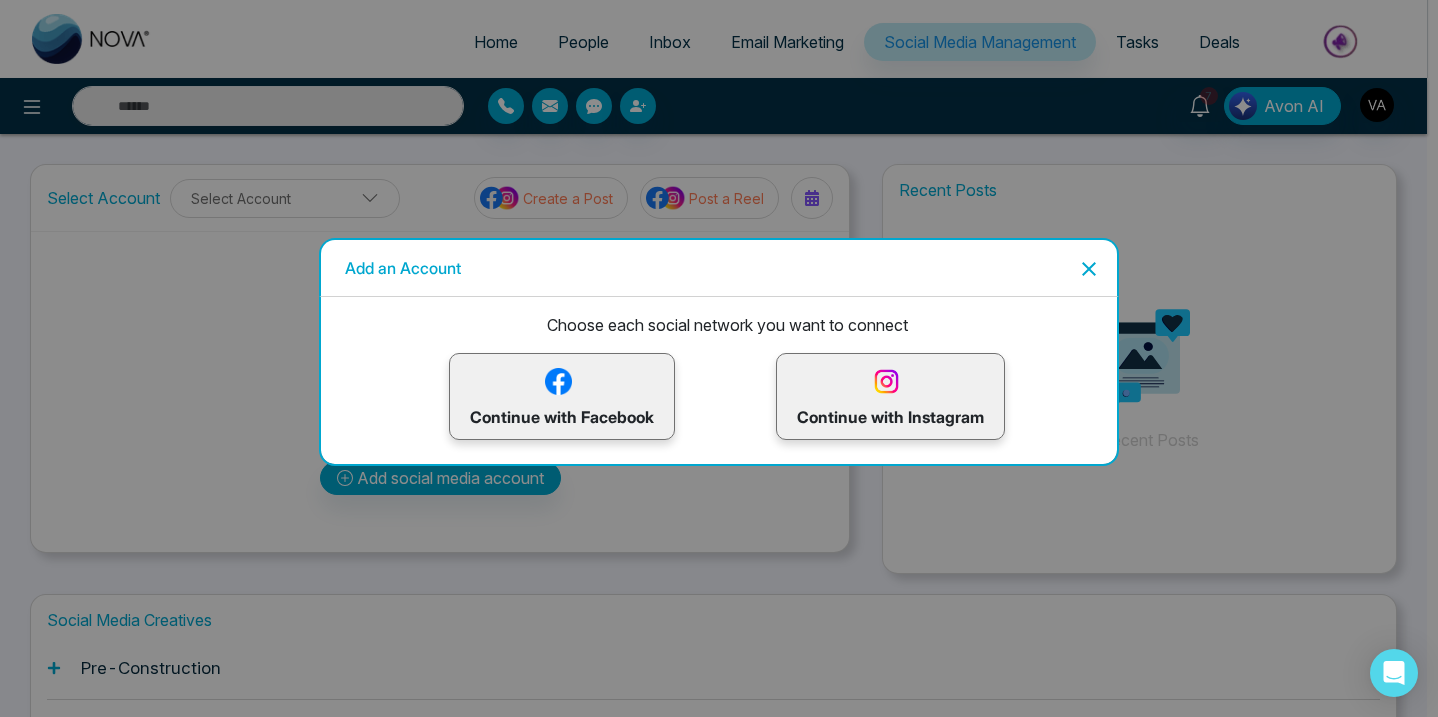 click at bounding box center (558, 381) 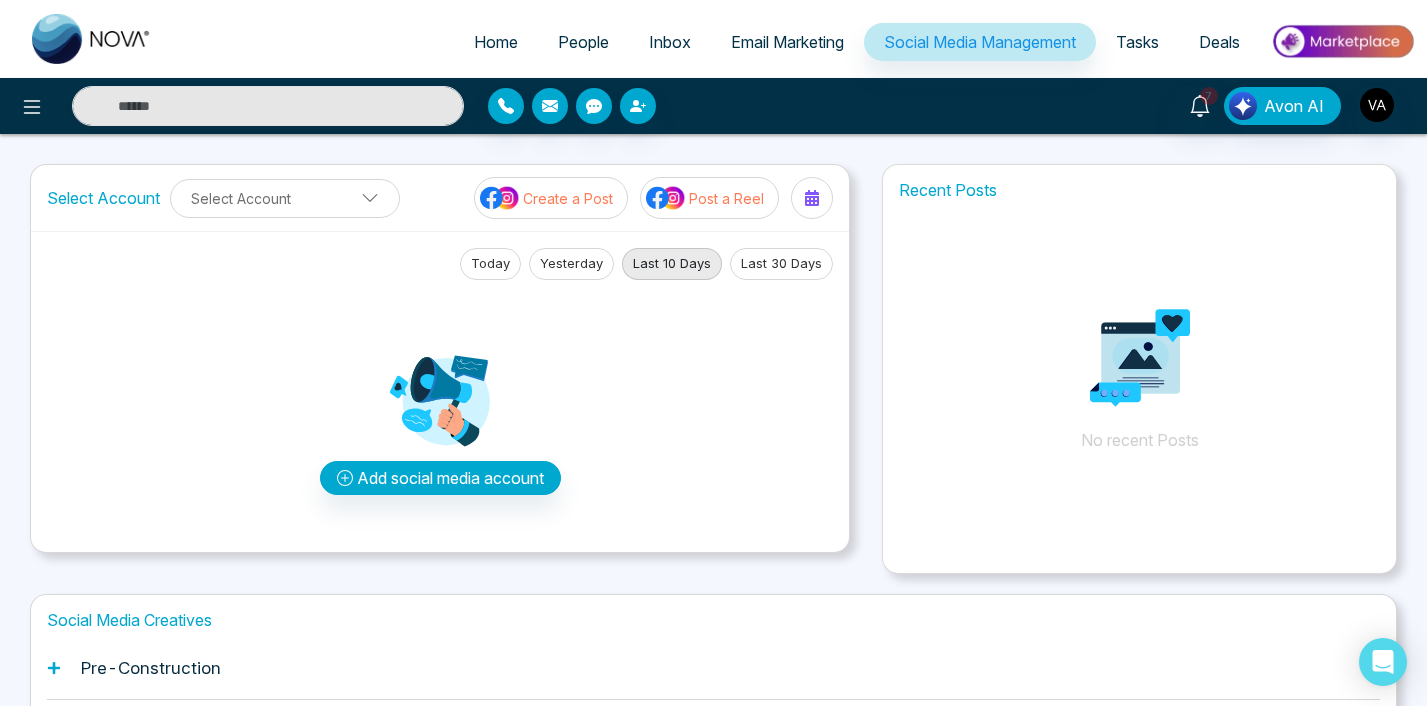 click at bounding box center [632, 1882] 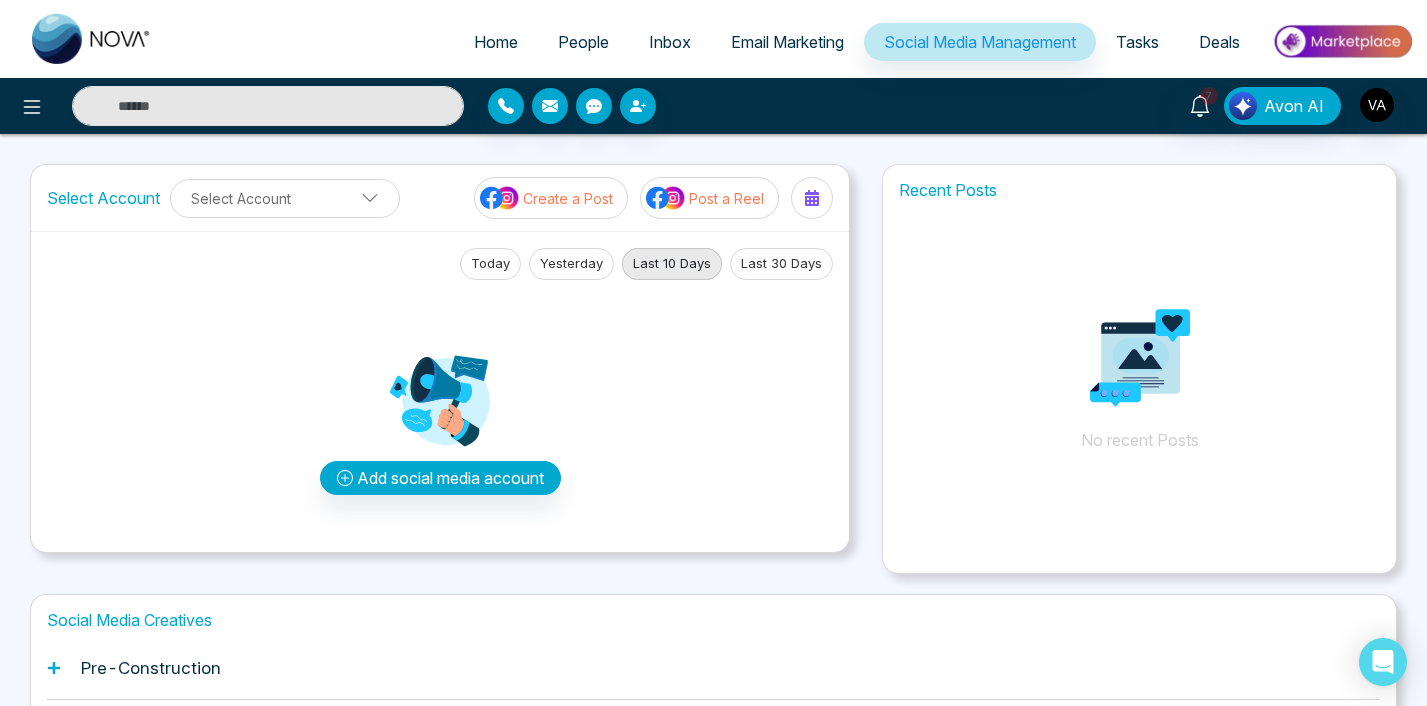 click at bounding box center [632, 1882] 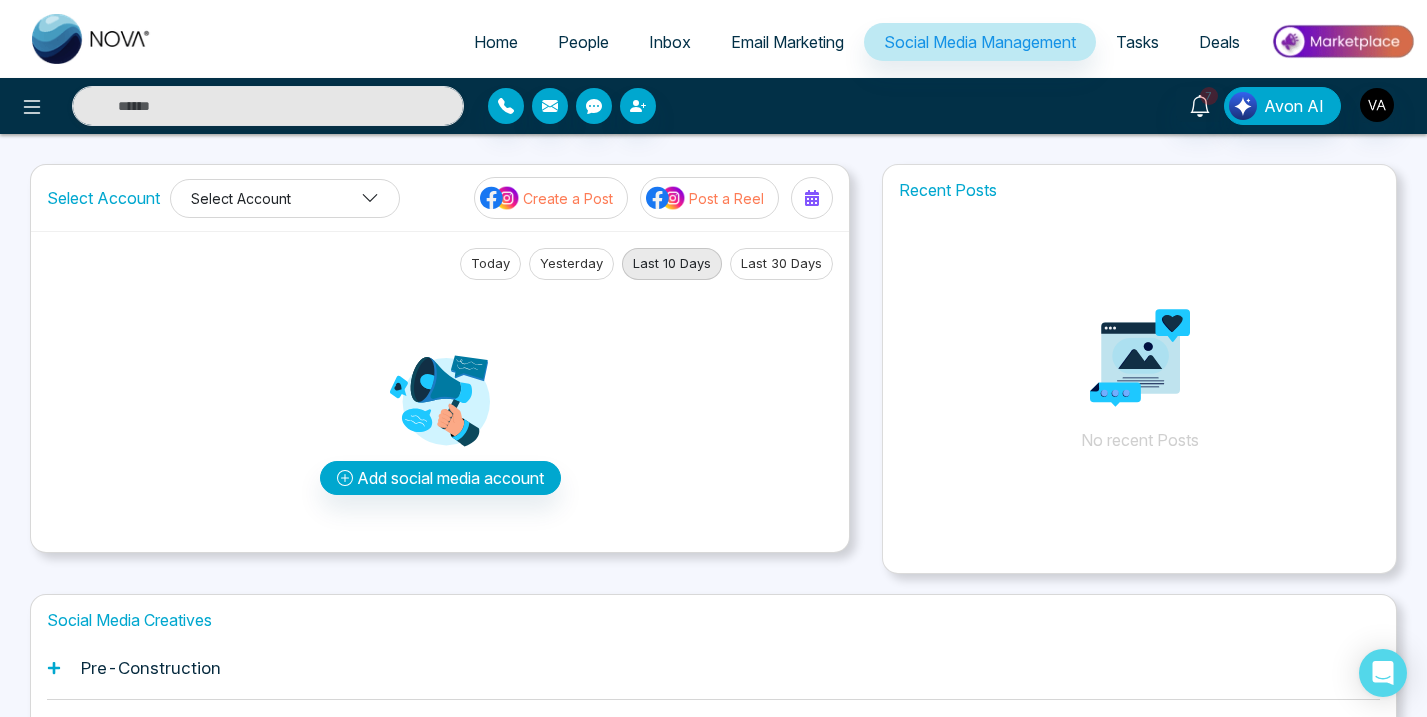click on "Select Account" at bounding box center [285, 198] 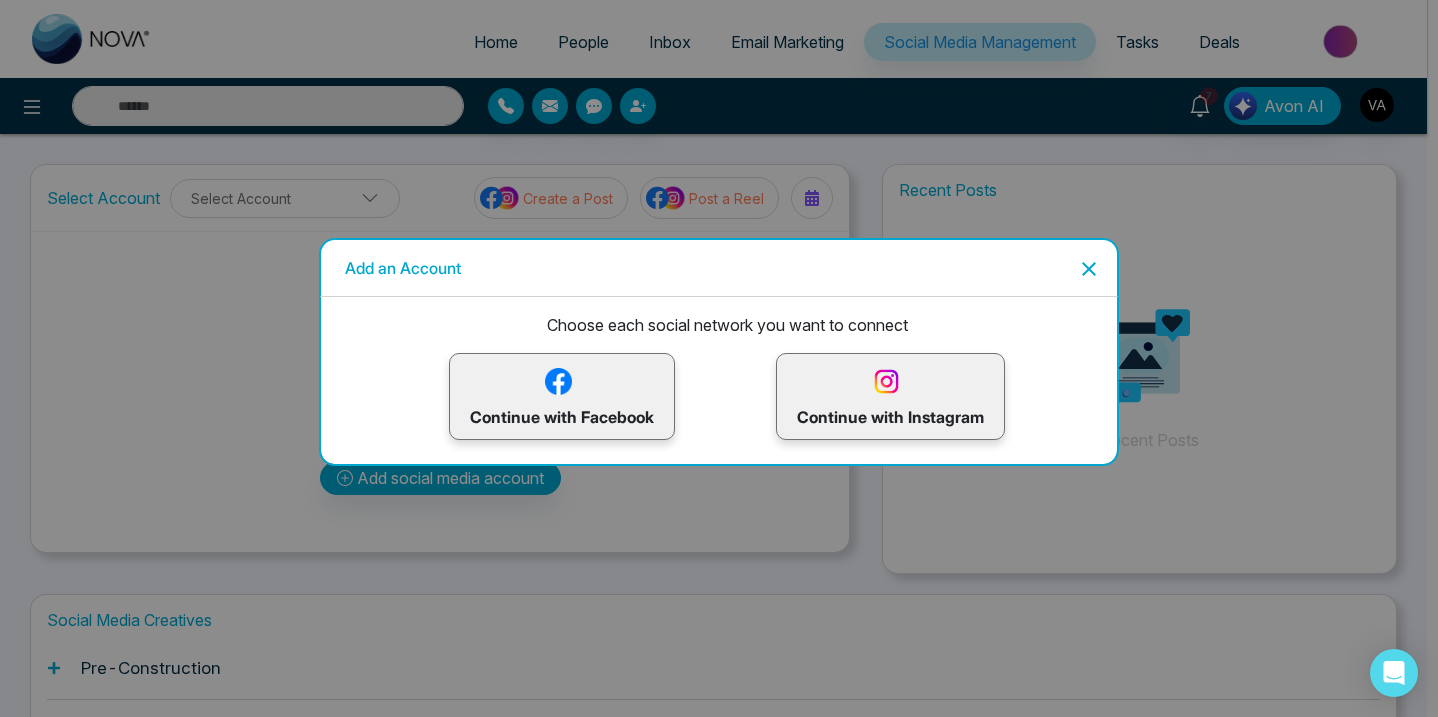 click on "Continue with Facebook" at bounding box center [562, 396] 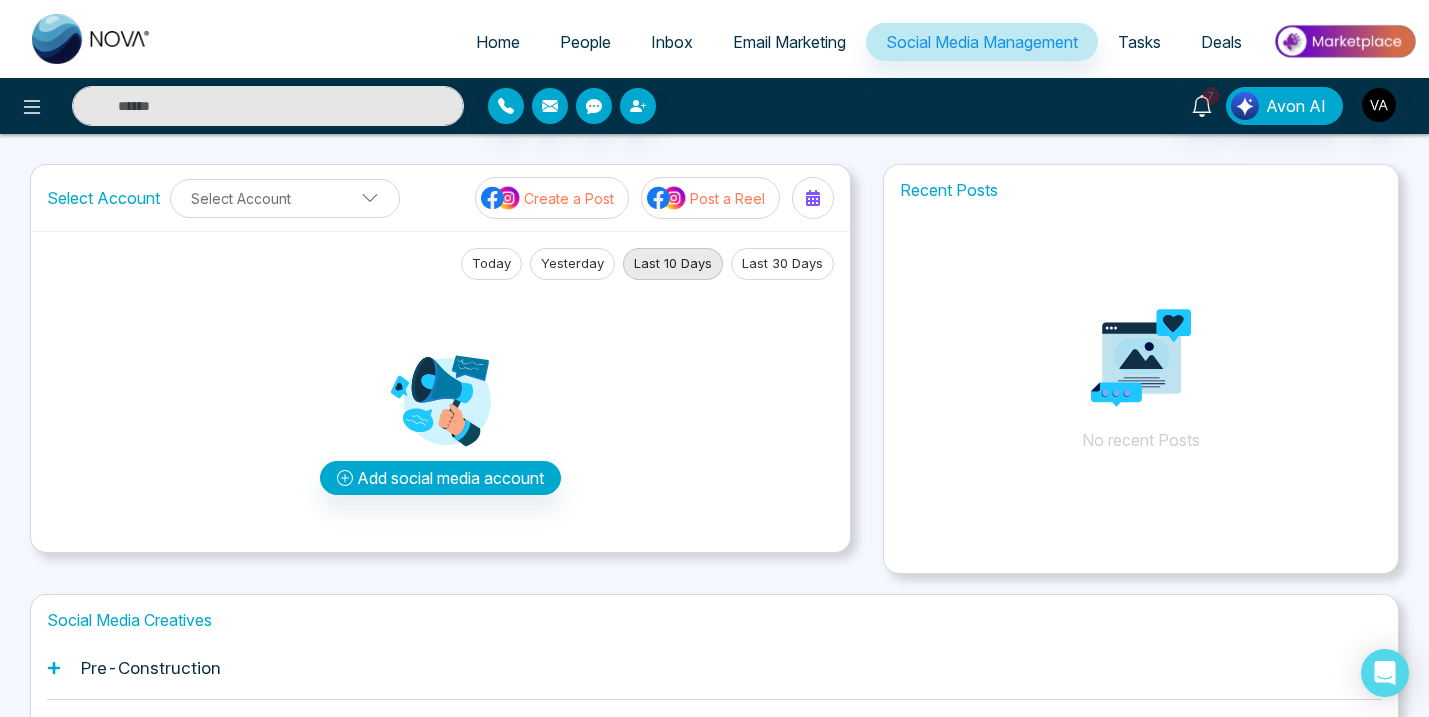 click on "Add social media account" at bounding box center (440, 408) 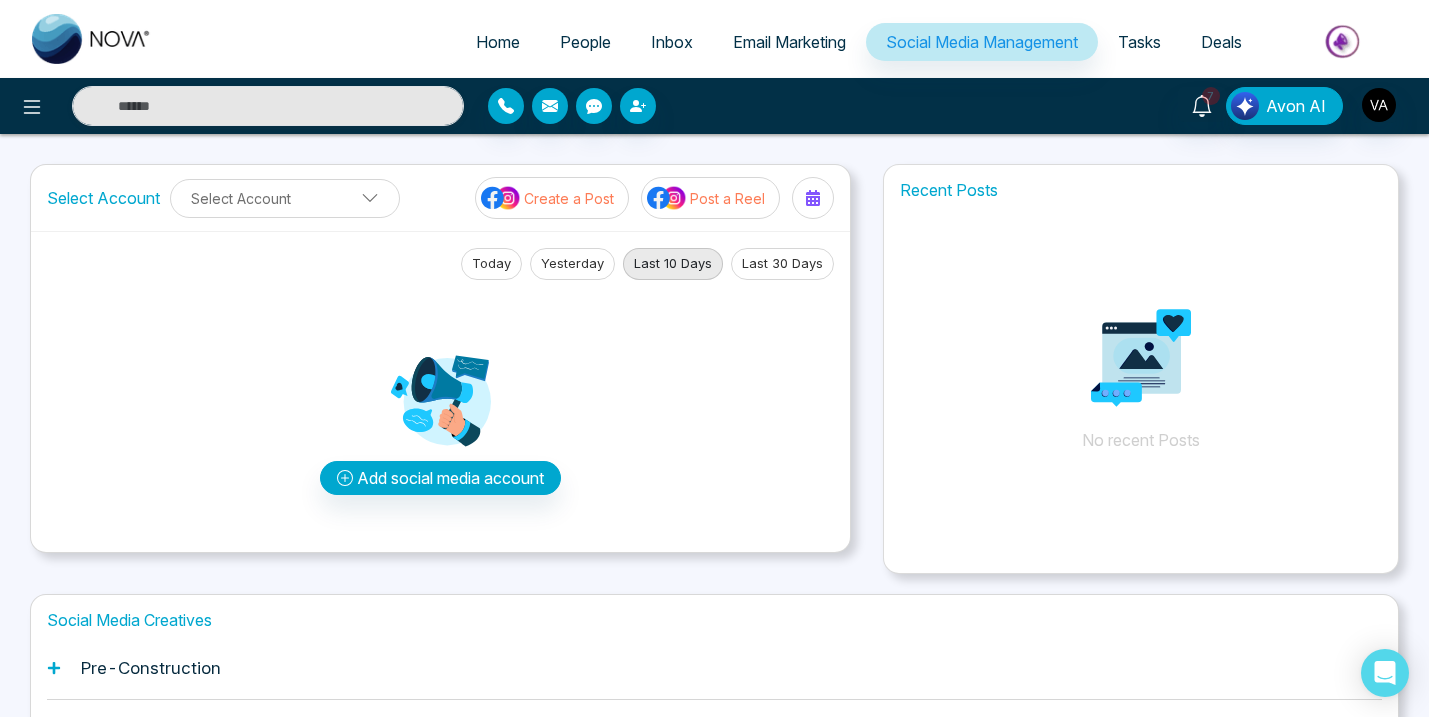 click on "Social Media Creatives" at bounding box center [714, 620] 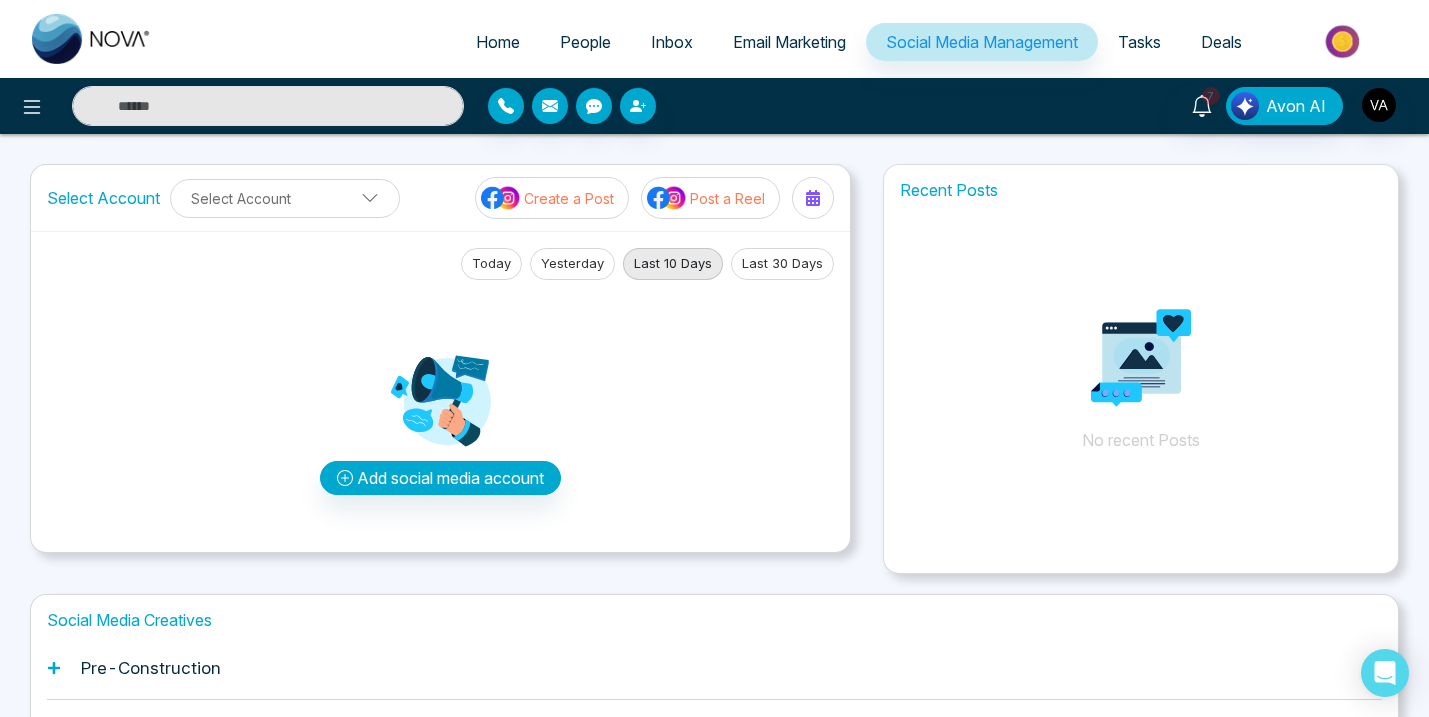 click on "7 Avon AI" at bounding box center [1131, 106] 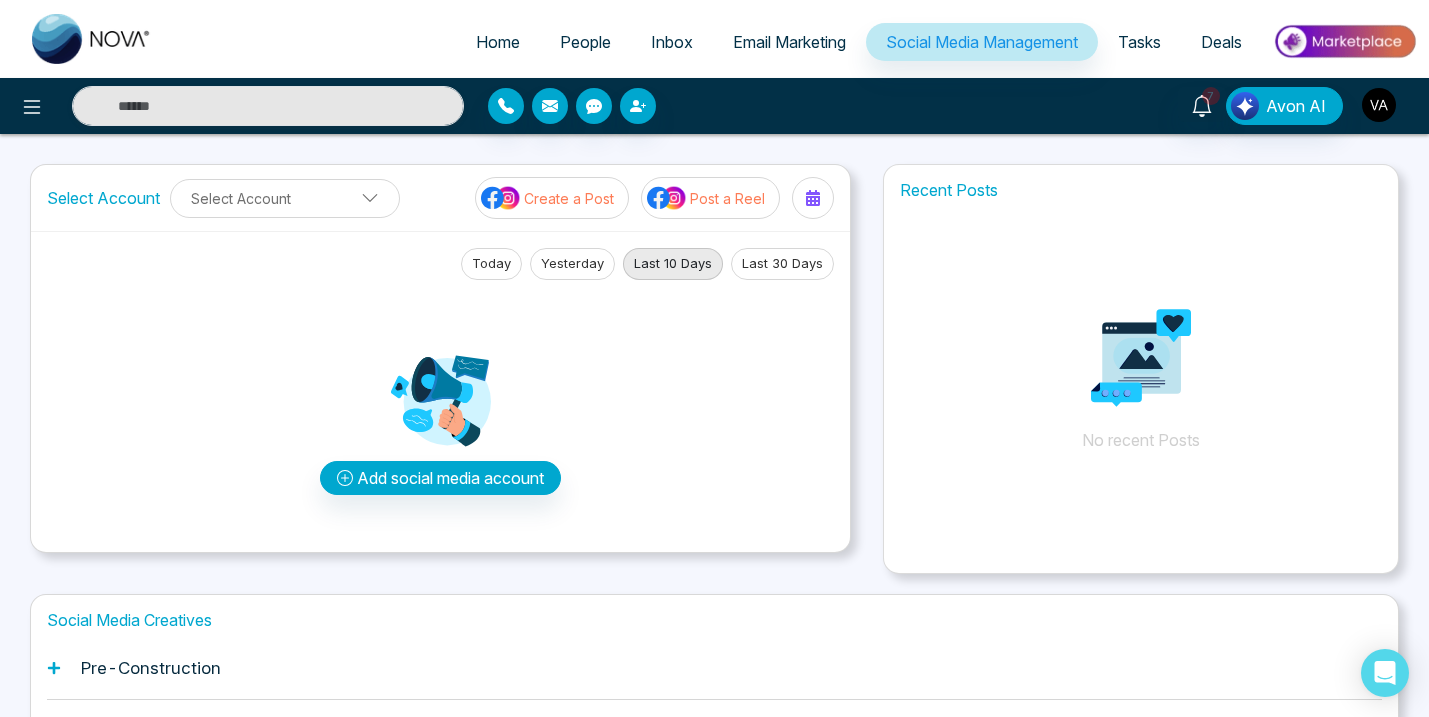 click at bounding box center [1379, 105] 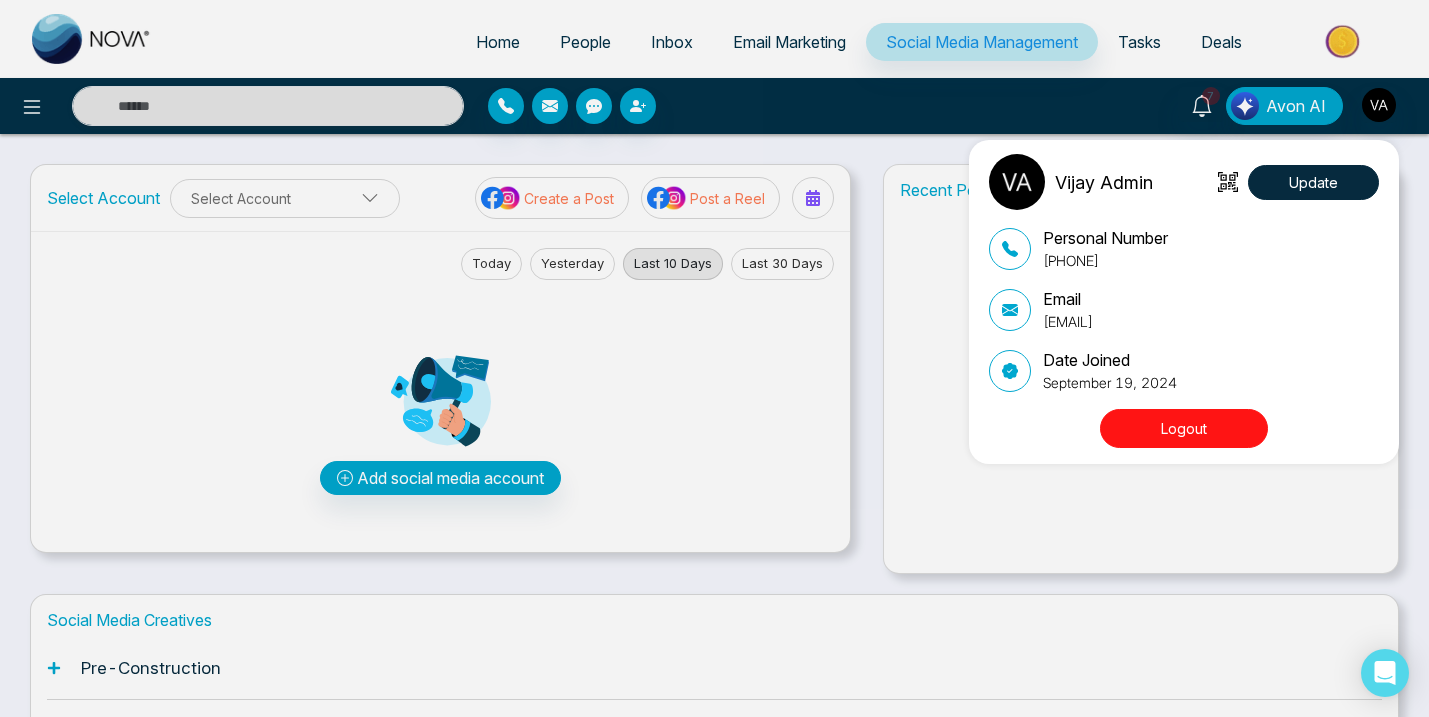 click on "[FIRST] [LAST] Update Personal Number [PHONE] Email [EMAIL] Date Joined [DATE] Logout" at bounding box center (714, 358) 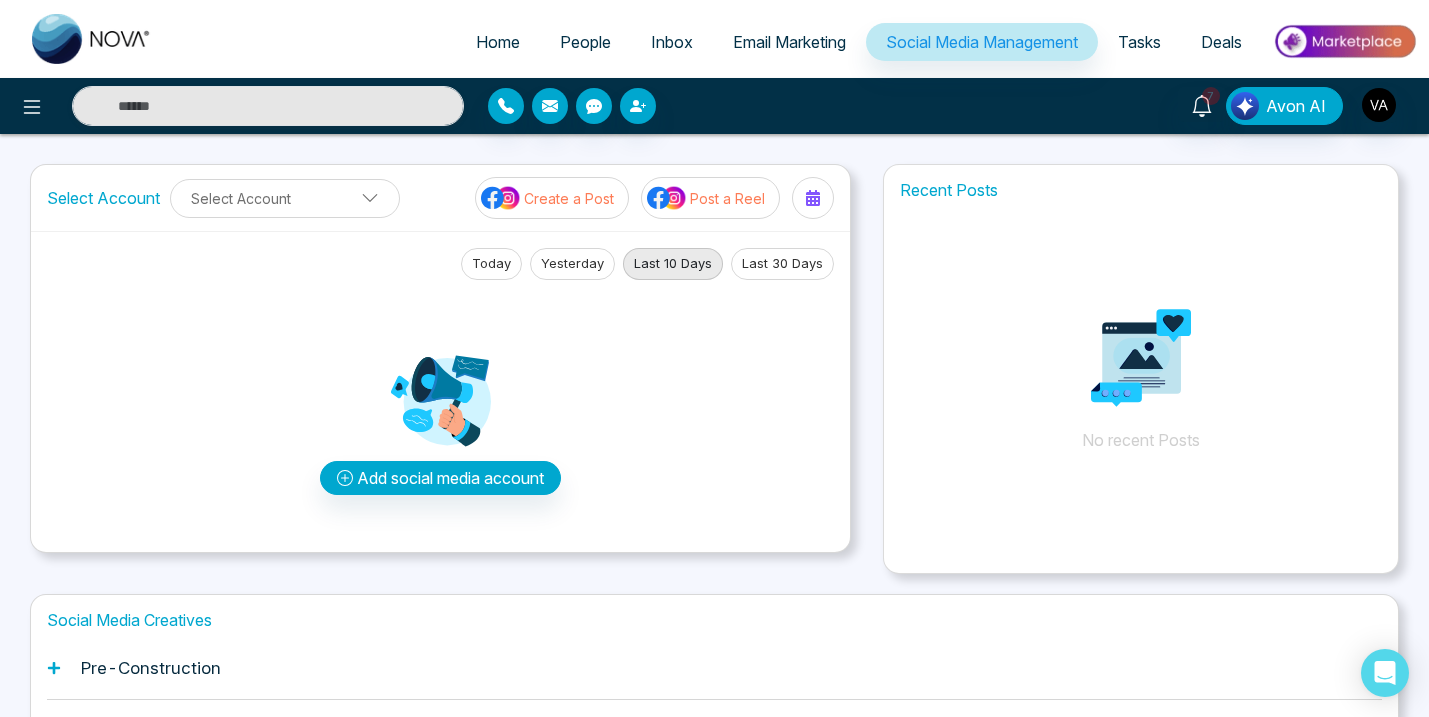 click on "Home People Inbox Email Marketing Social Media Management Tasks Deals 7 Avon AI Select Account Select Account  Create a Post Post a Reel Today Yesterday Last 10 Days Last 30 Days   Add social media account  Recent Posts No recent Posts Social Media Creatives Pre-Construction Housing Tips LendingHub Festive Greetings Just Listed/Just Sold   Add an Account Choose each social network you want to connect Continue with Facebook  Continue with Instagram   Lets get you to the finish line Connect your Business profile to your facebook Page.  Here's  how: Log in to facebook Select a Business profile  that's   connected to a  Facebook Page Add to Nova CRM Log in to Facebook" at bounding box center [714, 521] 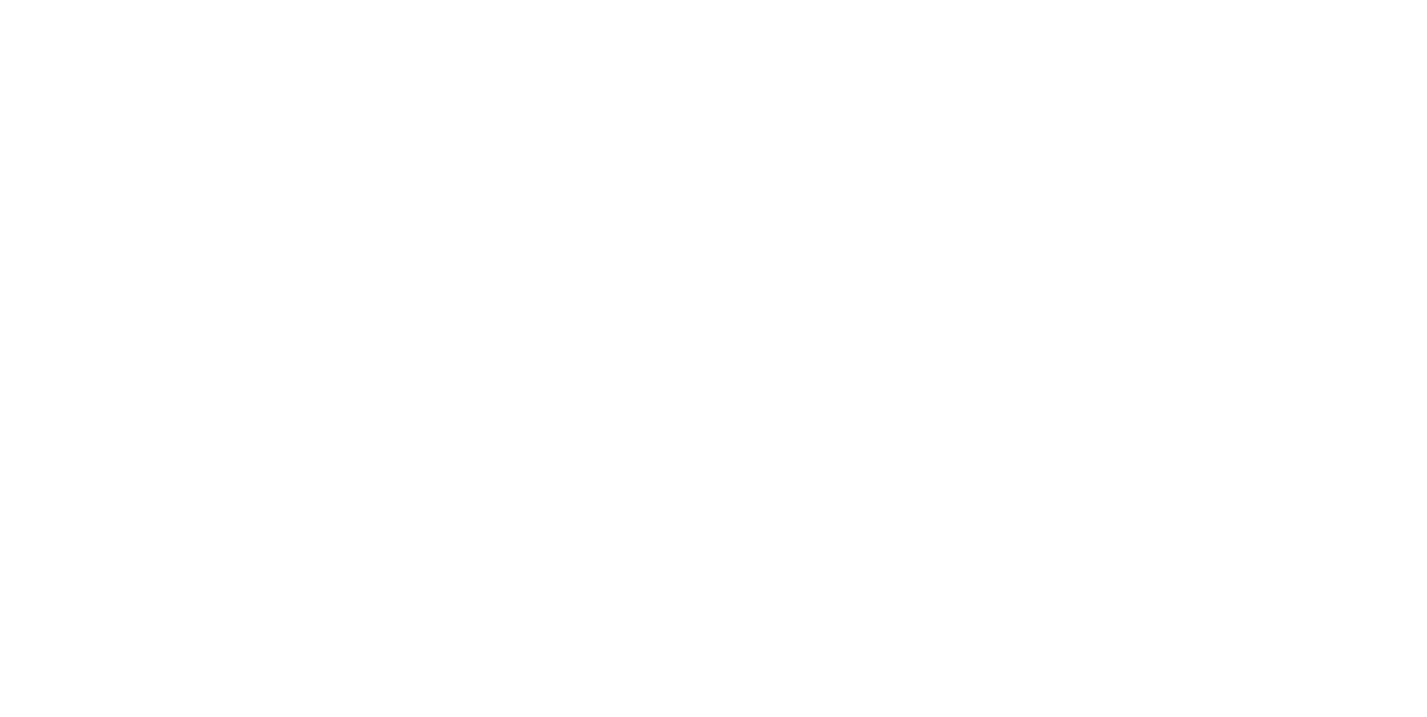 scroll, scrollTop: 0, scrollLeft: 0, axis: both 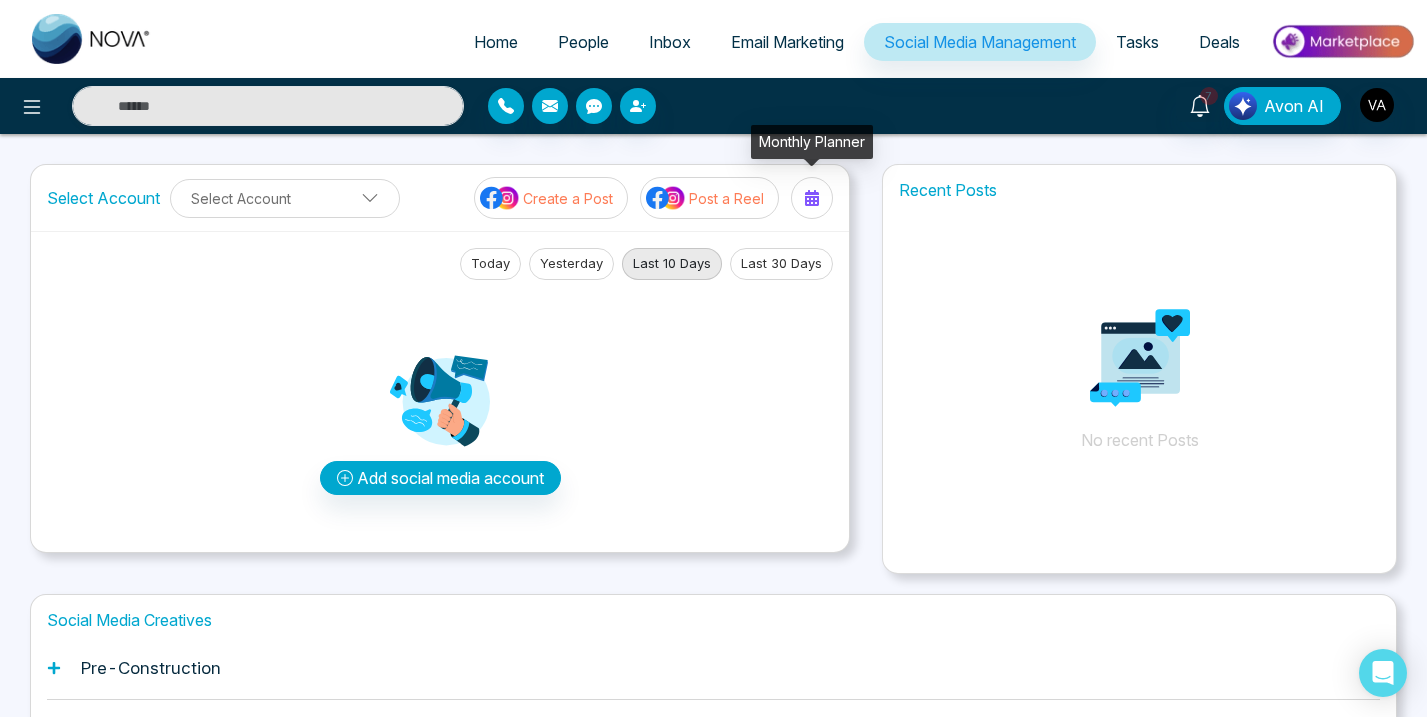 click on "7 Avon AI" at bounding box center [1129, 106] 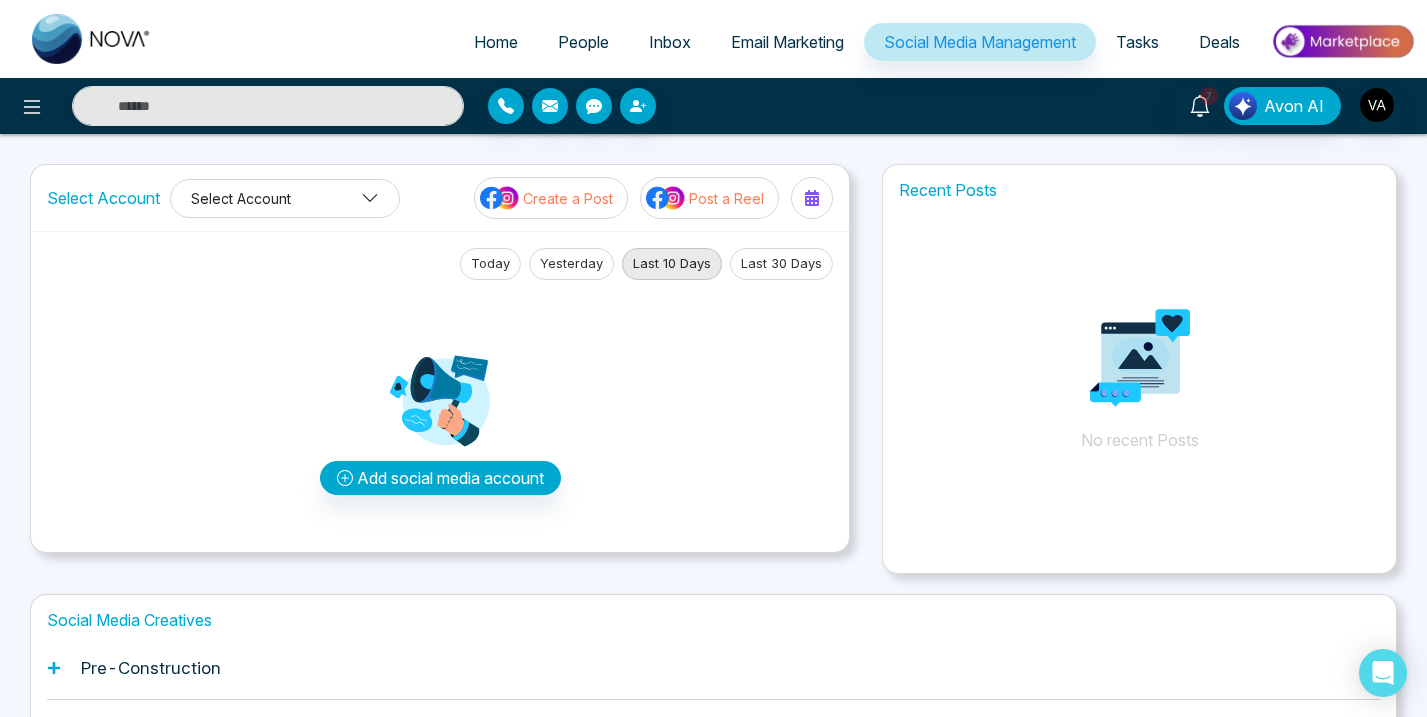 click on "Select Account" at bounding box center [285, 198] 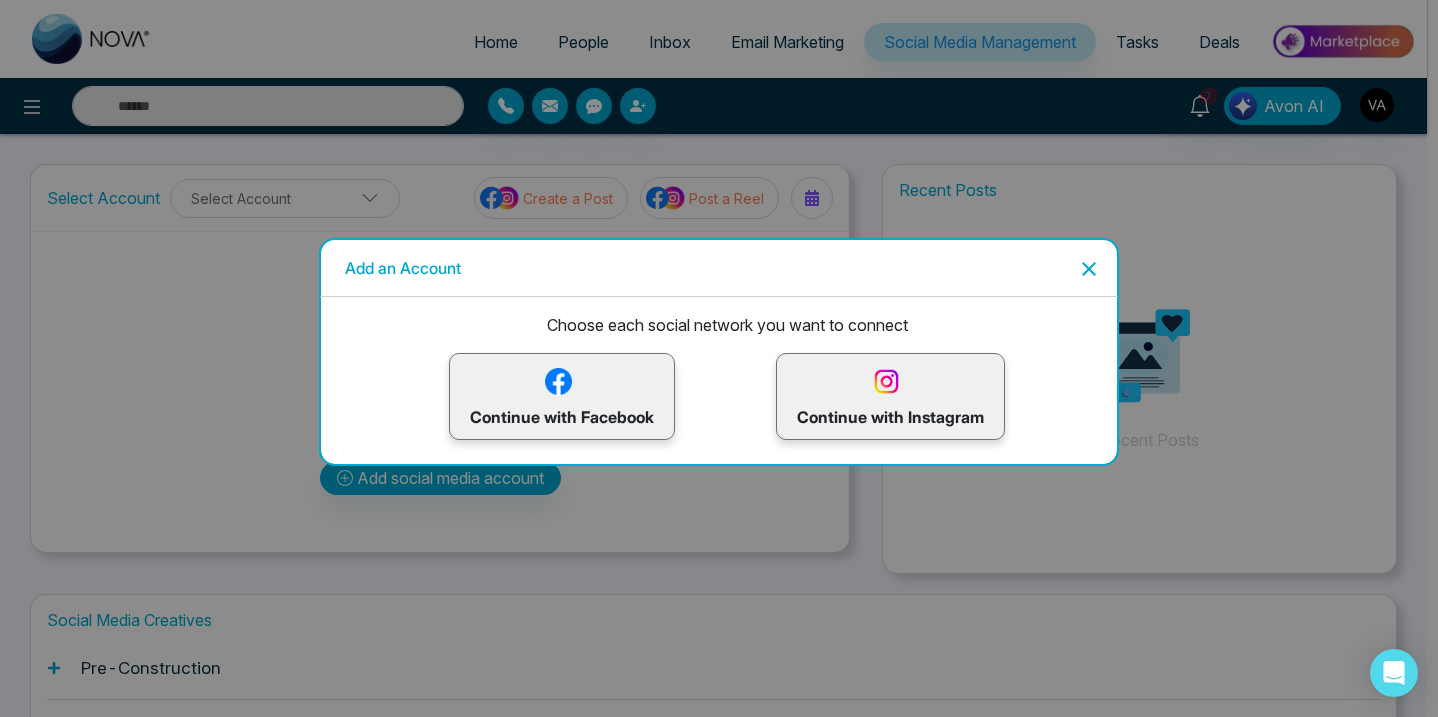 click on "Continue with Facebook" at bounding box center (562, 396) 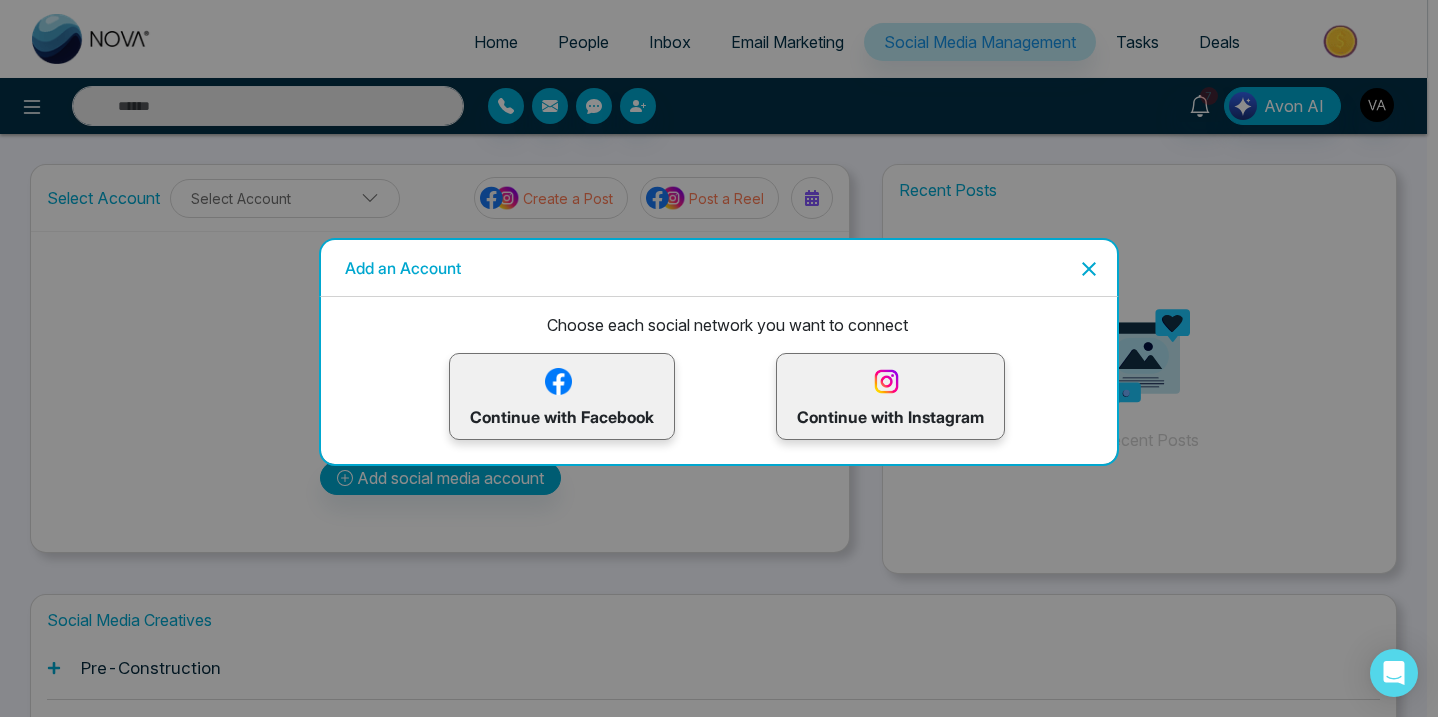 click on "Continue with Facebook" at bounding box center [562, 396] 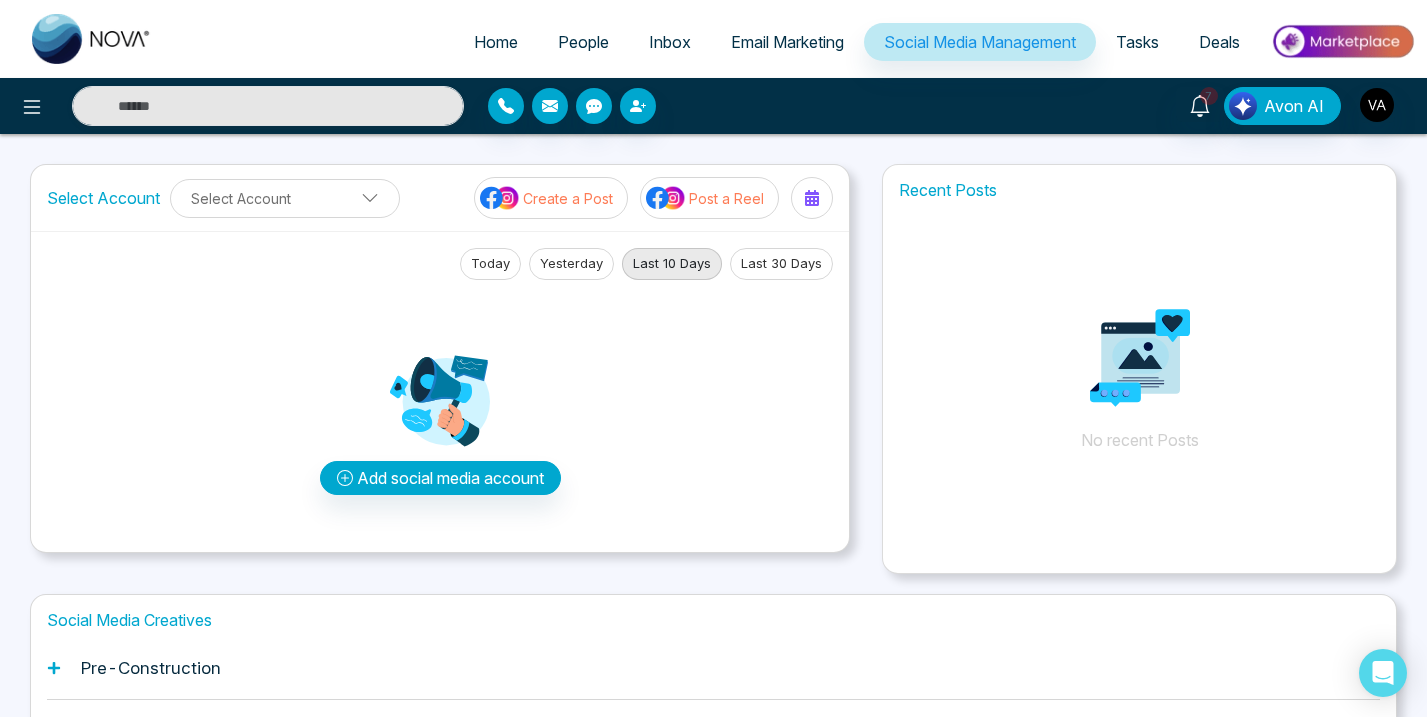 click on "Select Account Select Account  Create a Post Post a Reel Today Yesterday Last 10 Days Last 30 Days   Add social media account  Recent Posts No recent Posts Social Media Creatives Pre-Construction Housing Tips LendingHub Festive Greetings Just Listed/Just Sold" at bounding box center [713, 603] 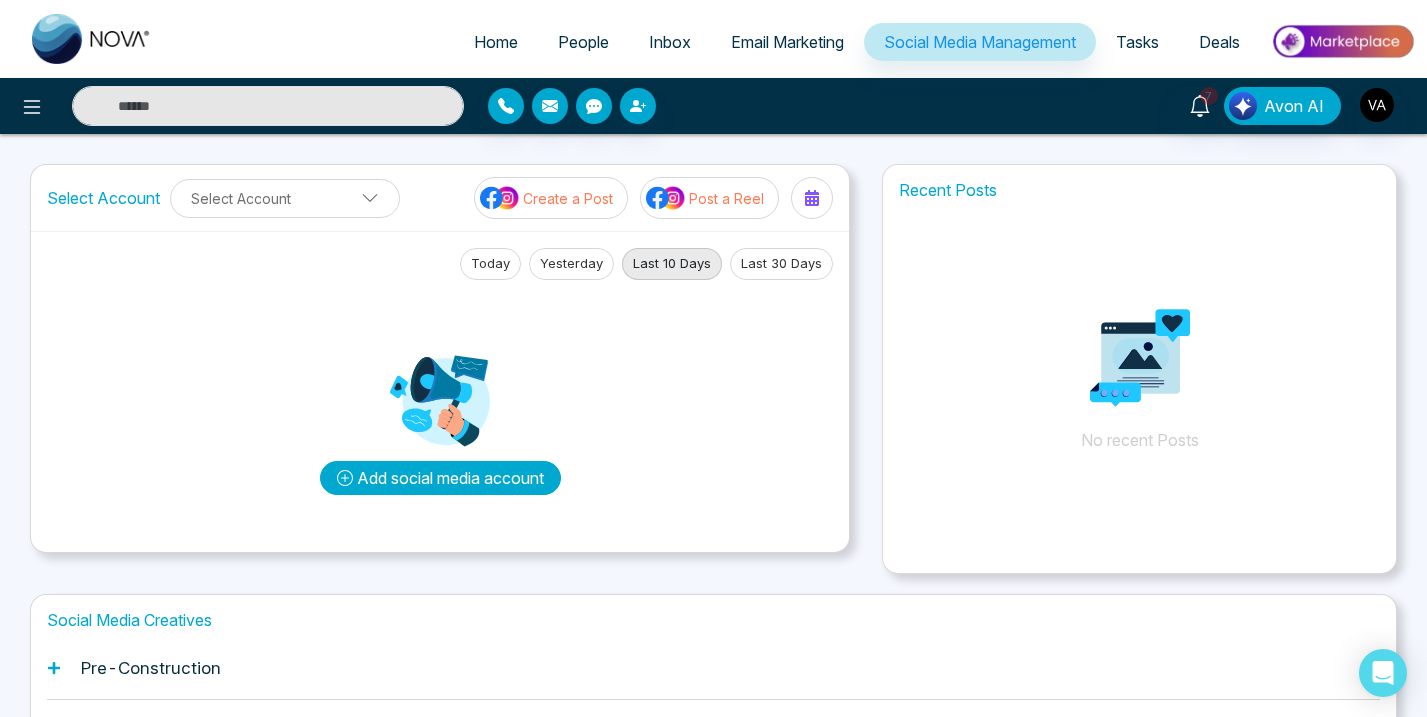 click on "Add social media account" at bounding box center (440, 478) 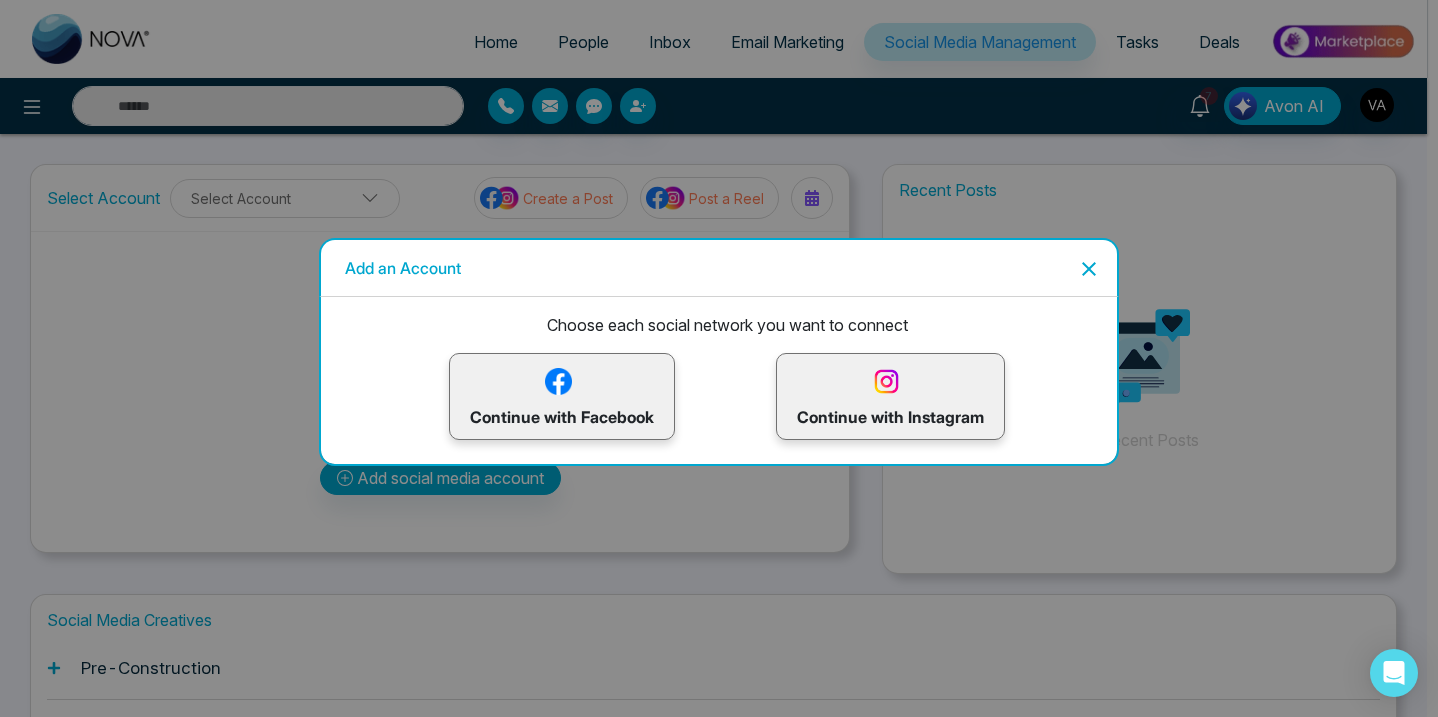 click on "Add an Account Choose each social network you want to connect Continue with Facebook  Continue with Instagram" at bounding box center [719, 358] 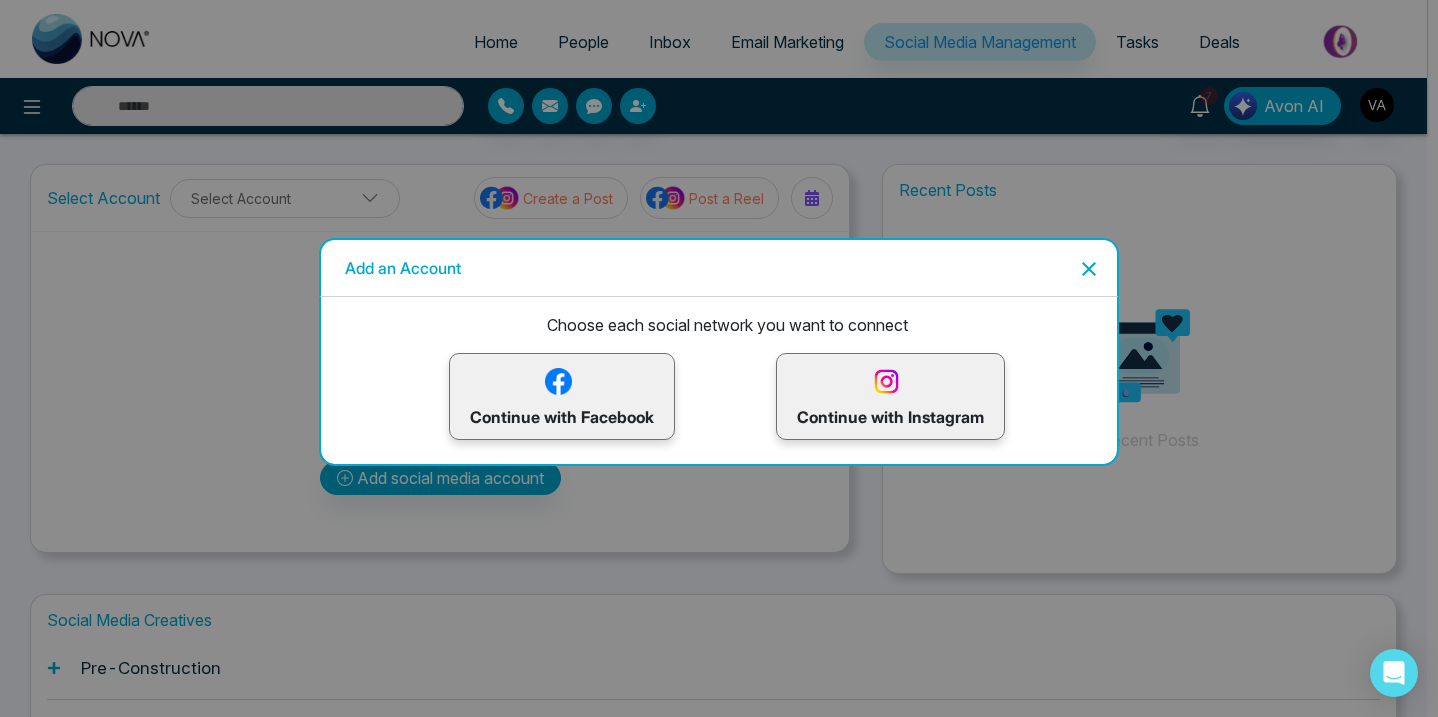 click 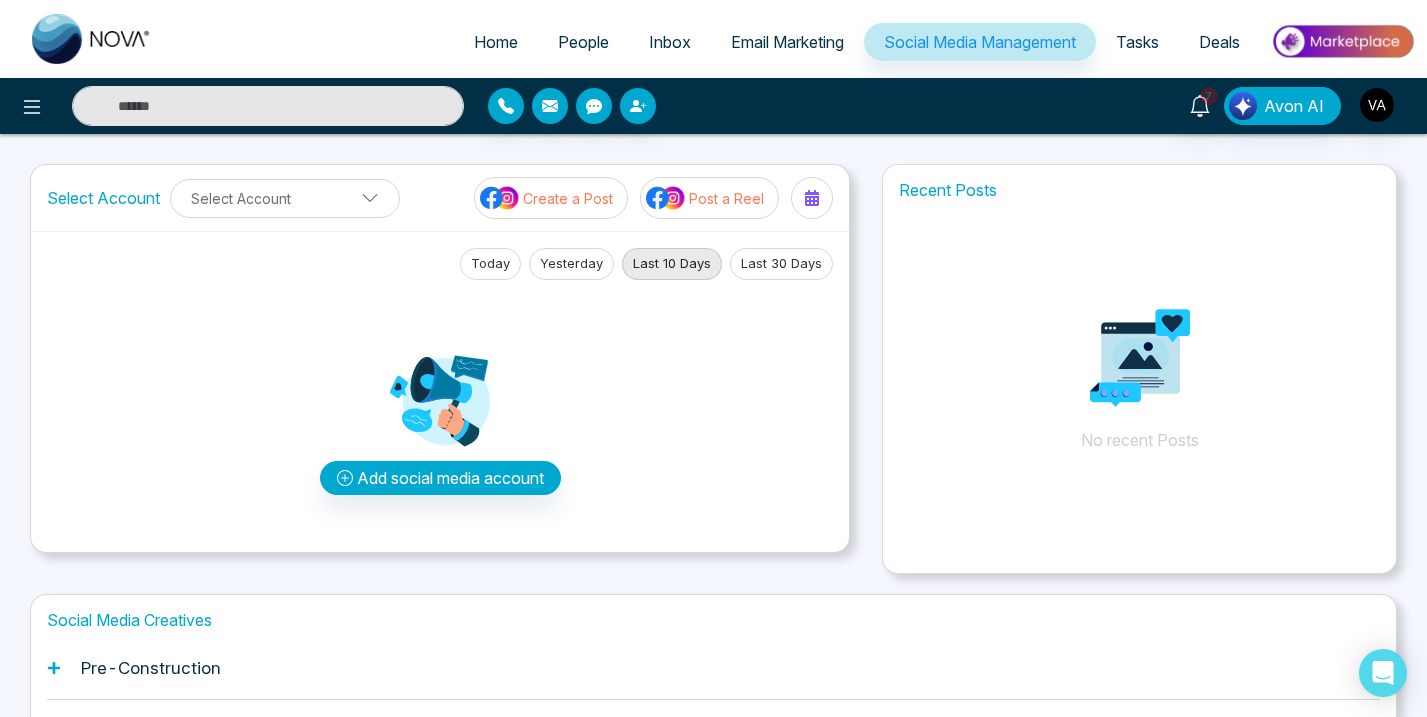 click on "Social Media Creatives Pre-Construction Housing Tips LendingHub Festive Greetings Just Listed/Just Sold" at bounding box center [713, 778] 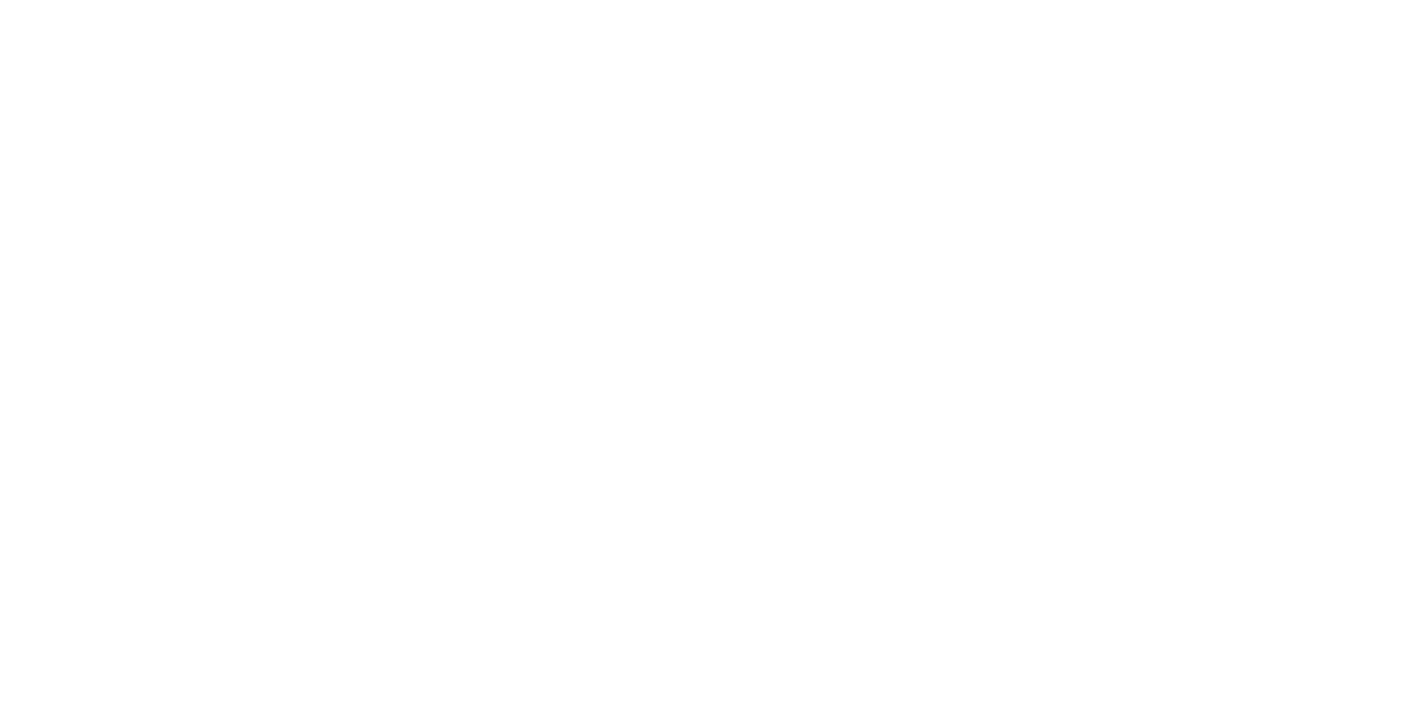 scroll, scrollTop: 0, scrollLeft: 0, axis: both 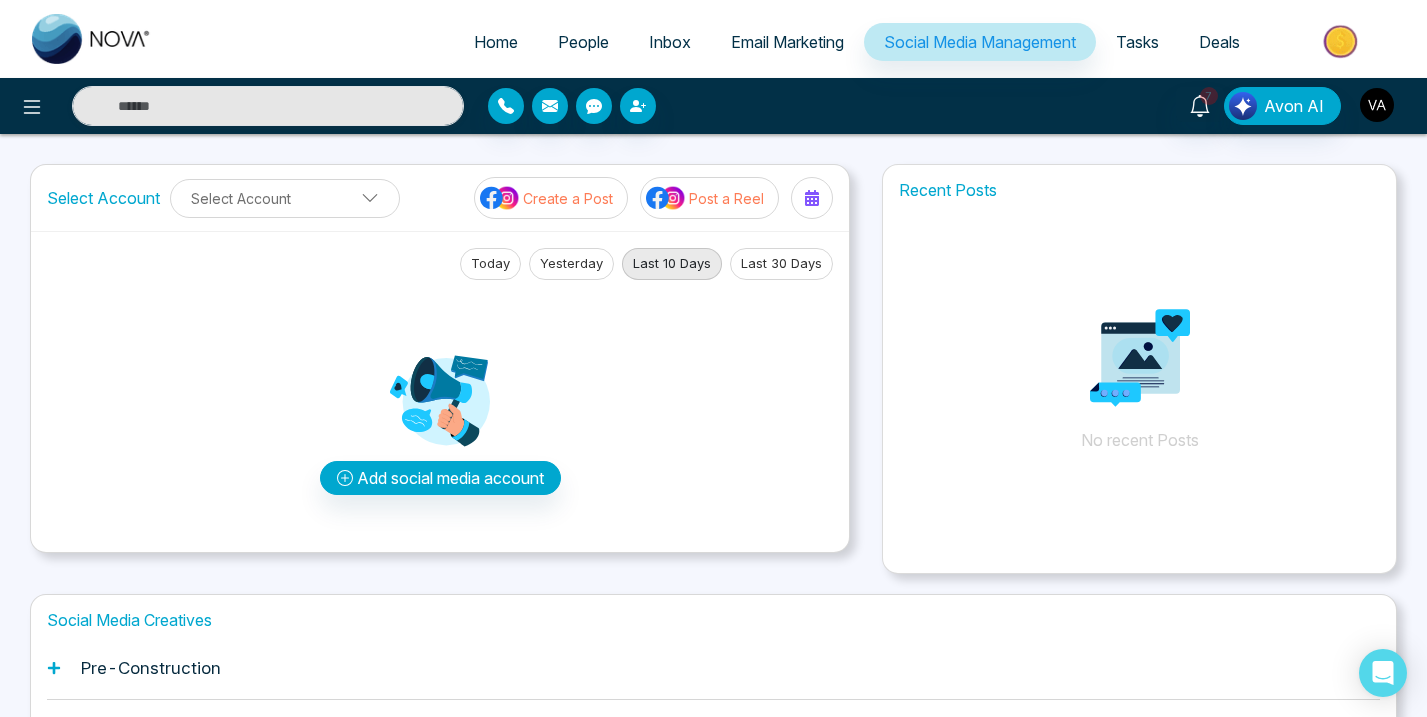 click at bounding box center [1377, 105] 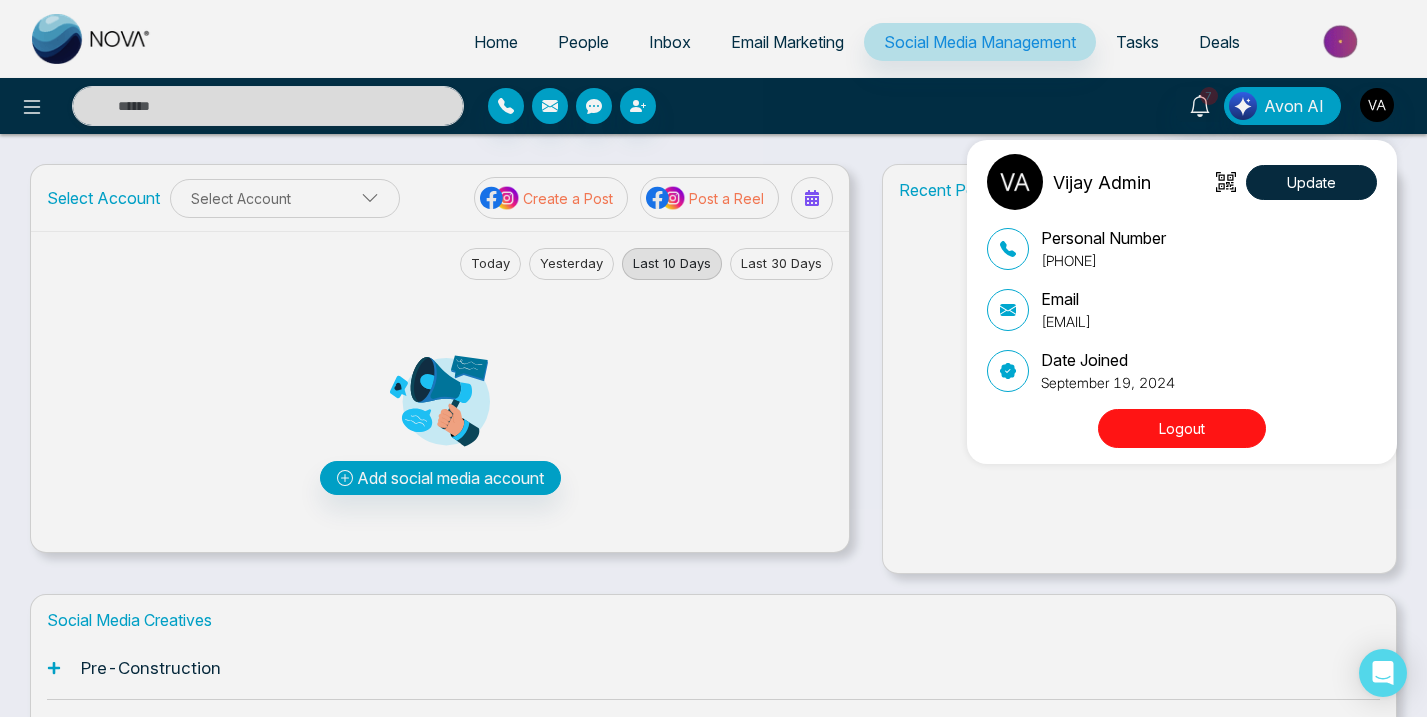 click on "[FIRST] [LAST] Update Personal Number [PHONE] Email [EMAIL] Date Joined [DATE] Logout" at bounding box center [713, 358] 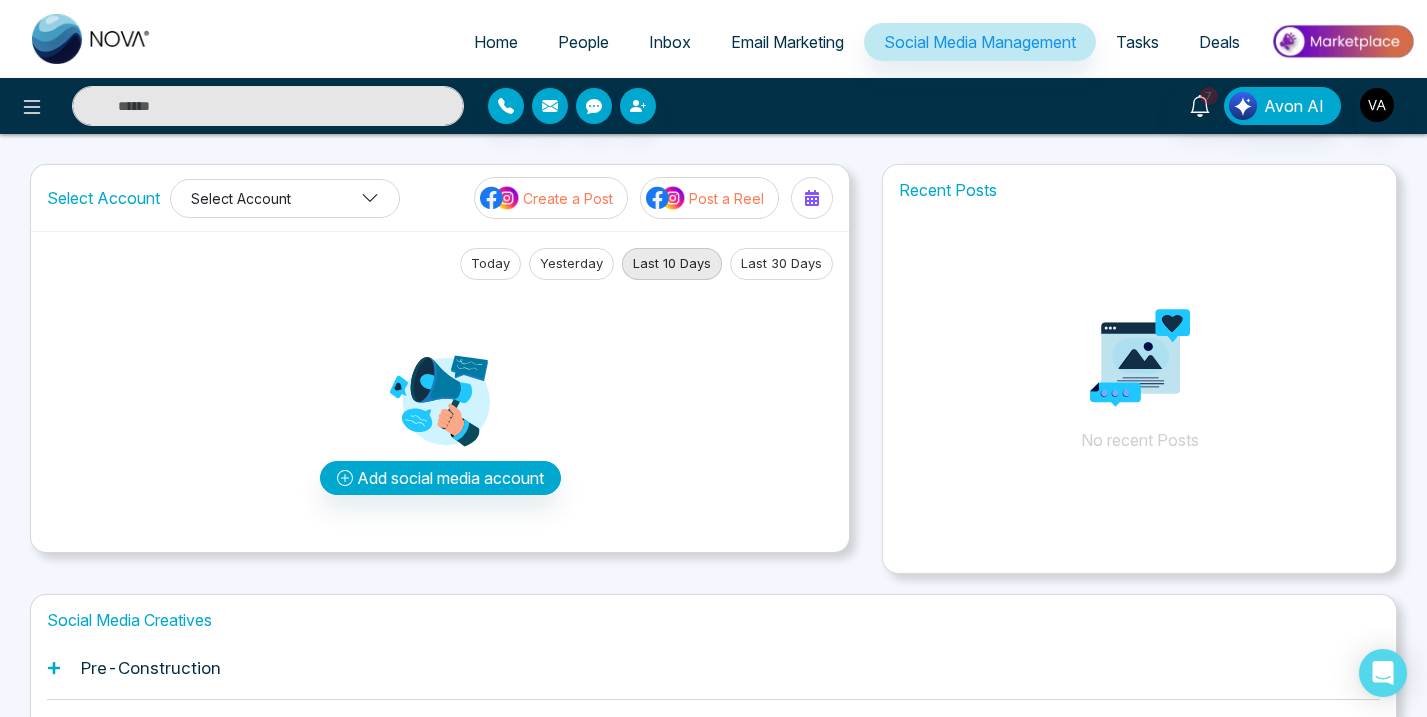 click on "Select Account" at bounding box center [285, 198] 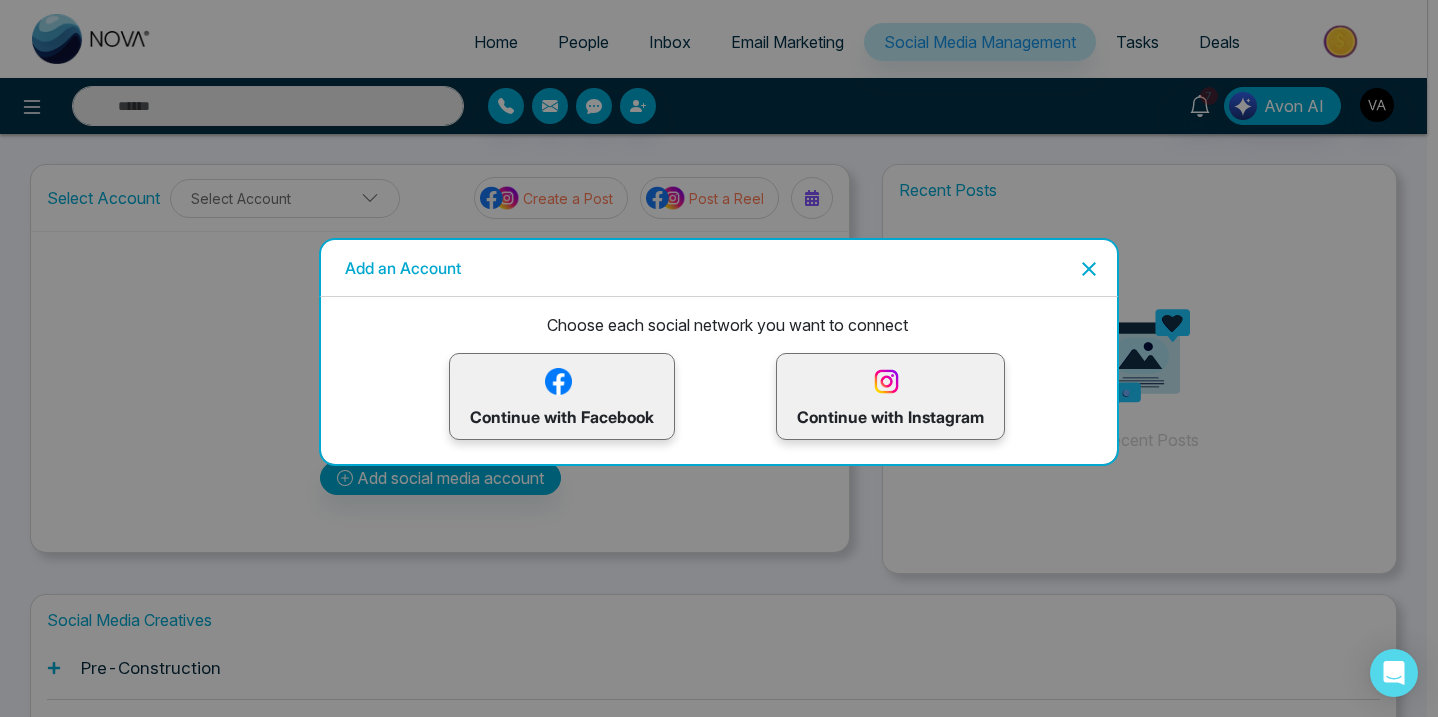 click on "Continue with Facebook" at bounding box center (562, 396) 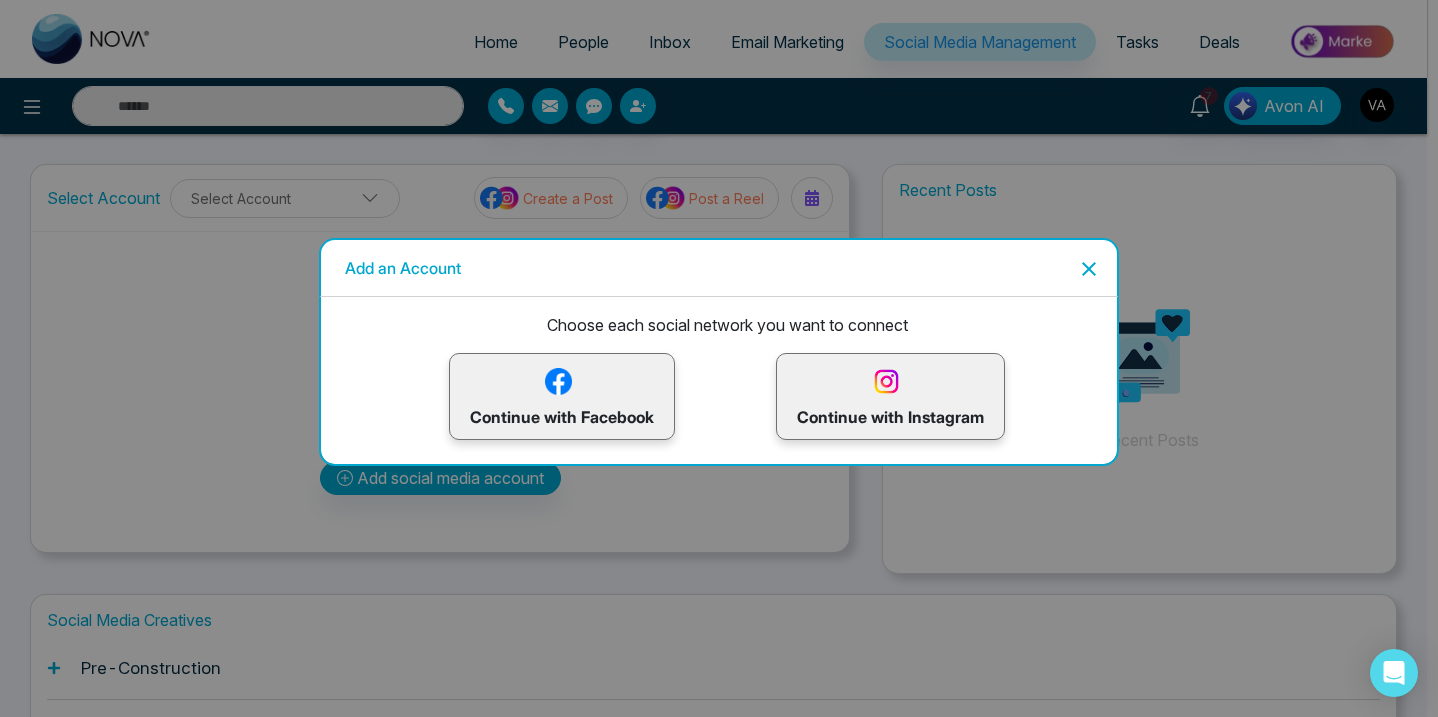 click at bounding box center (632, 2207) 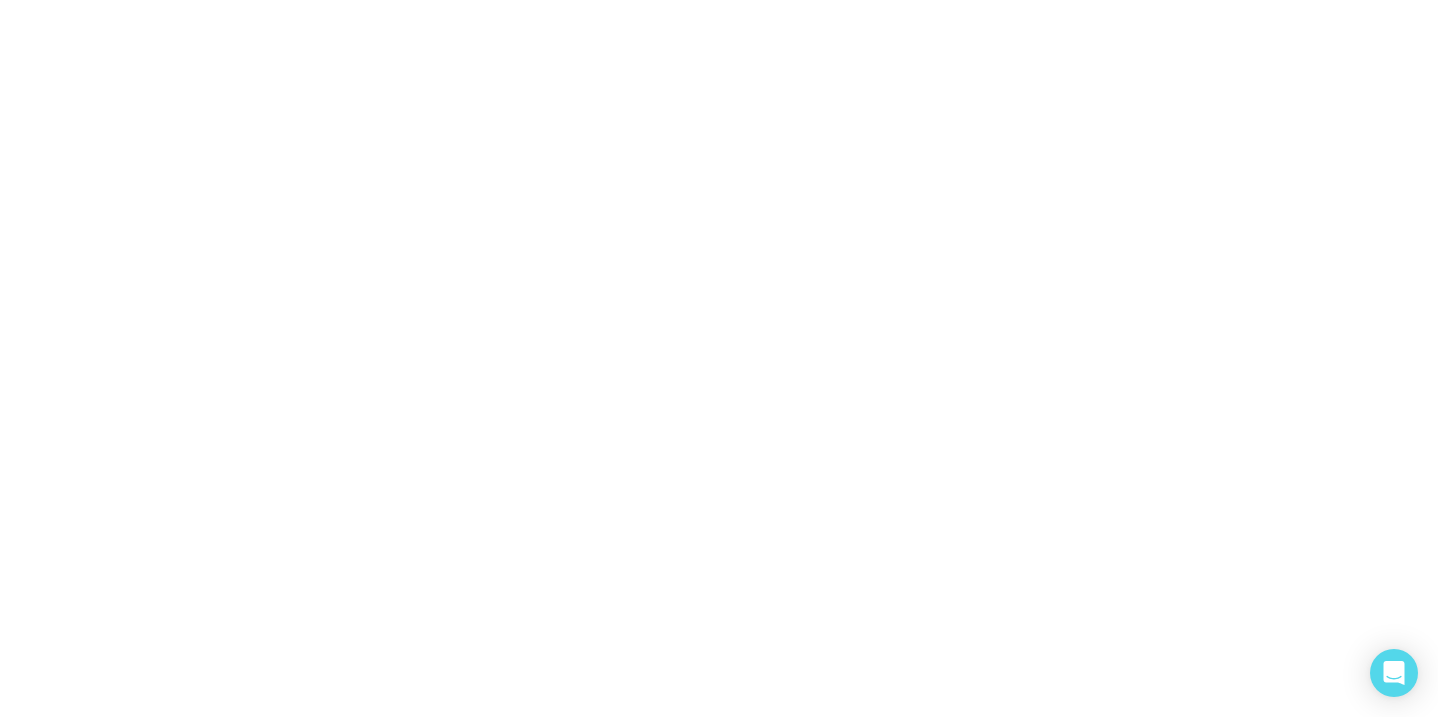 click at bounding box center (719, 358) 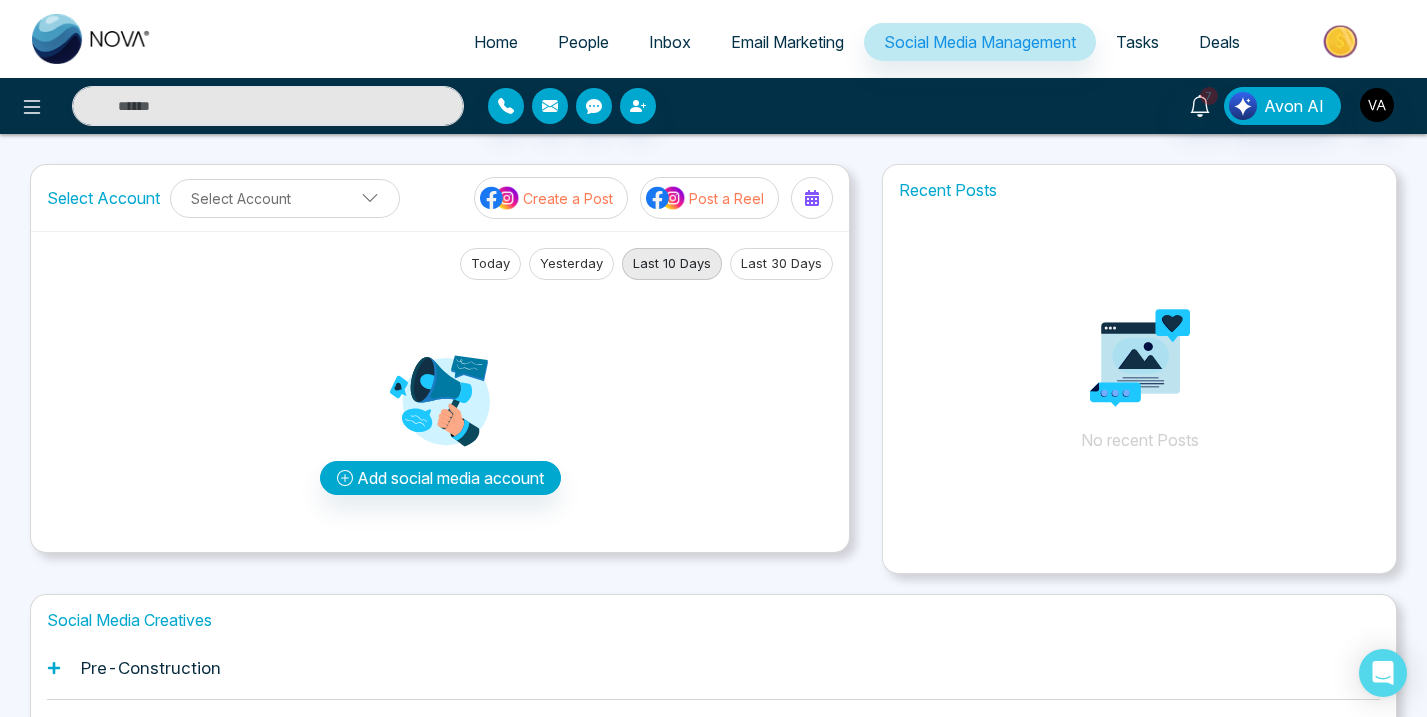 click on "Select Account Select Account  Create a Post Post a Reel" at bounding box center [440, 198] 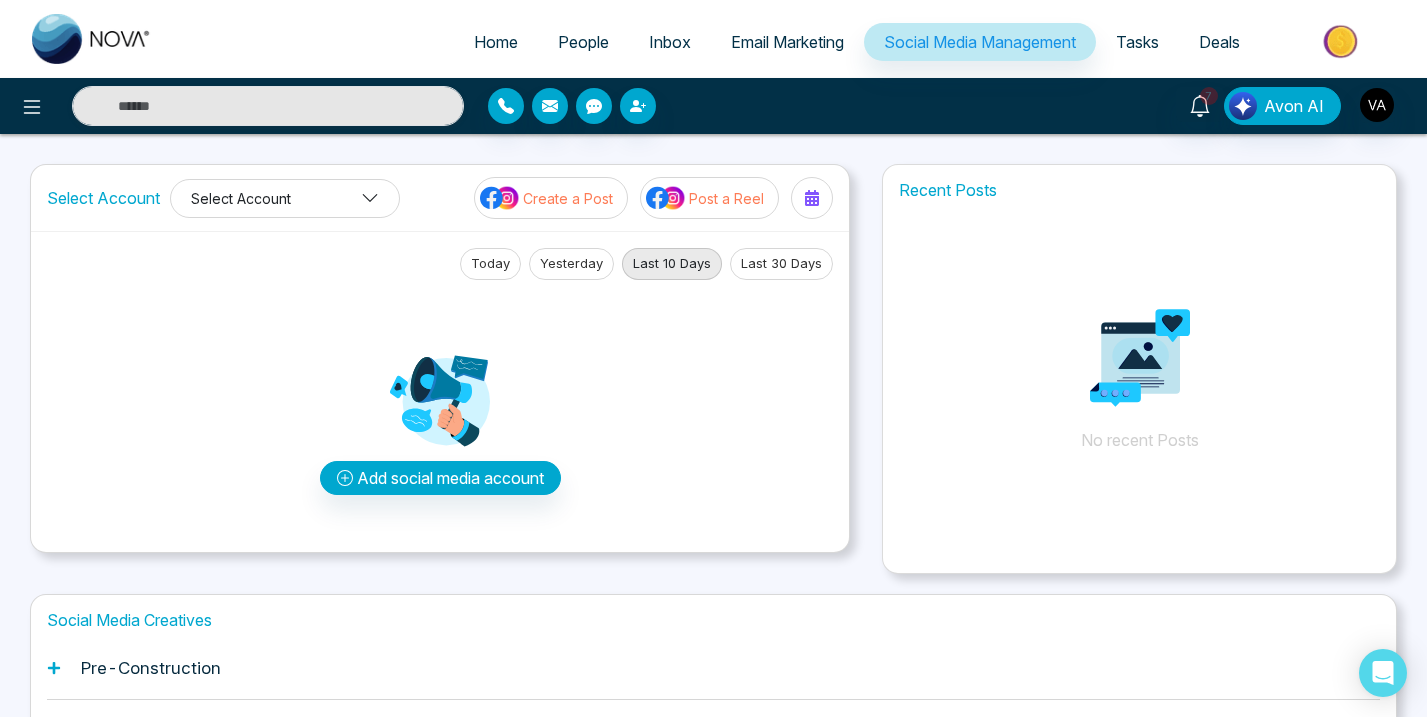 click on "Select Account" at bounding box center [285, 198] 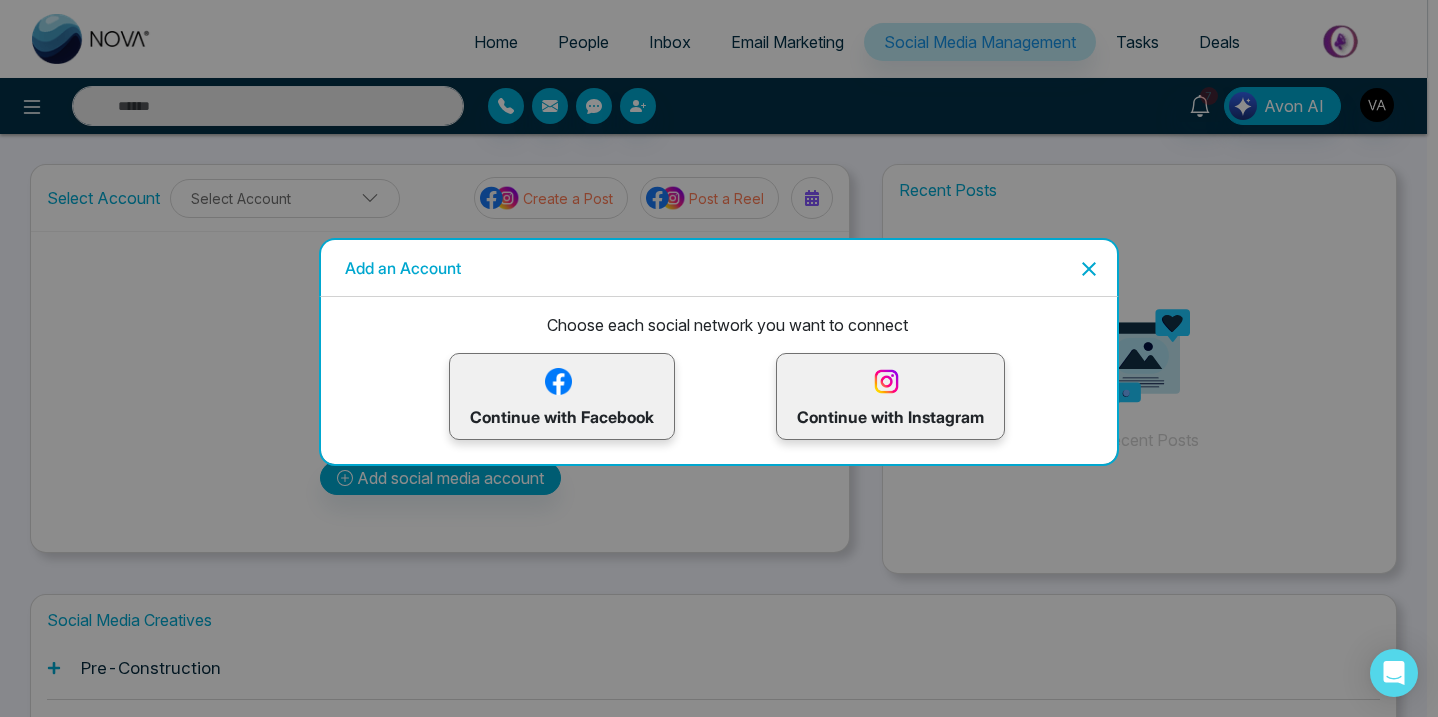 click 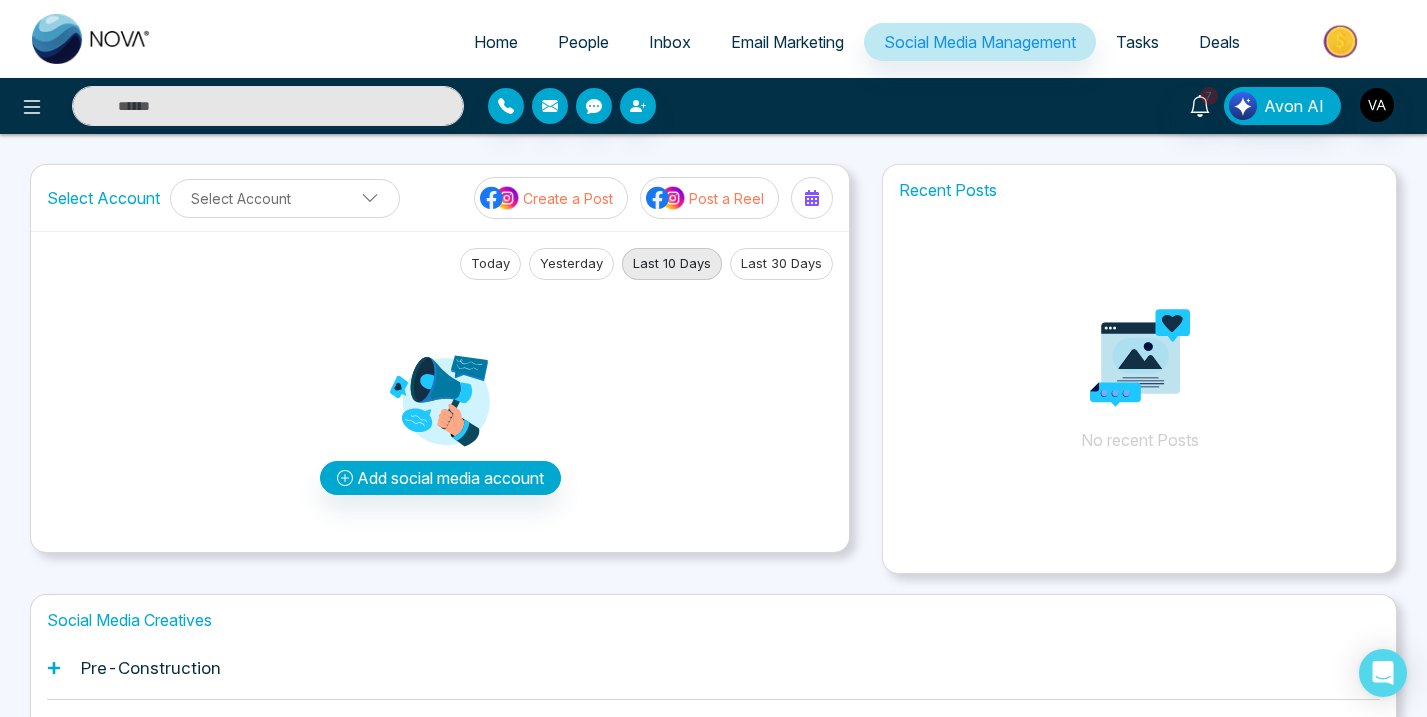 click on "7 Avon AI" at bounding box center (1129, 106) 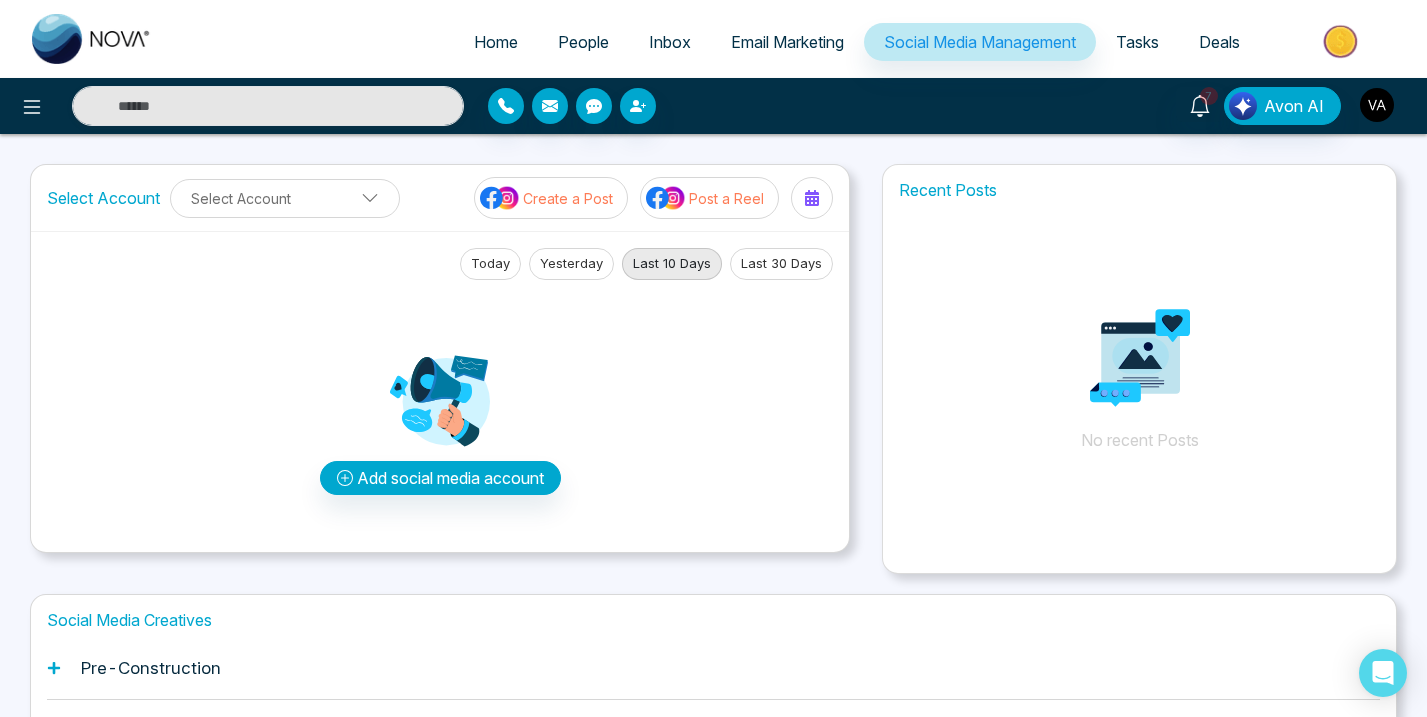 click at bounding box center [1377, 105] 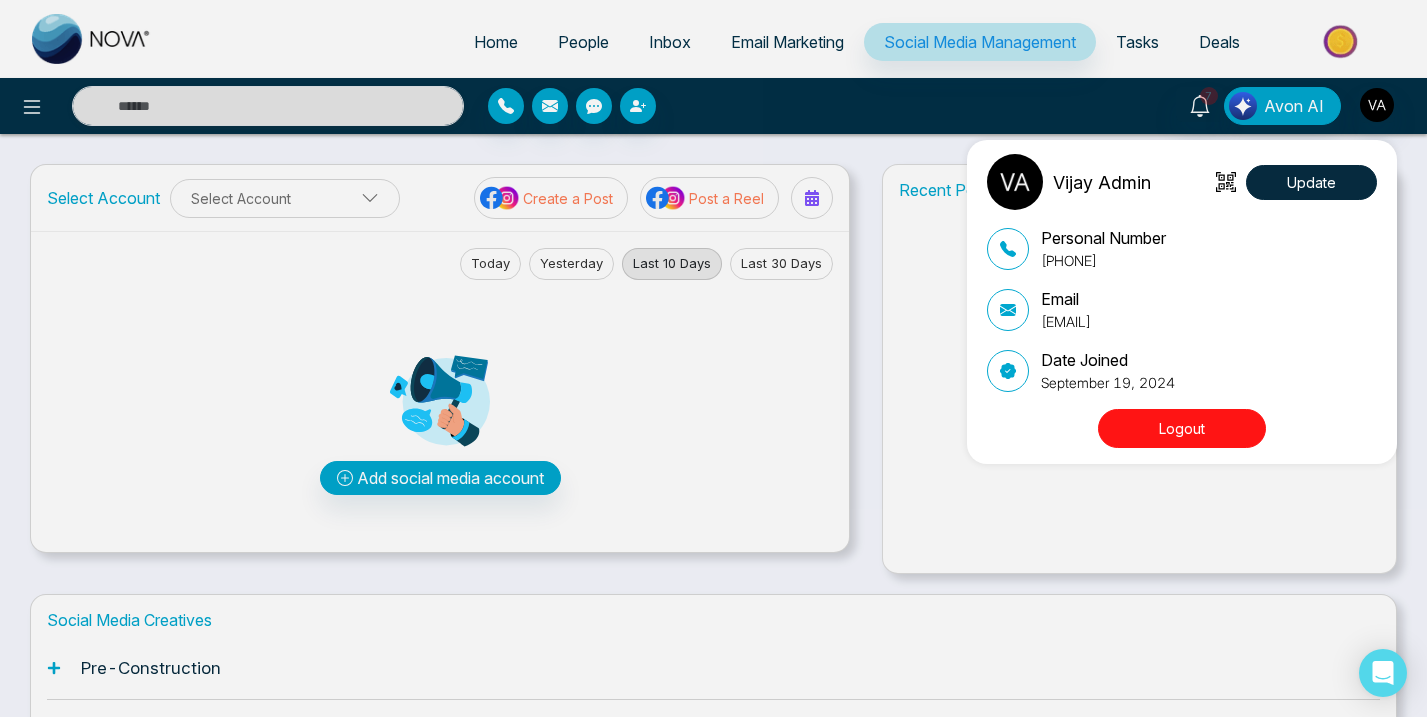 click on "Logout" at bounding box center (1182, 428) 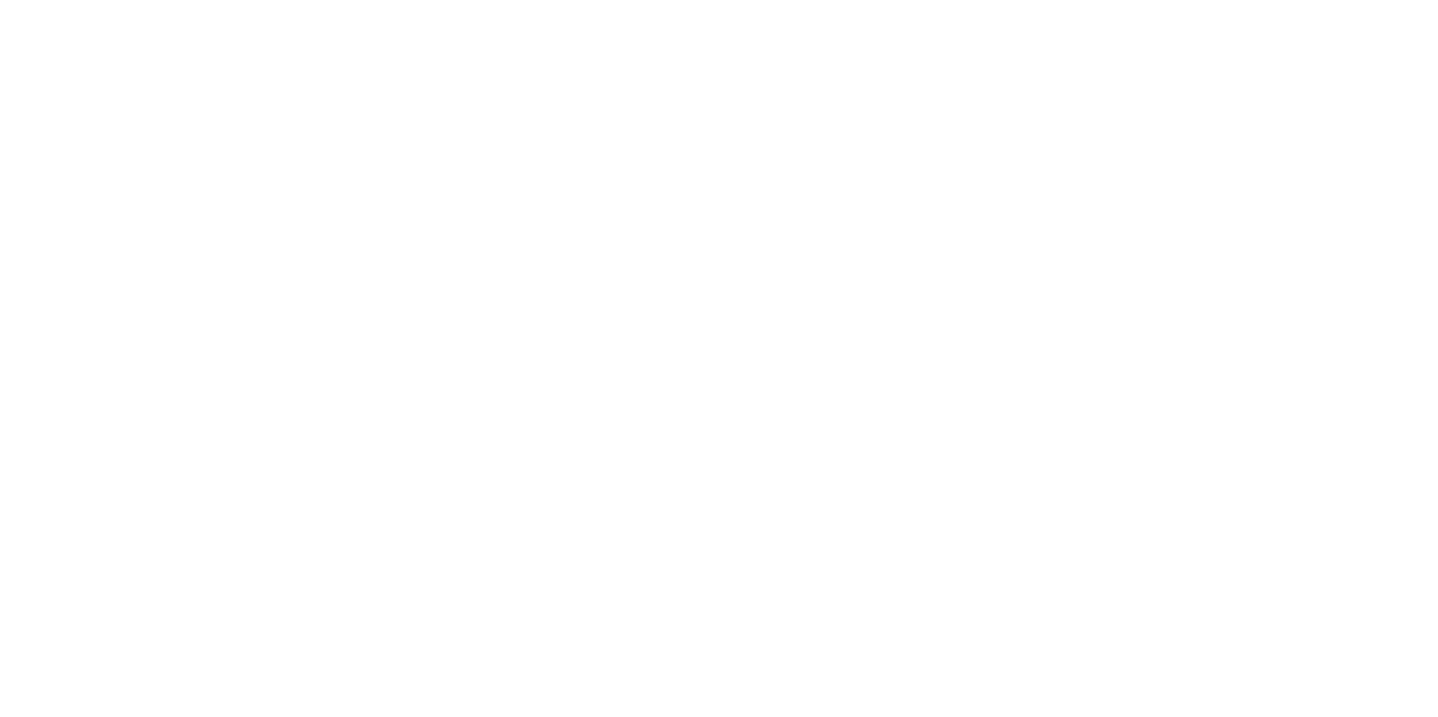 scroll, scrollTop: 0, scrollLeft: 0, axis: both 